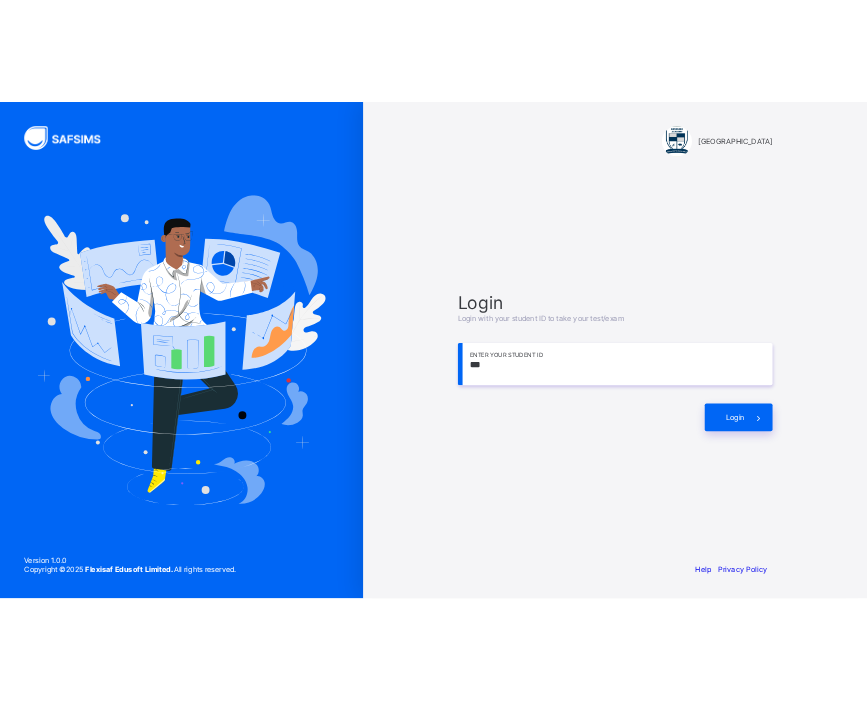 scroll, scrollTop: 0, scrollLeft: 0, axis: both 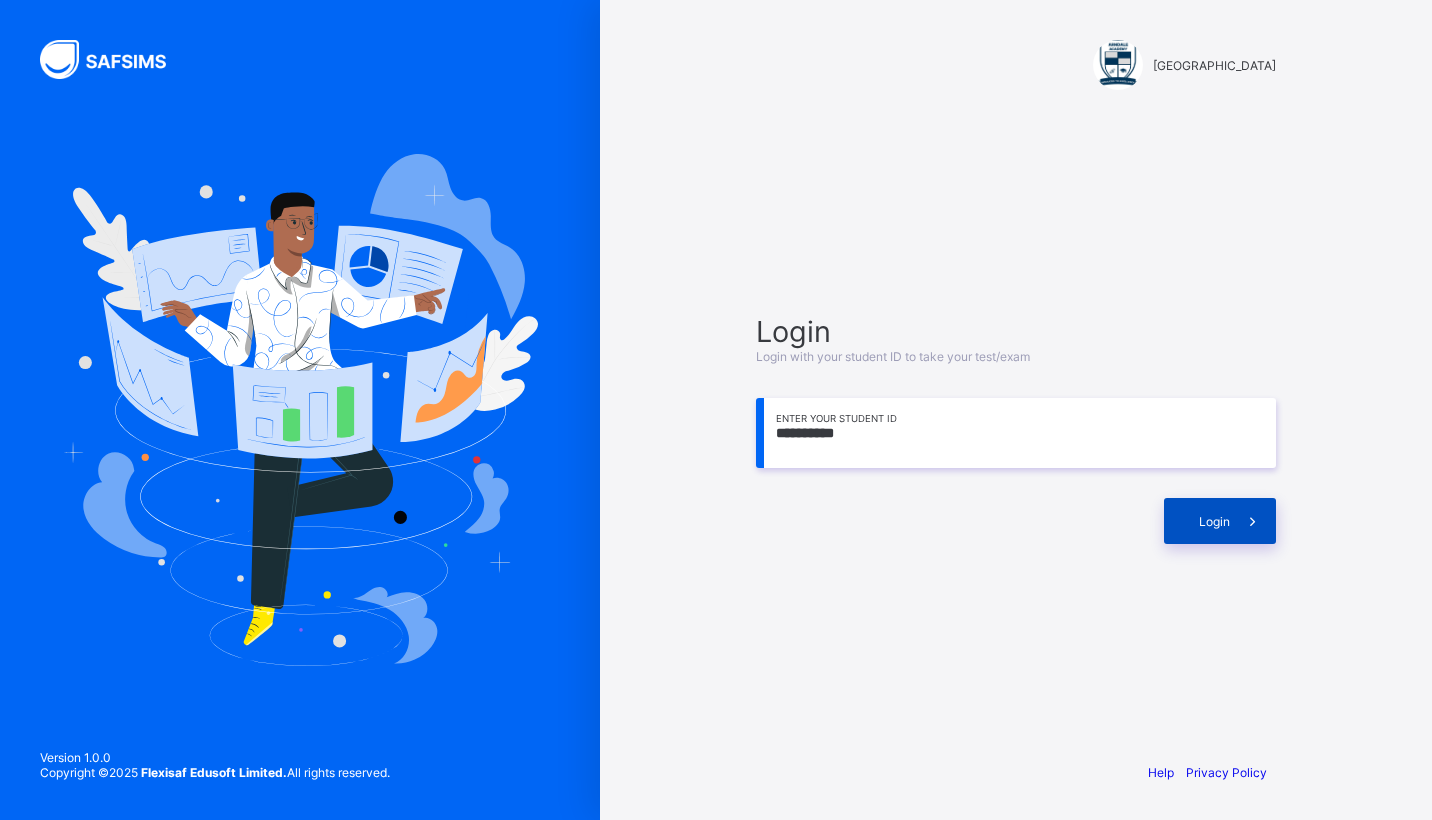 click on "Login" at bounding box center (1220, 521) 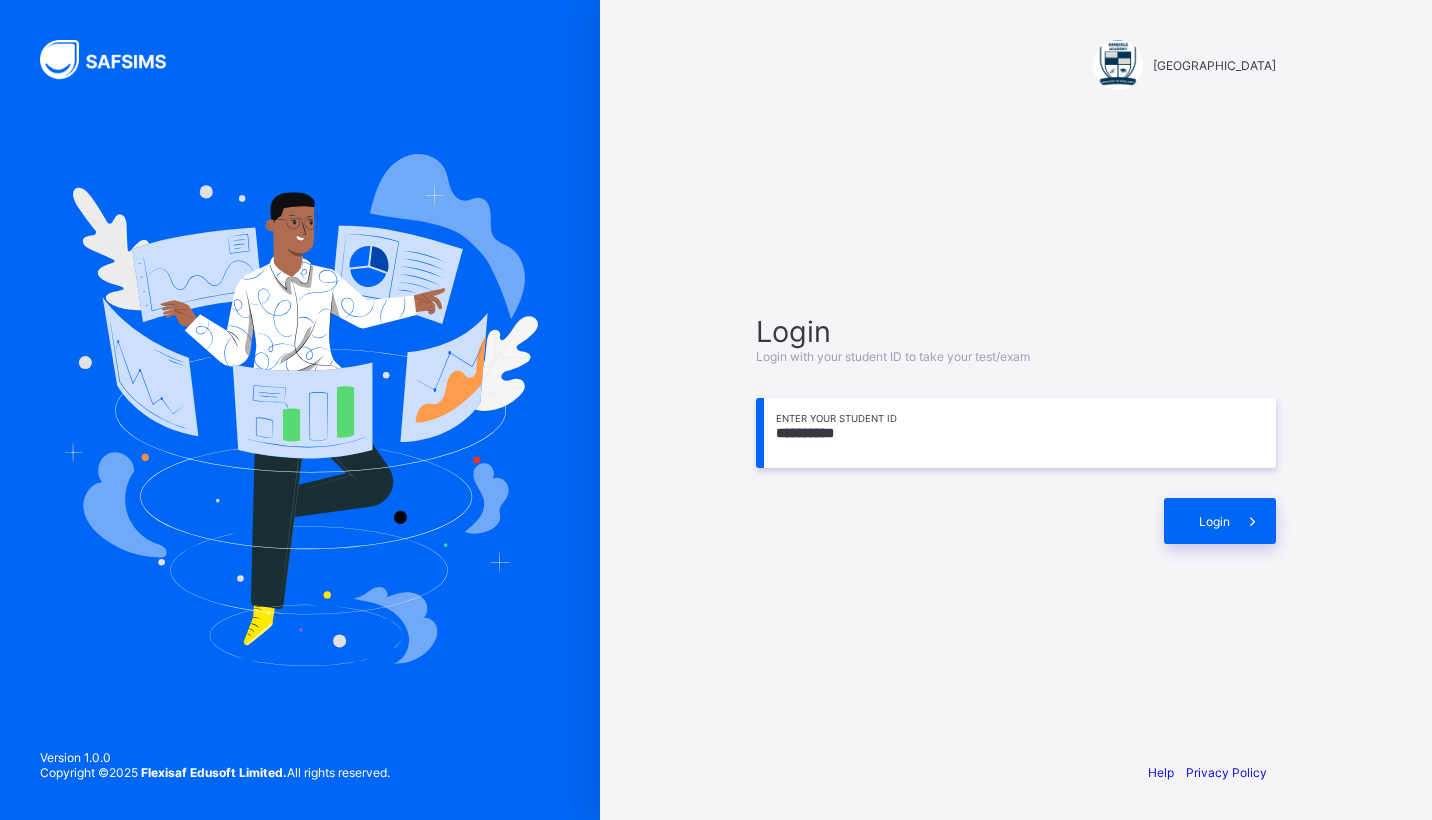 drag, startPoint x: 816, startPoint y: 436, endPoint x: 748, endPoint y: 426, distance: 68.73136 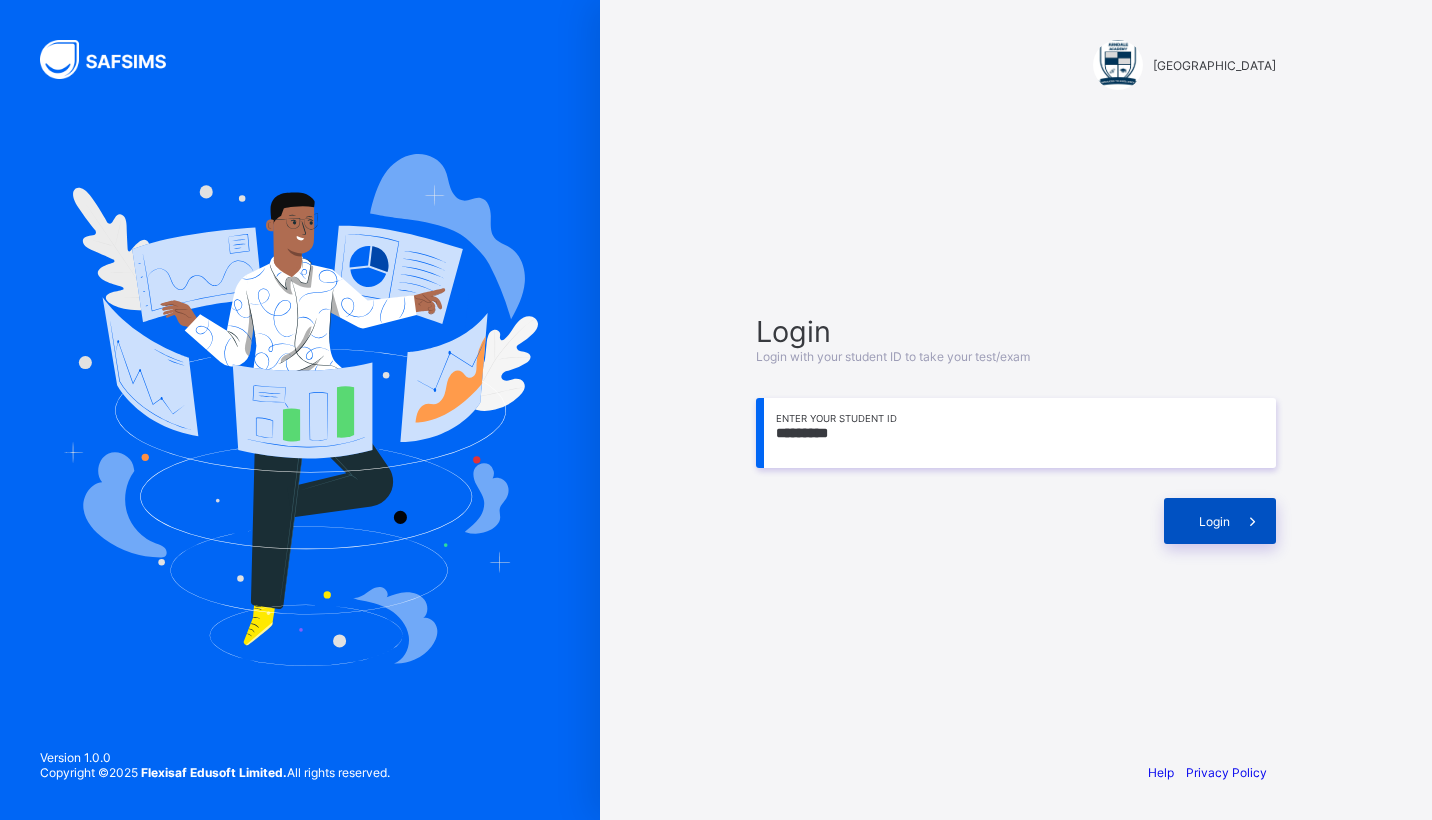 click on "Login" at bounding box center (1220, 521) 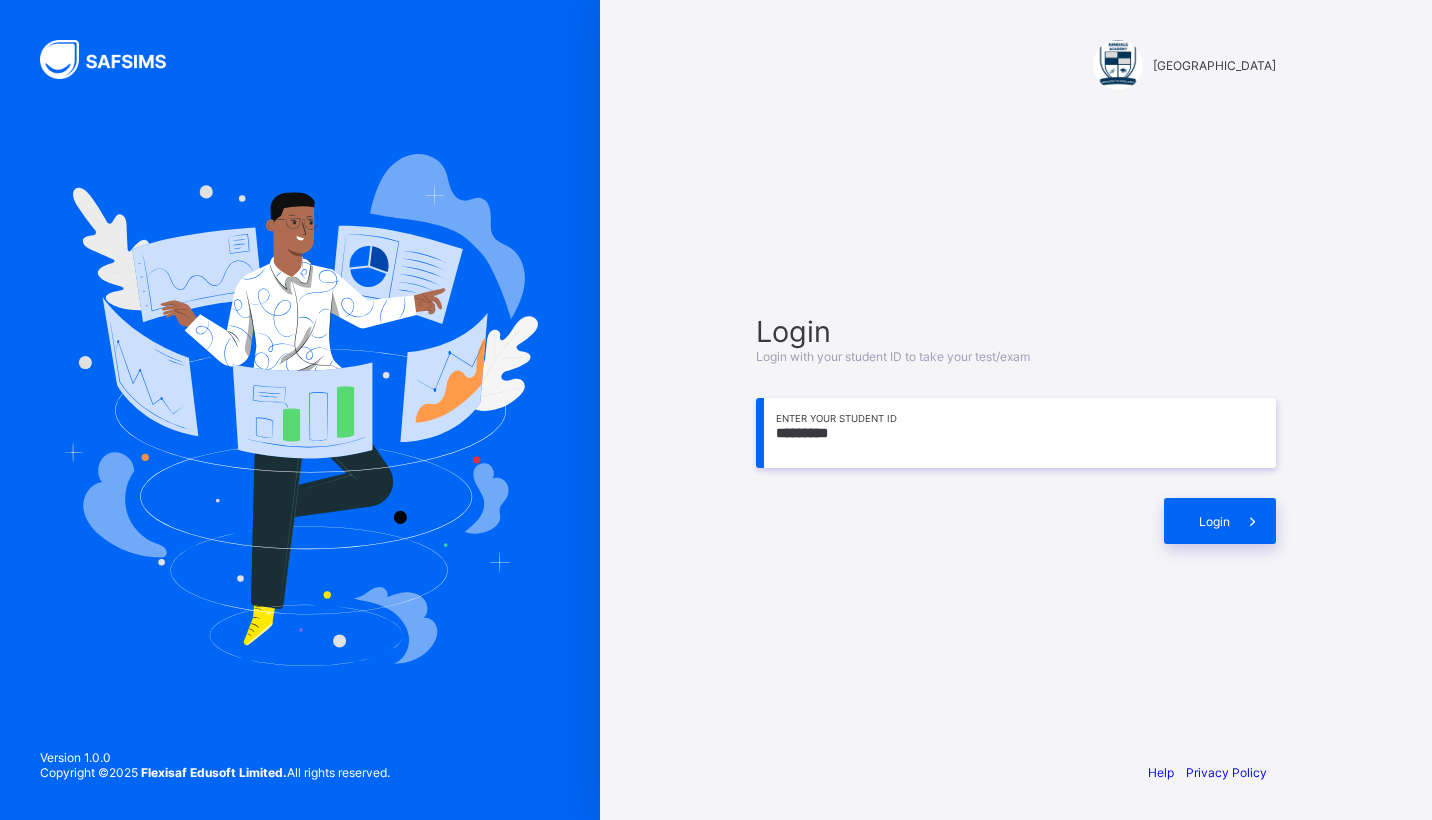 click on "*********" at bounding box center [1016, 433] 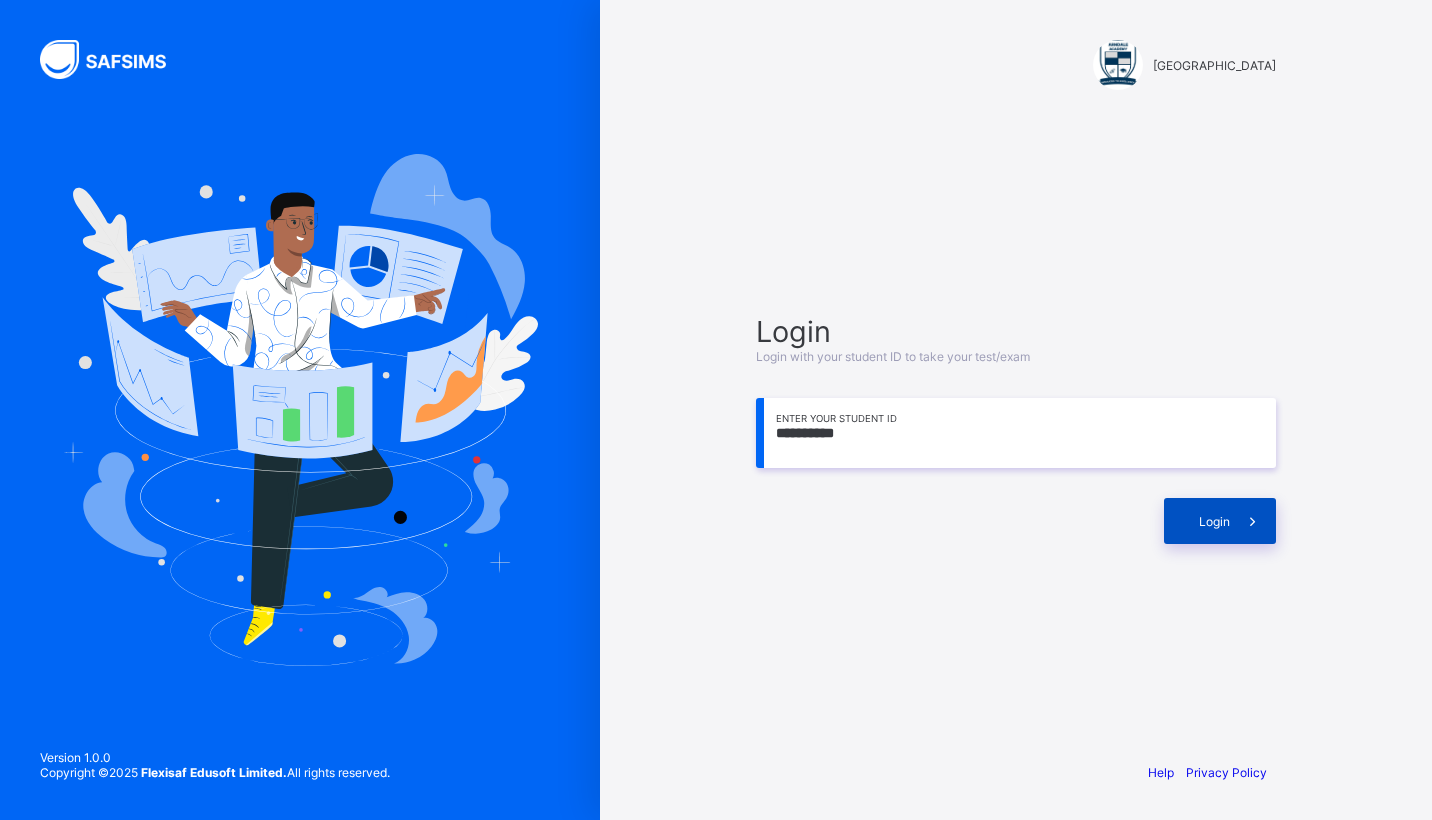 type on "**********" 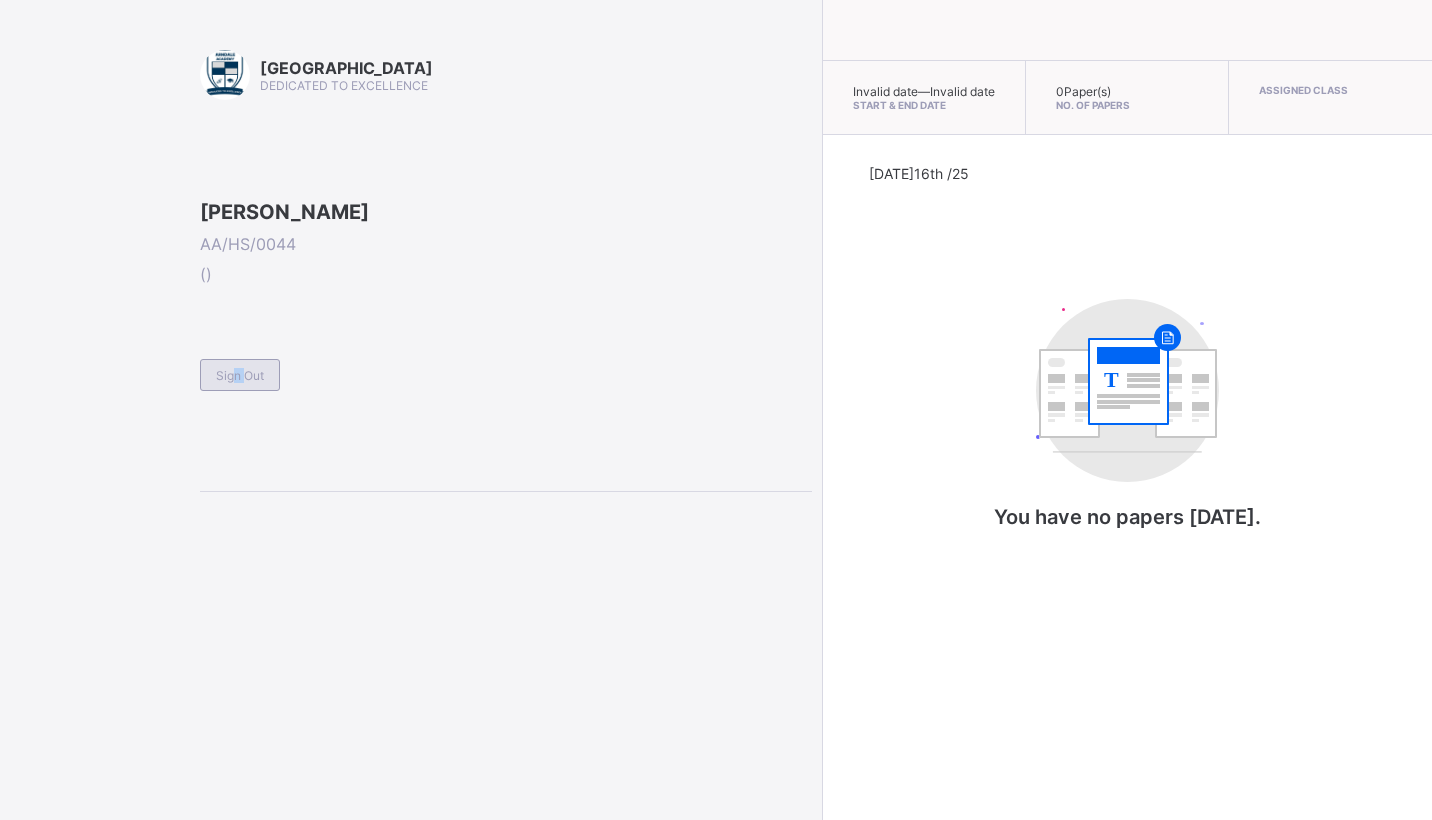 drag, startPoint x: 230, startPoint y: 503, endPoint x: 240, endPoint y: 513, distance: 14.142136 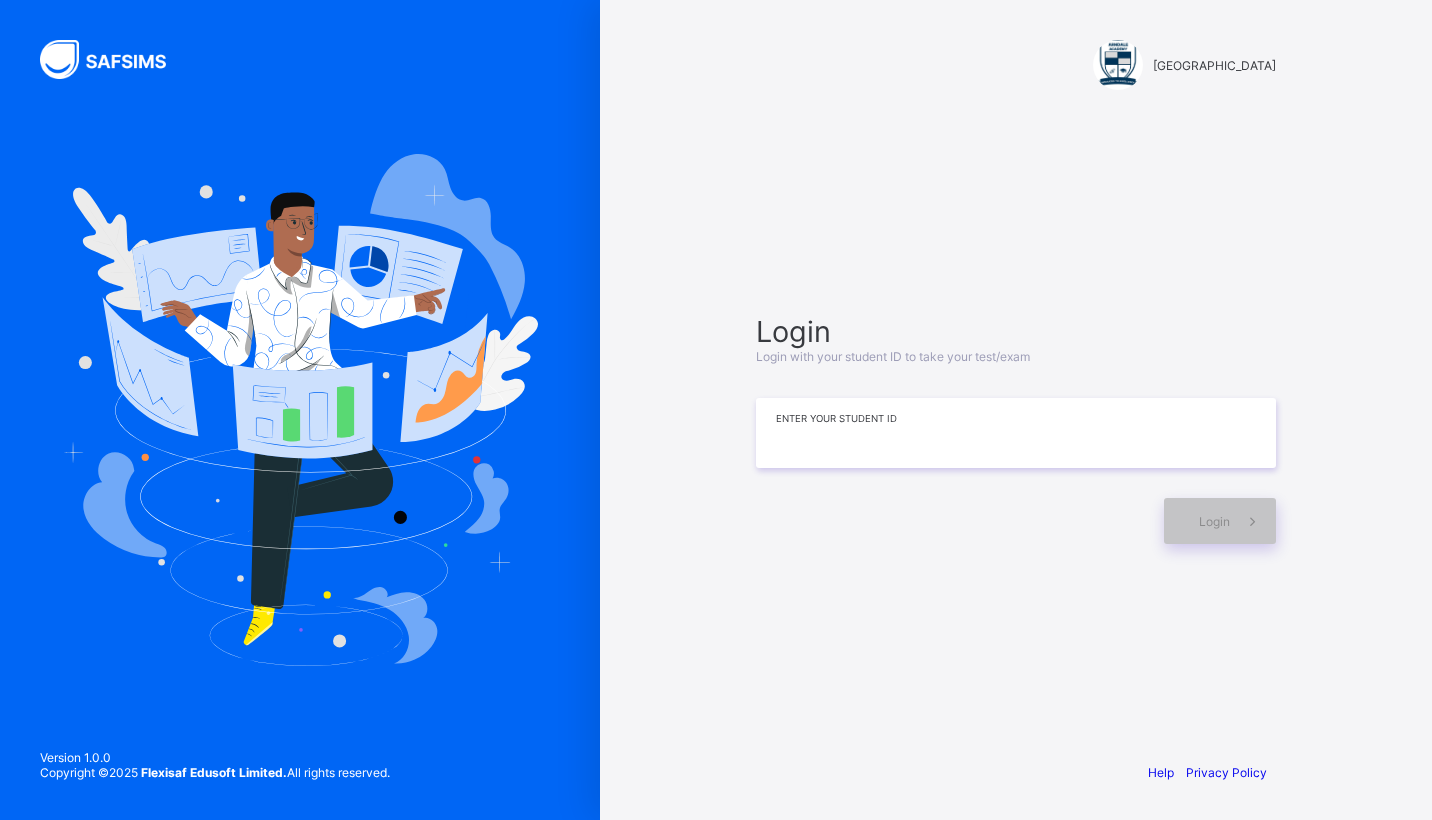 drag, startPoint x: 974, startPoint y: 451, endPoint x: 1211, endPoint y: 421, distance: 238.89119 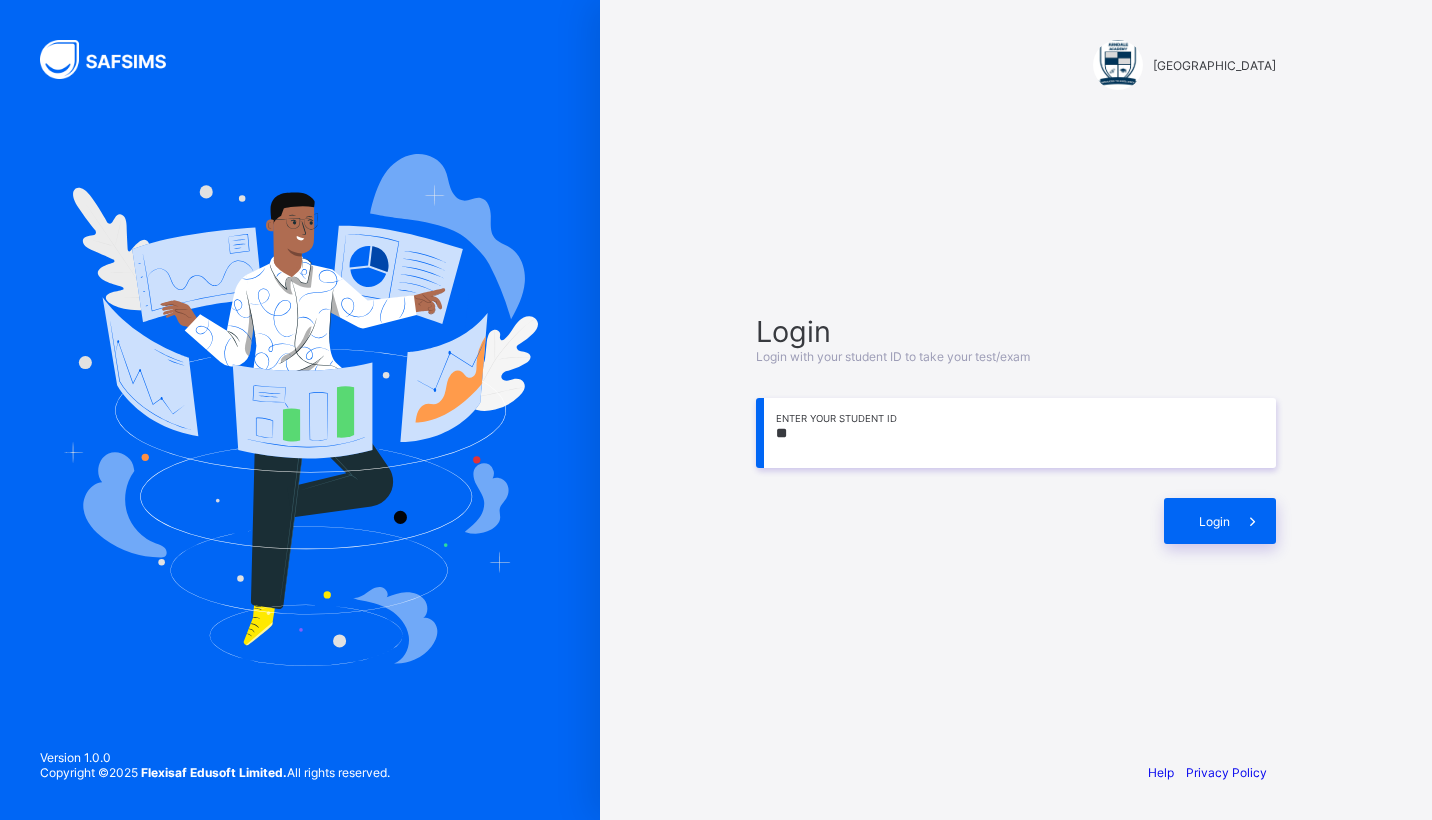 type on "*" 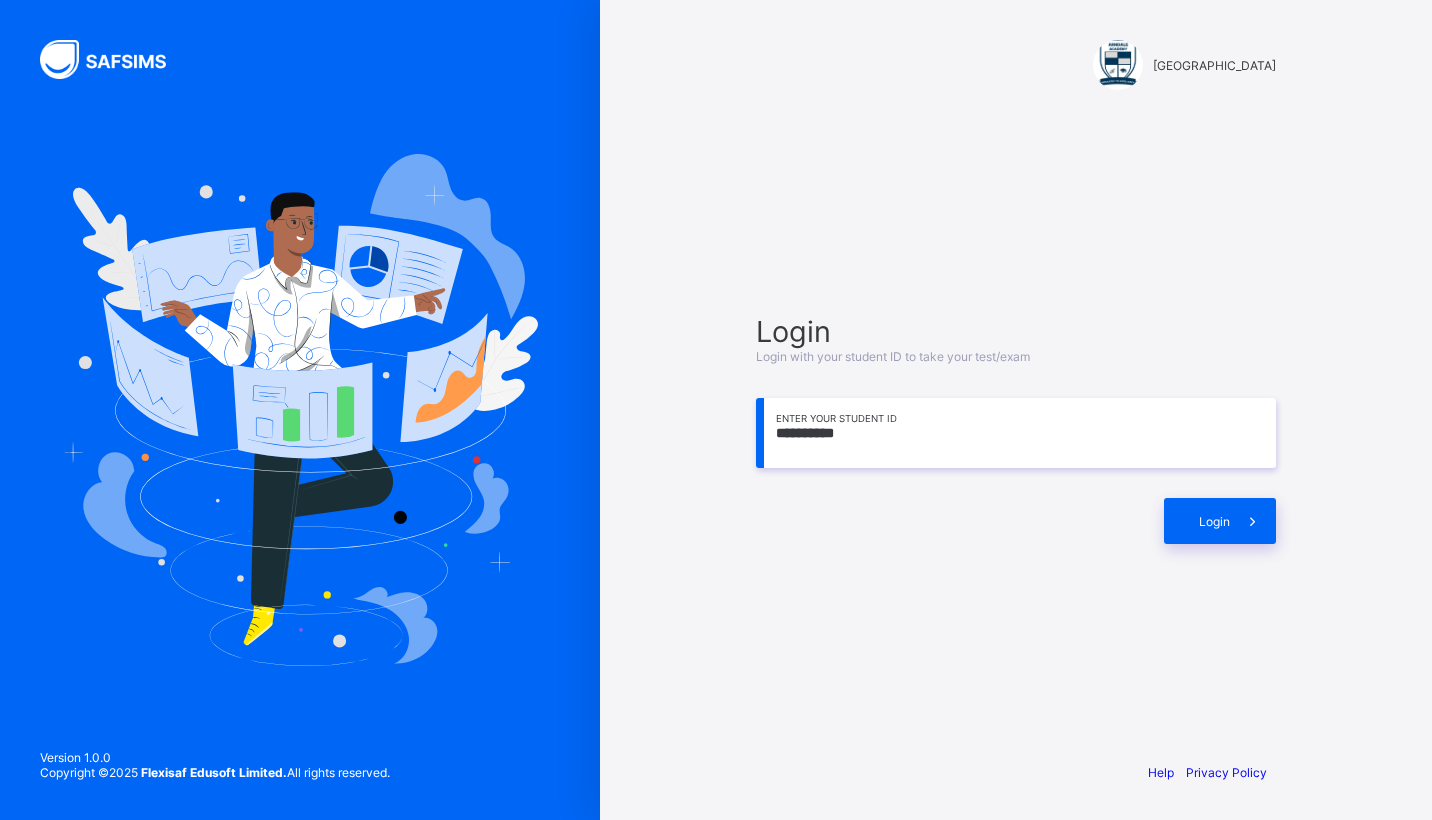 type on "**********" 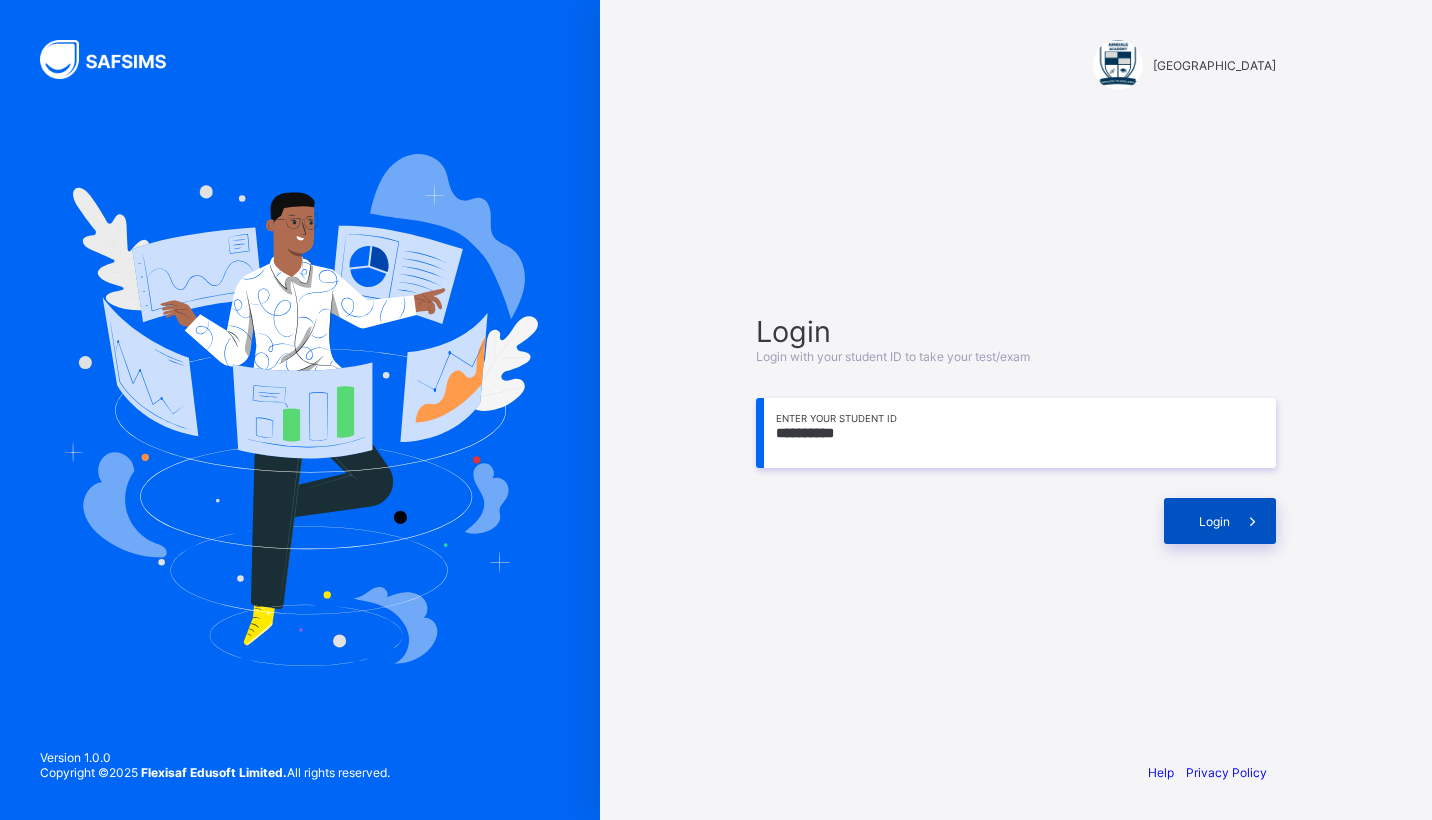click on "Login" at bounding box center (1220, 521) 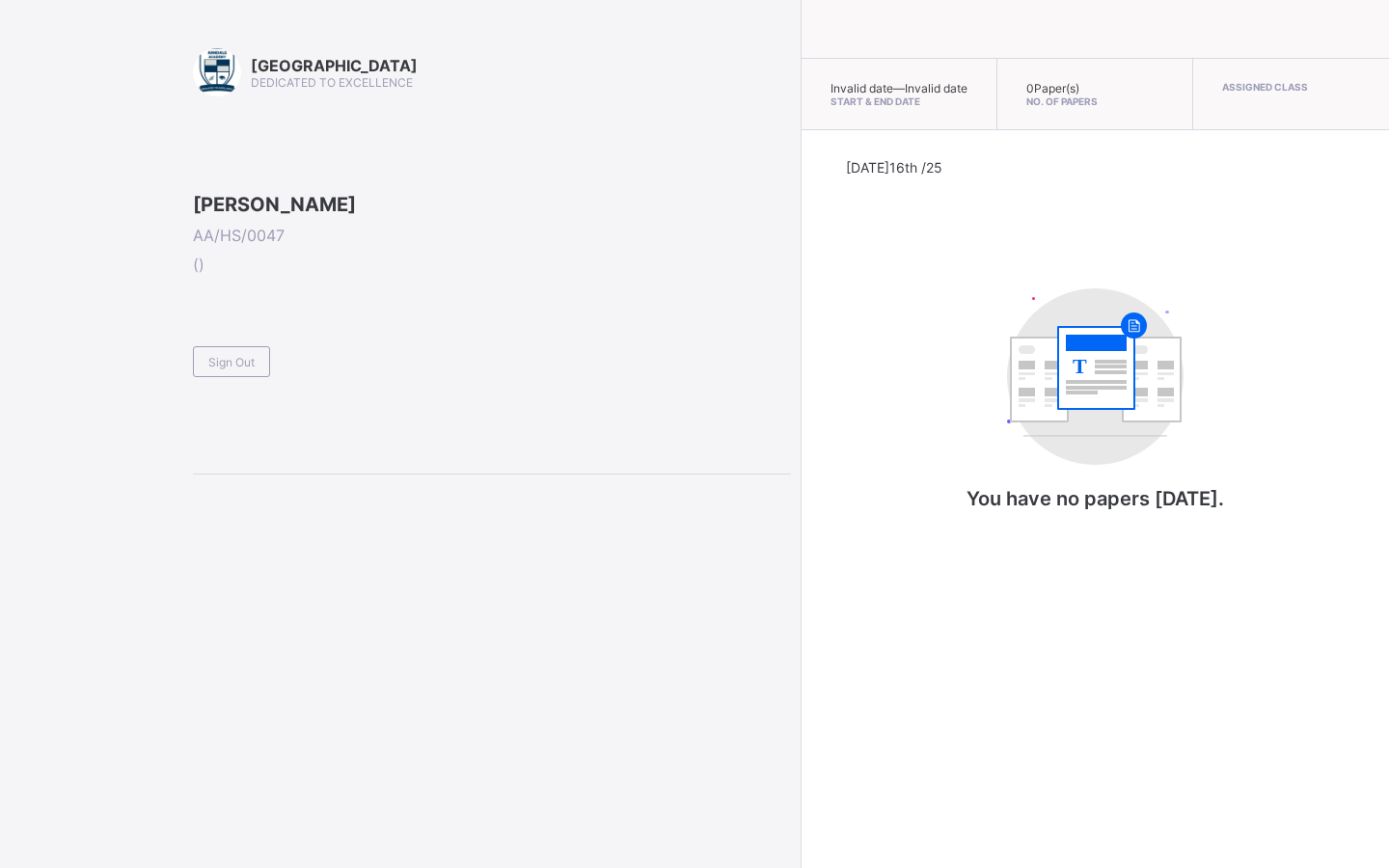 drag, startPoint x: 20, startPoint y: 829, endPoint x: 124, endPoint y: 796, distance: 109.11004 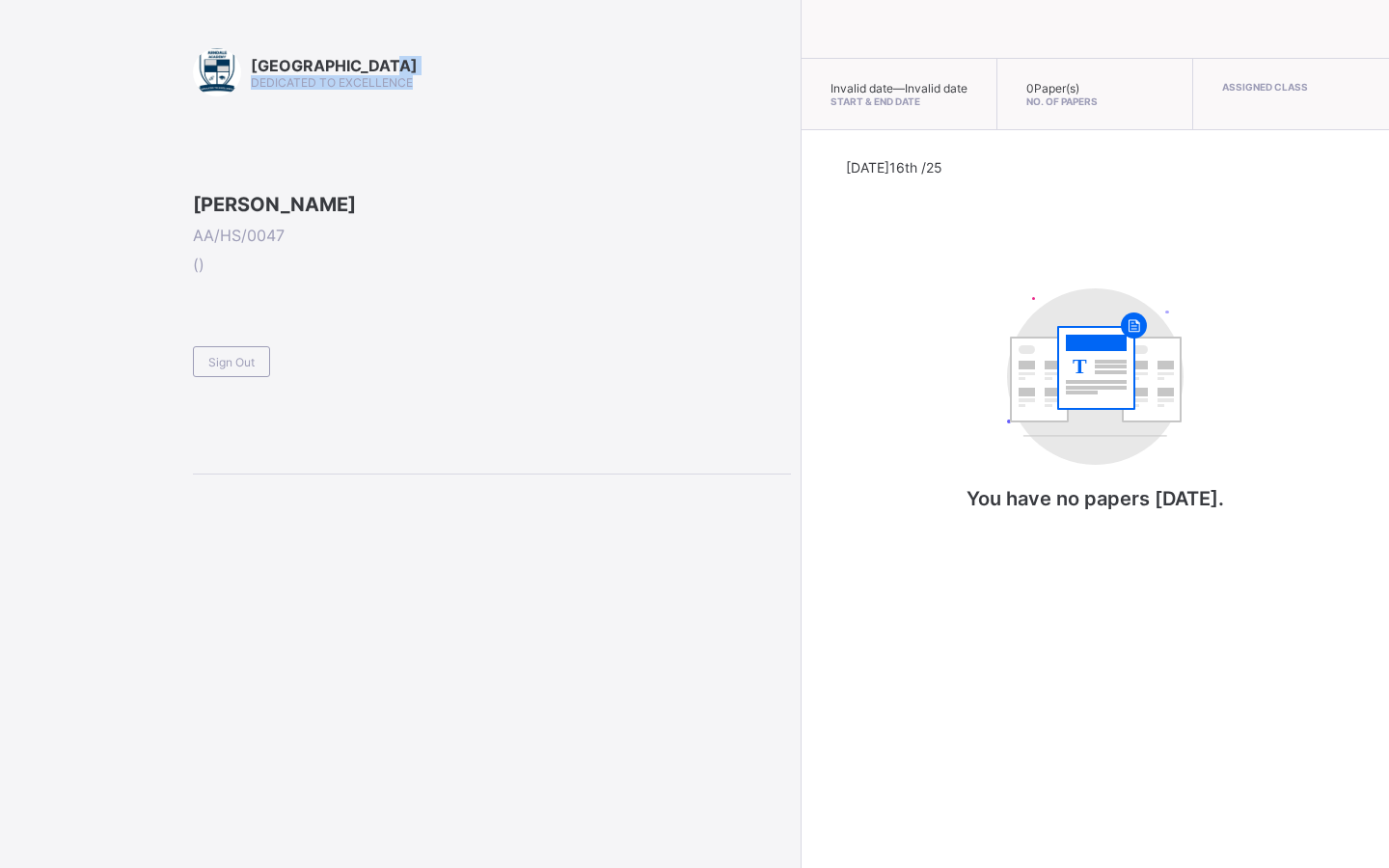 drag, startPoint x: 574, startPoint y: 0, endPoint x: 503, endPoint y: 124, distance: 142.88807 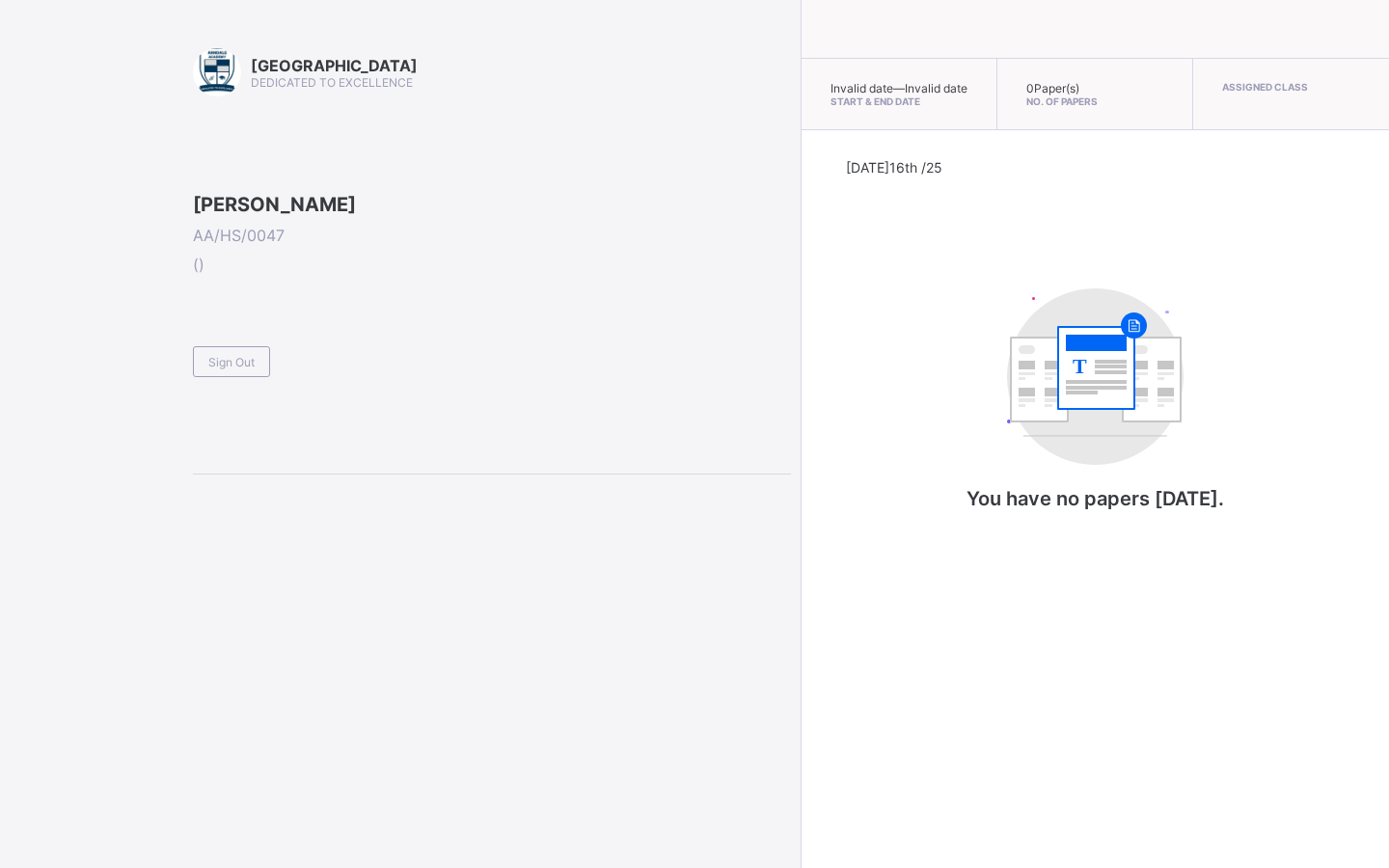 click on "Arndale Academy   DEDICATED TO EXCELLENCE ABDULMUIZ  NUHU-AJANAH AA/HS/0047  ( )  Sign Out" at bounding box center (395, 434) 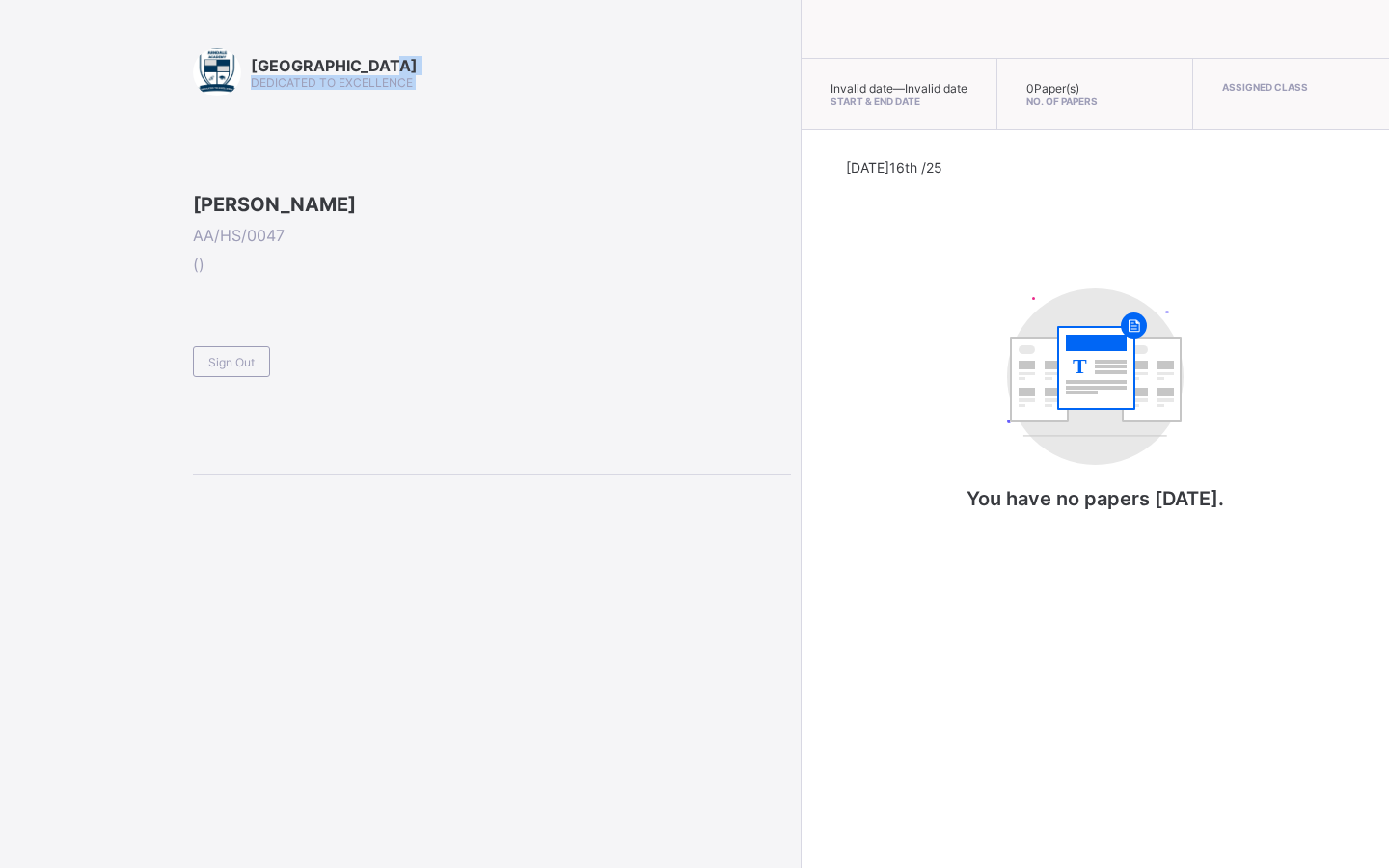 drag, startPoint x: 481, startPoint y: 7, endPoint x: 528, endPoint y: 143, distance: 143.8923 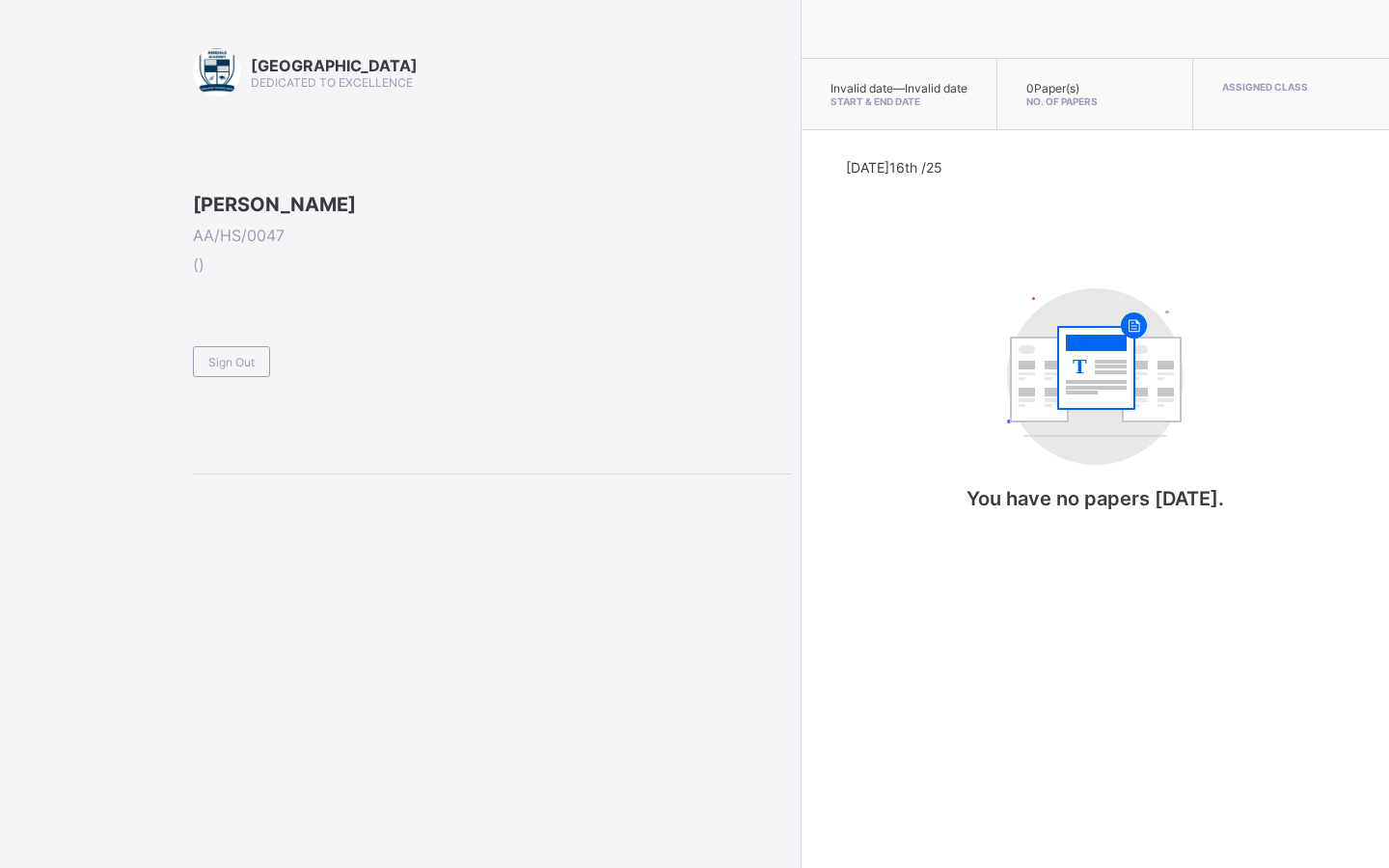 click at bounding box center (1095, 29) 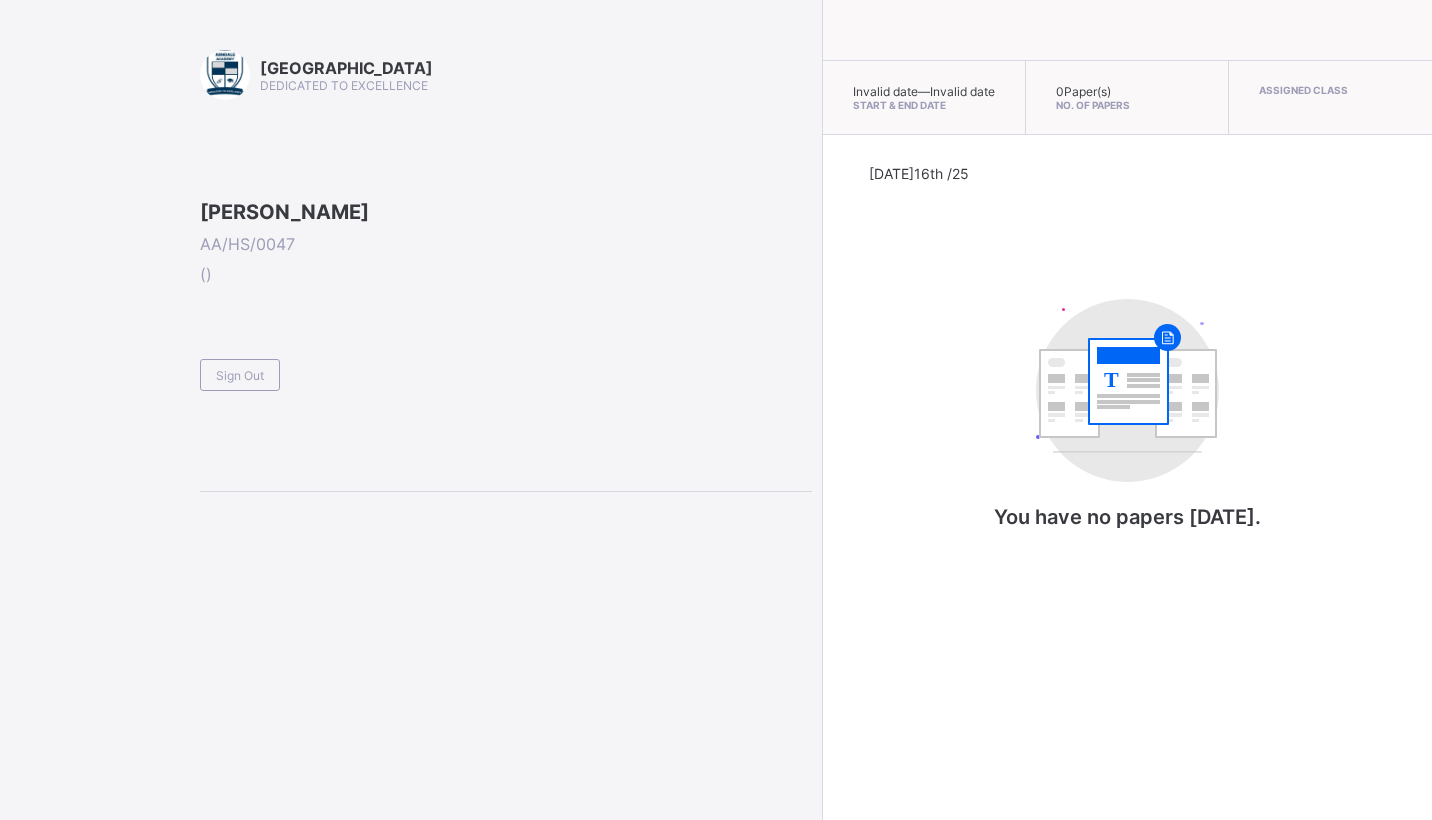 click on "Today  16th /25 T You have no papers today." at bounding box center [1127, 367] 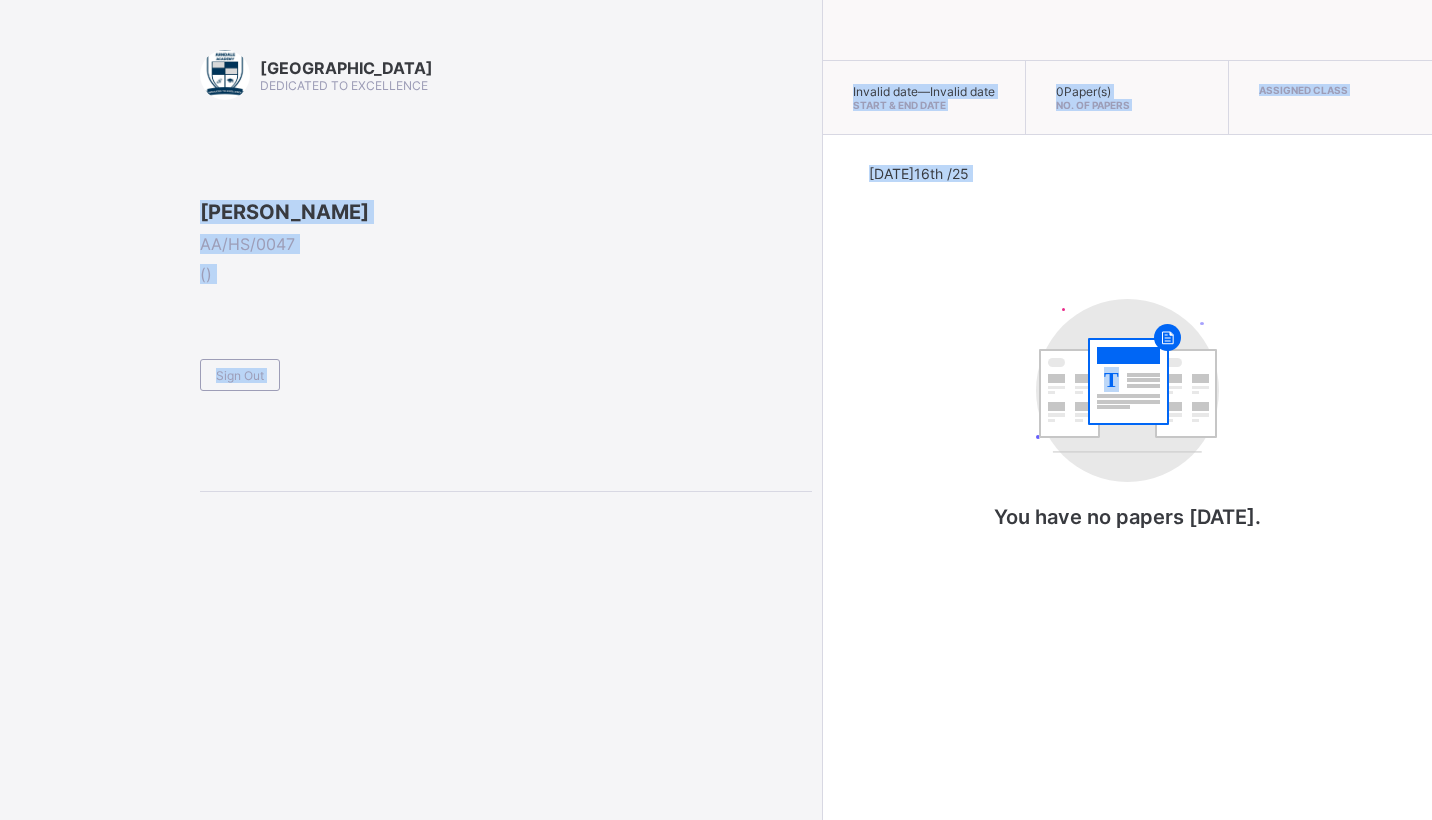 drag, startPoint x: 460, startPoint y: 268, endPoint x: 917, endPoint y: 825, distance: 720.48456 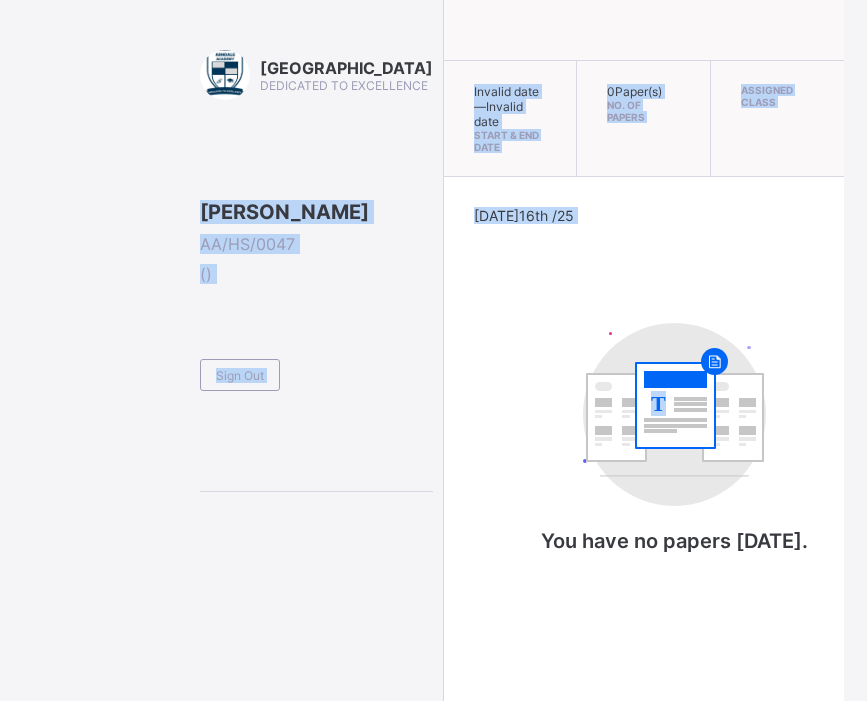 scroll, scrollTop: 7, scrollLeft: 0, axis: vertical 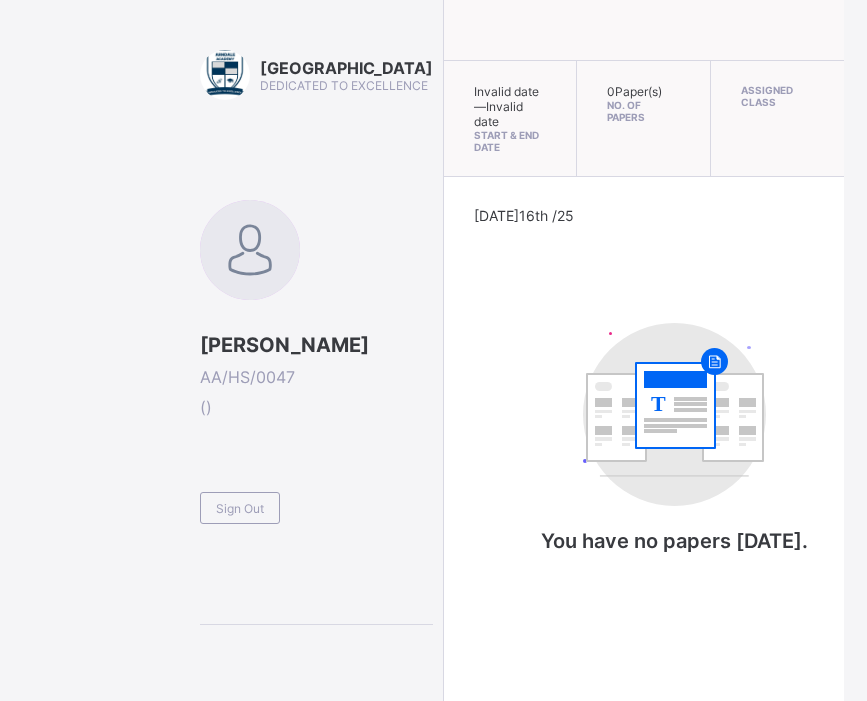 click on "Arndale Academy   DEDICATED TO EXCELLENCE [PERSON_NAME]-AJANAH AA/HS/0047  ( )  Sign Out  Invalid date  —  Invalid date Start & End Date   0  Paper(s)  No. of Papers     Assigned Class [DATE]  16th /25 T You have no papers [DATE]. New Update Available Hello there, You can install SAFSIMS on your device for easier access. Dismiss Update app" at bounding box center [433, 350] 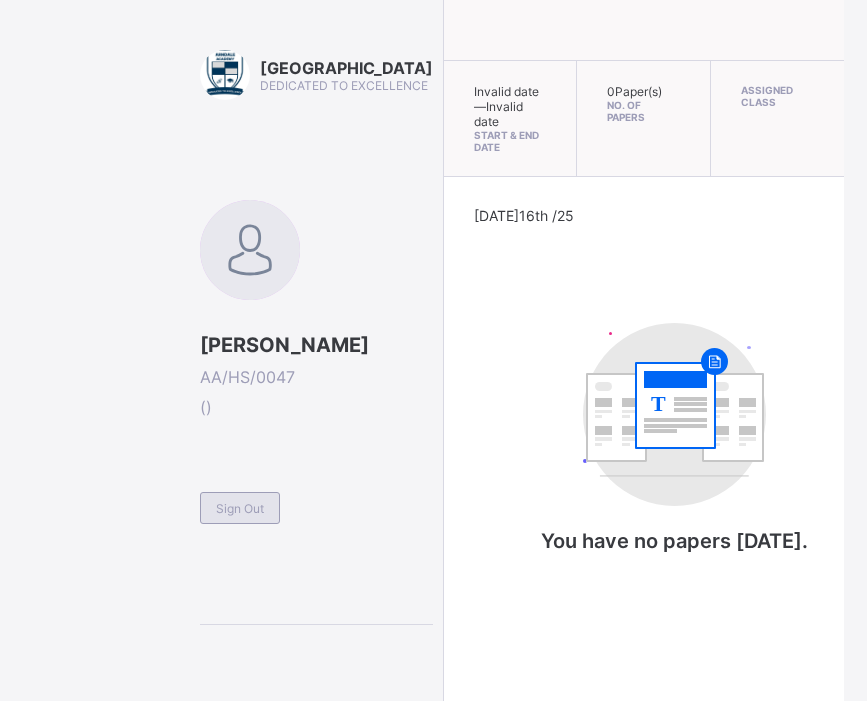 click on "Sign Out" at bounding box center [240, 508] 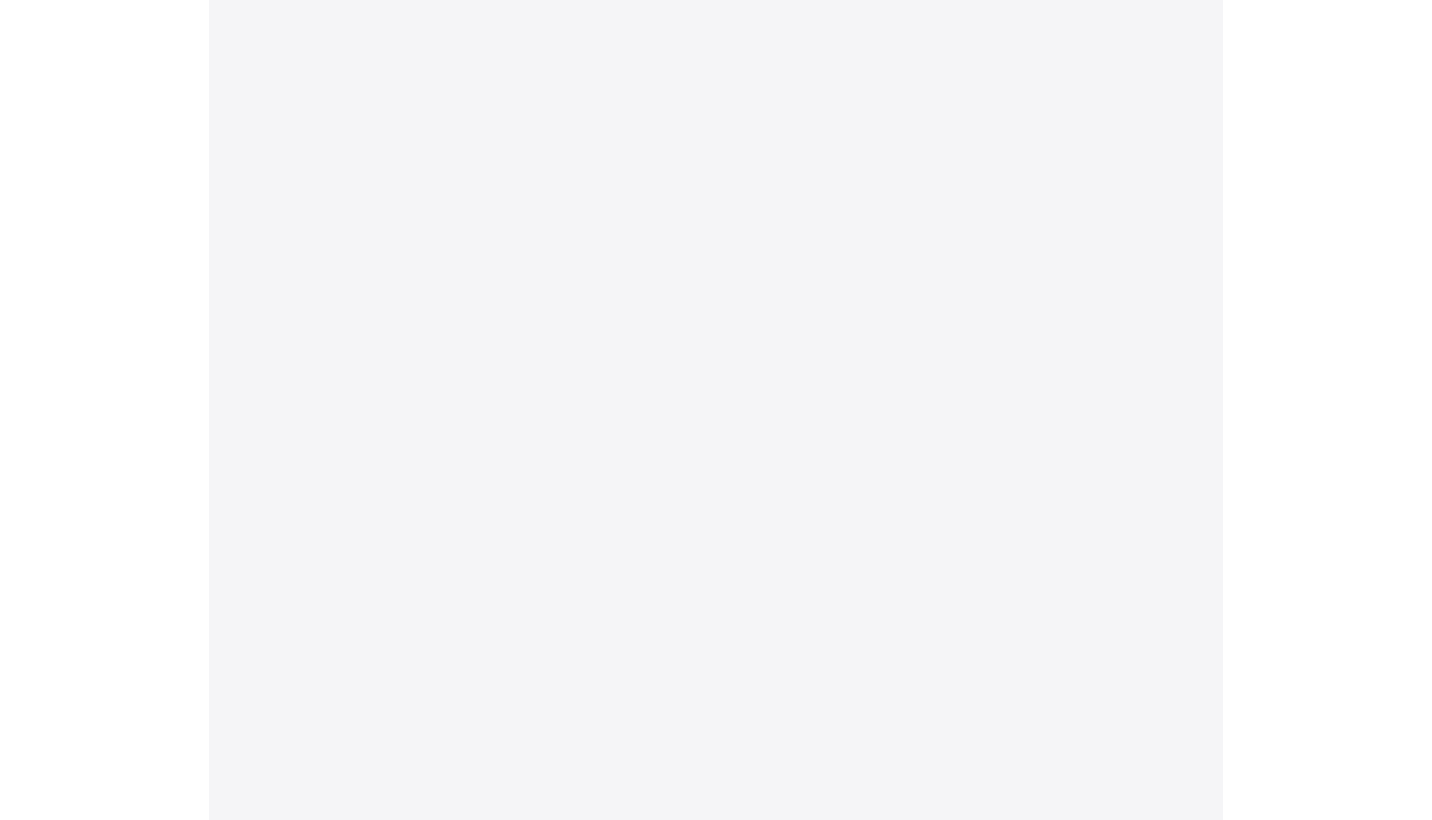 scroll, scrollTop: 0, scrollLeft: 0, axis: both 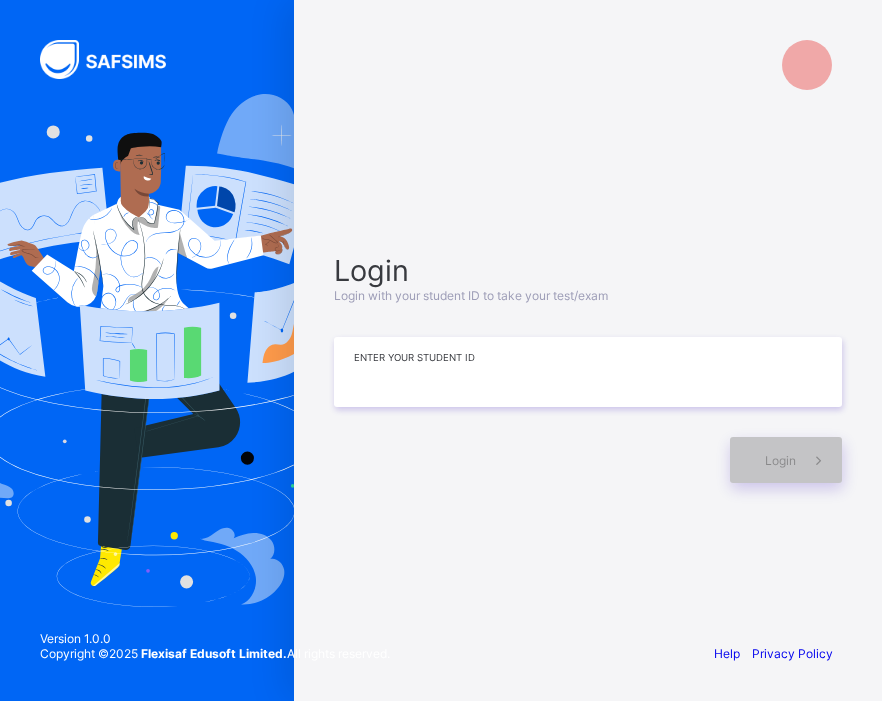 click at bounding box center (588, 372) 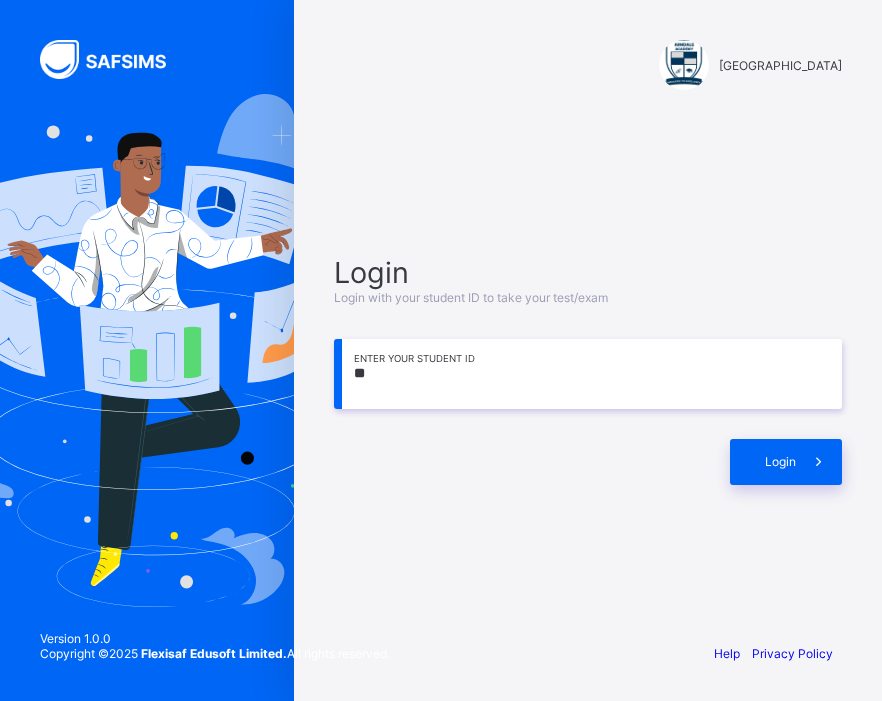type on "*" 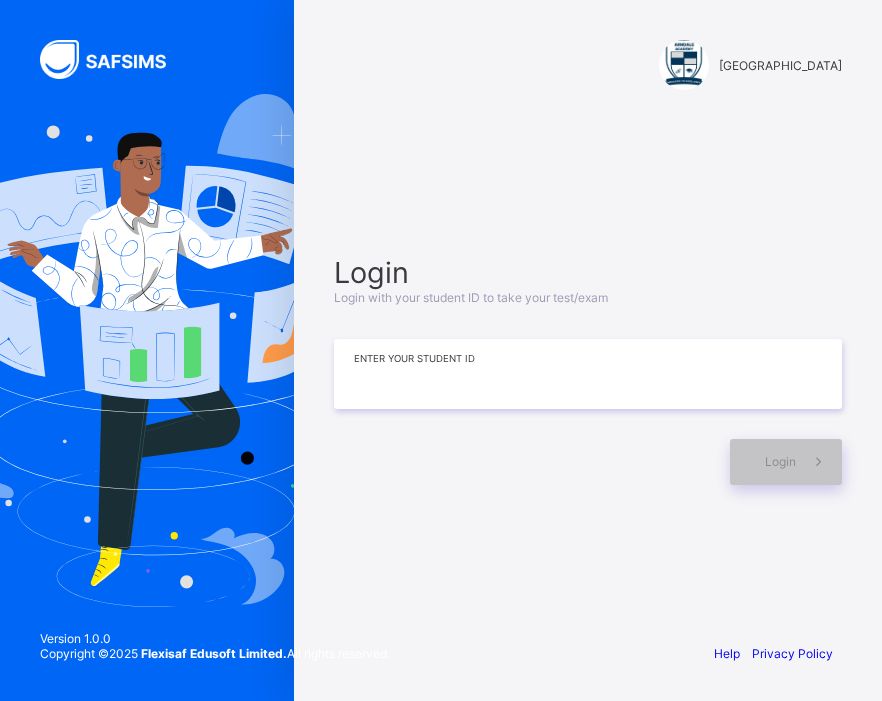 click at bounding box center (588, 374) 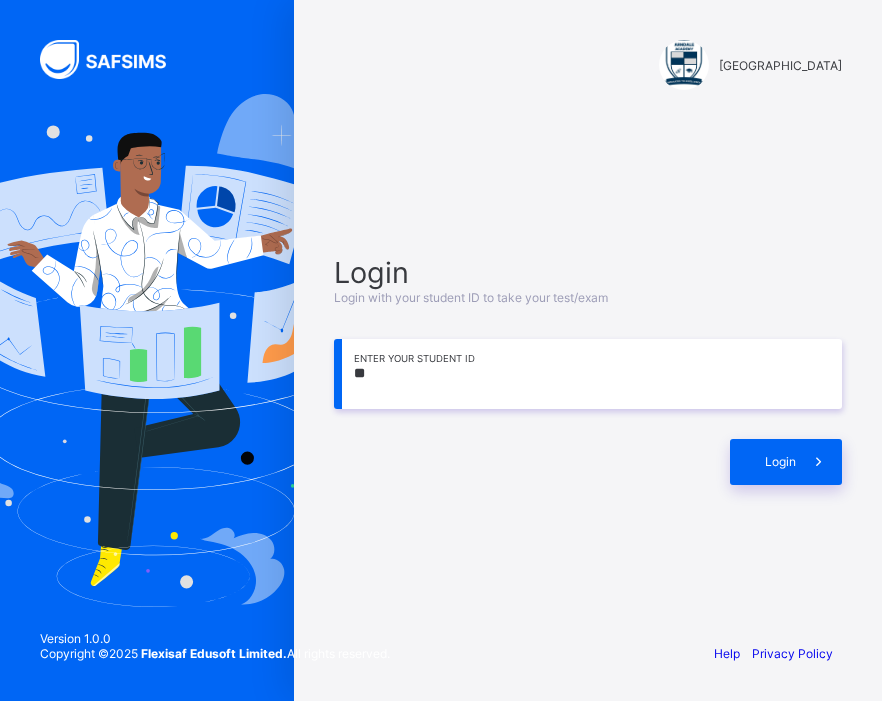 type on "*" 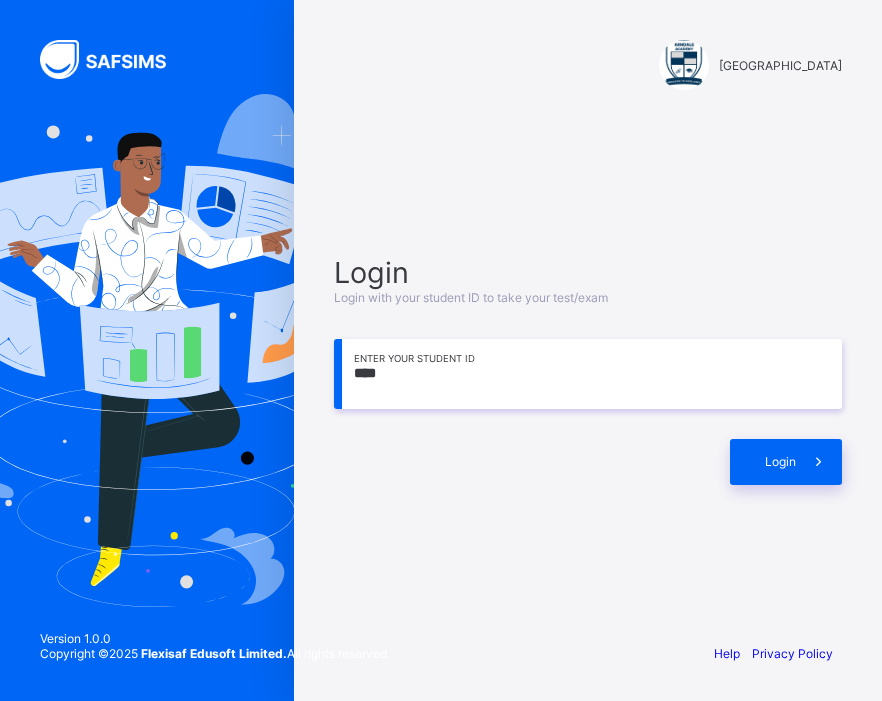 click on "****" at bounding box center (588, 374) 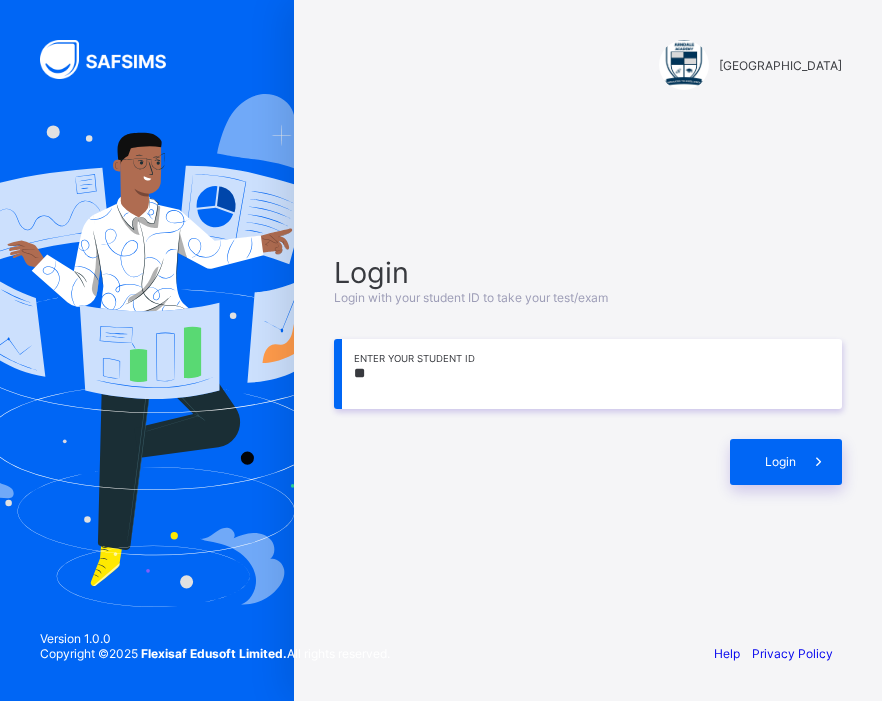 type on "*" 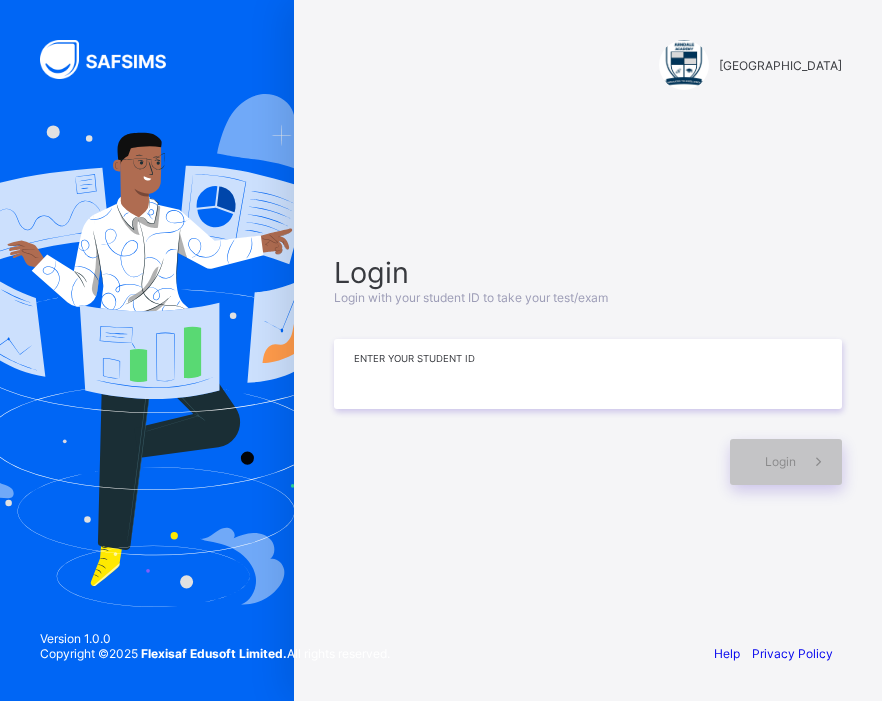 type on "*" 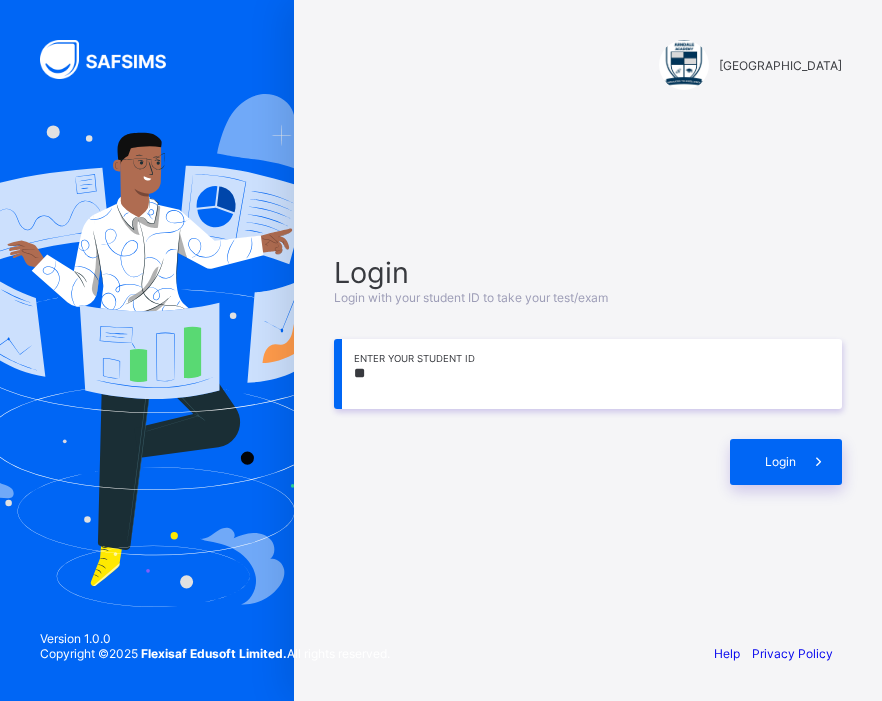 type on "*" 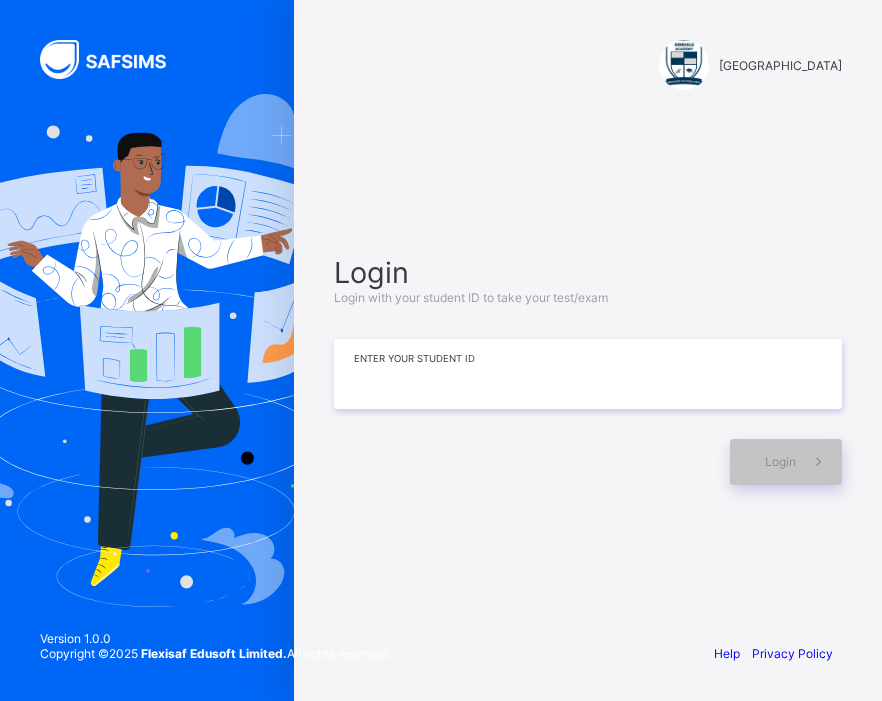 drag, startPoint x: 401, startPoint y: 398, endPoint x: 396, endPoint y: 388, distance: 11.18034 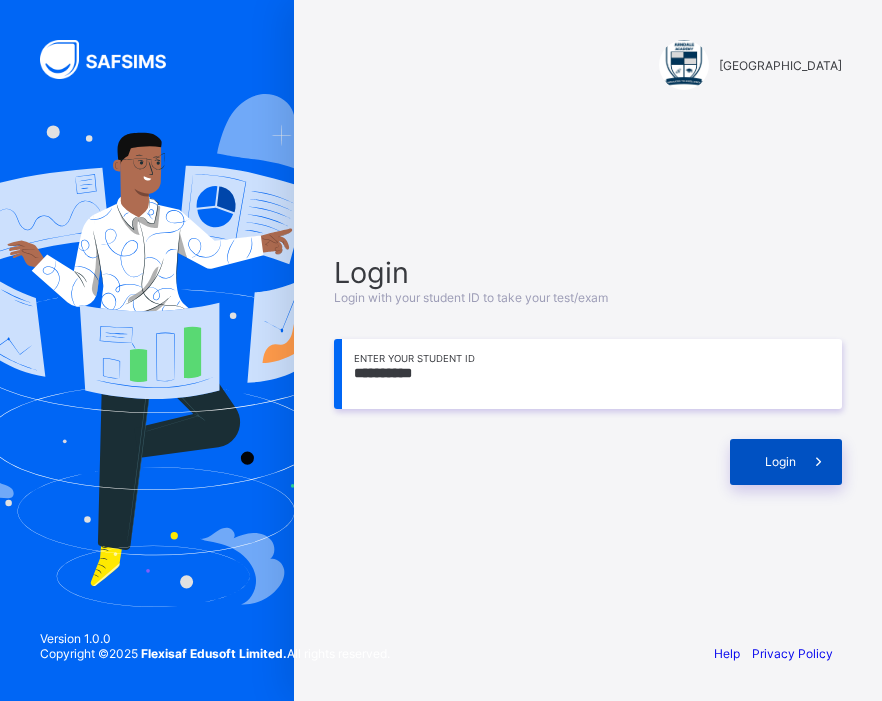 click at bounding box center (819, 462) 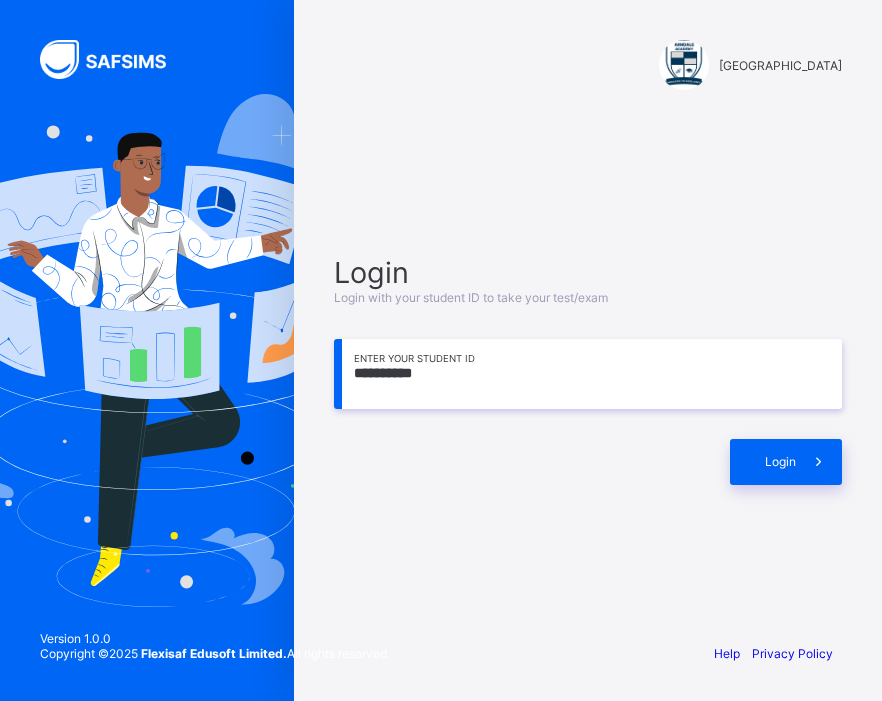 click on "**********" at bounding box center (588, 374) 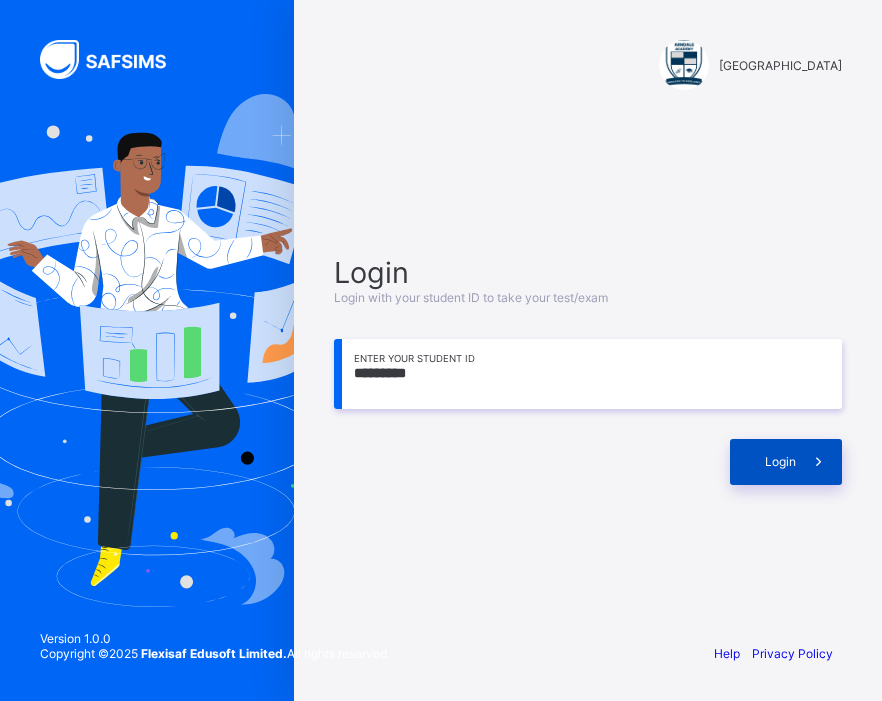 type on "*********" 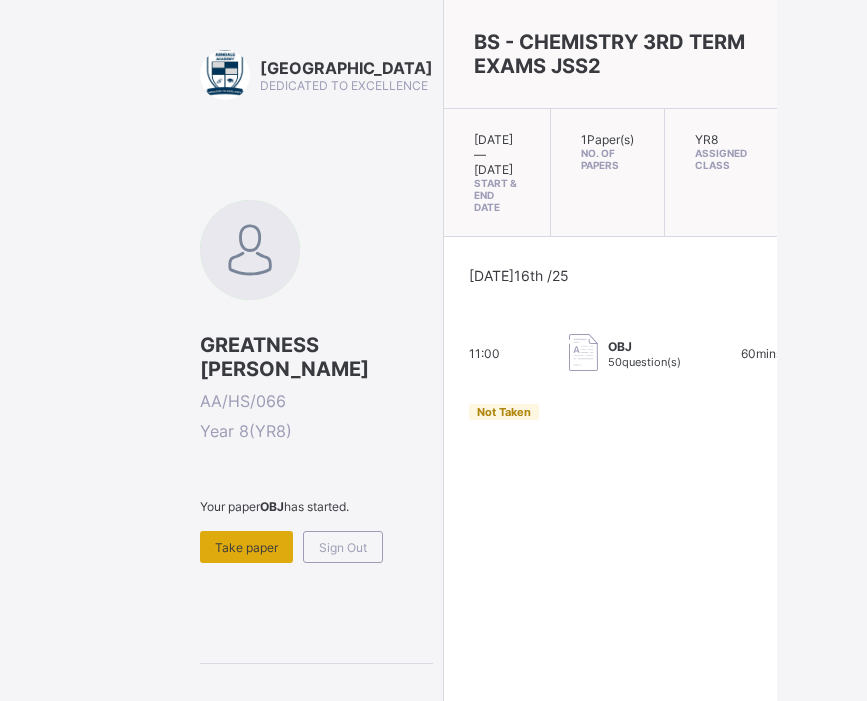 click on "Take paper" at bounding box center [246, 547] 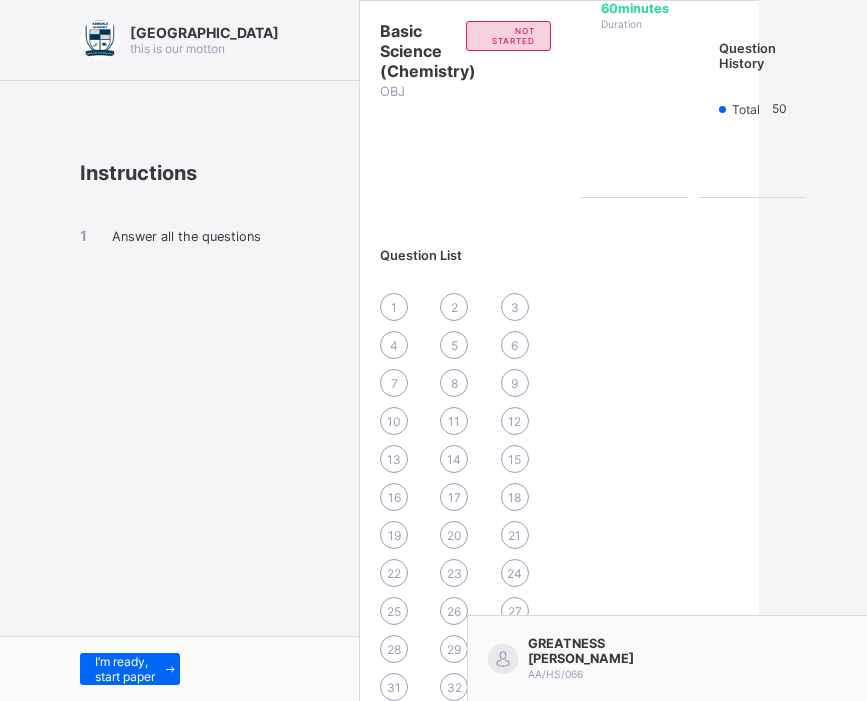 click on "1" at bounding box center [394, 307] 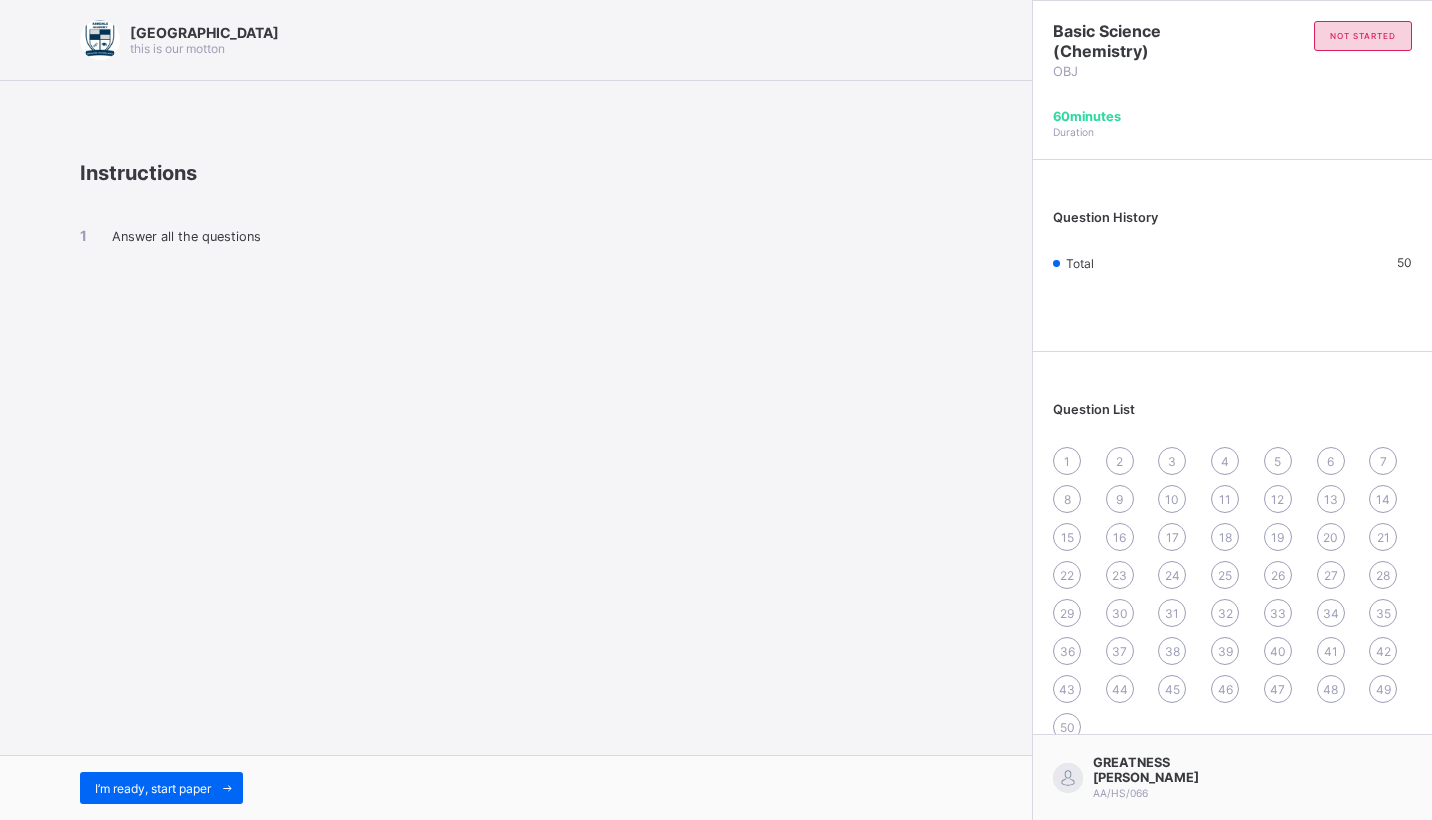 click on "I’m ready, start paper" at bounding box center (153, 788) 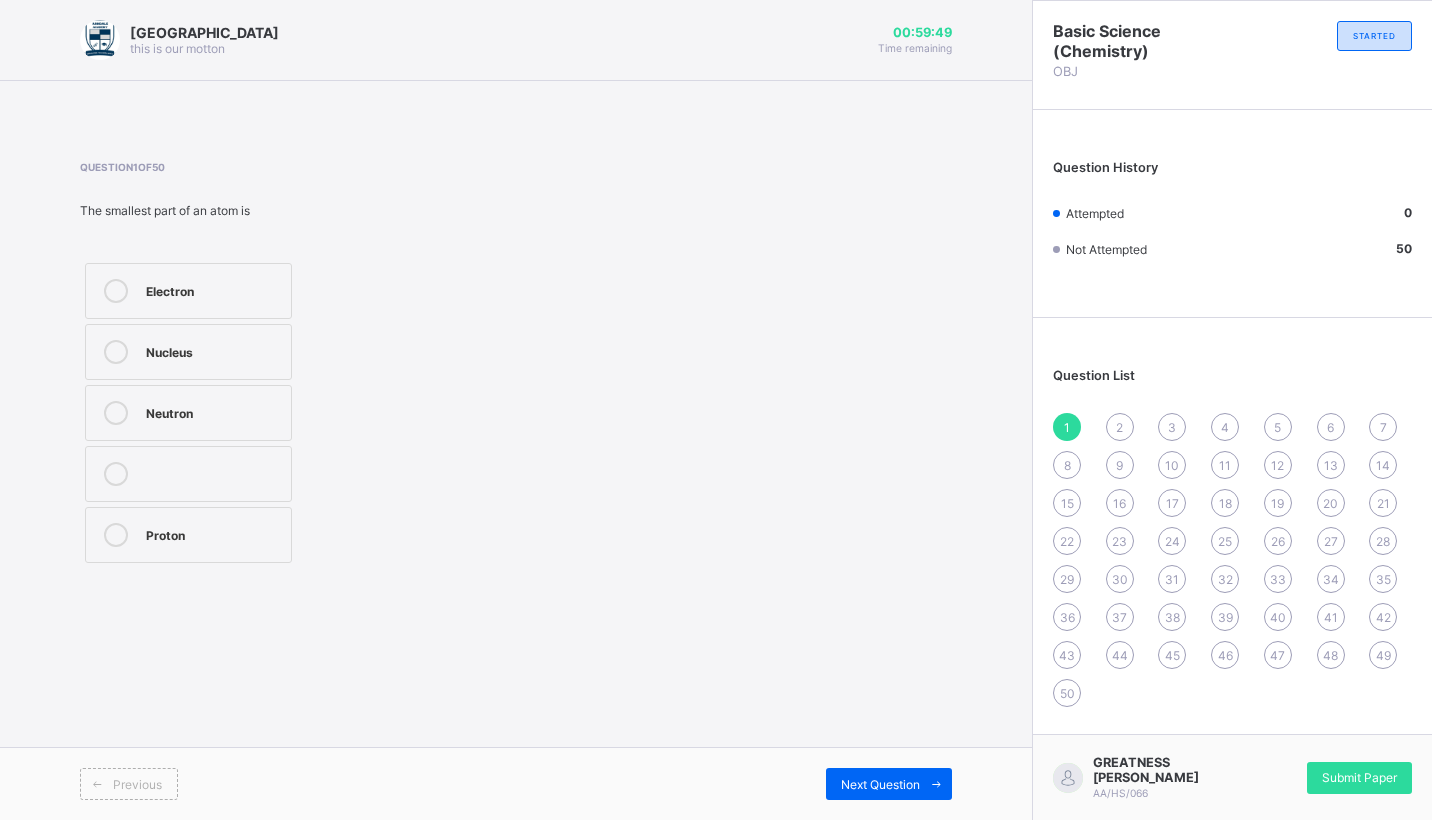 click on "Electron" at bounding box center (213, 289) 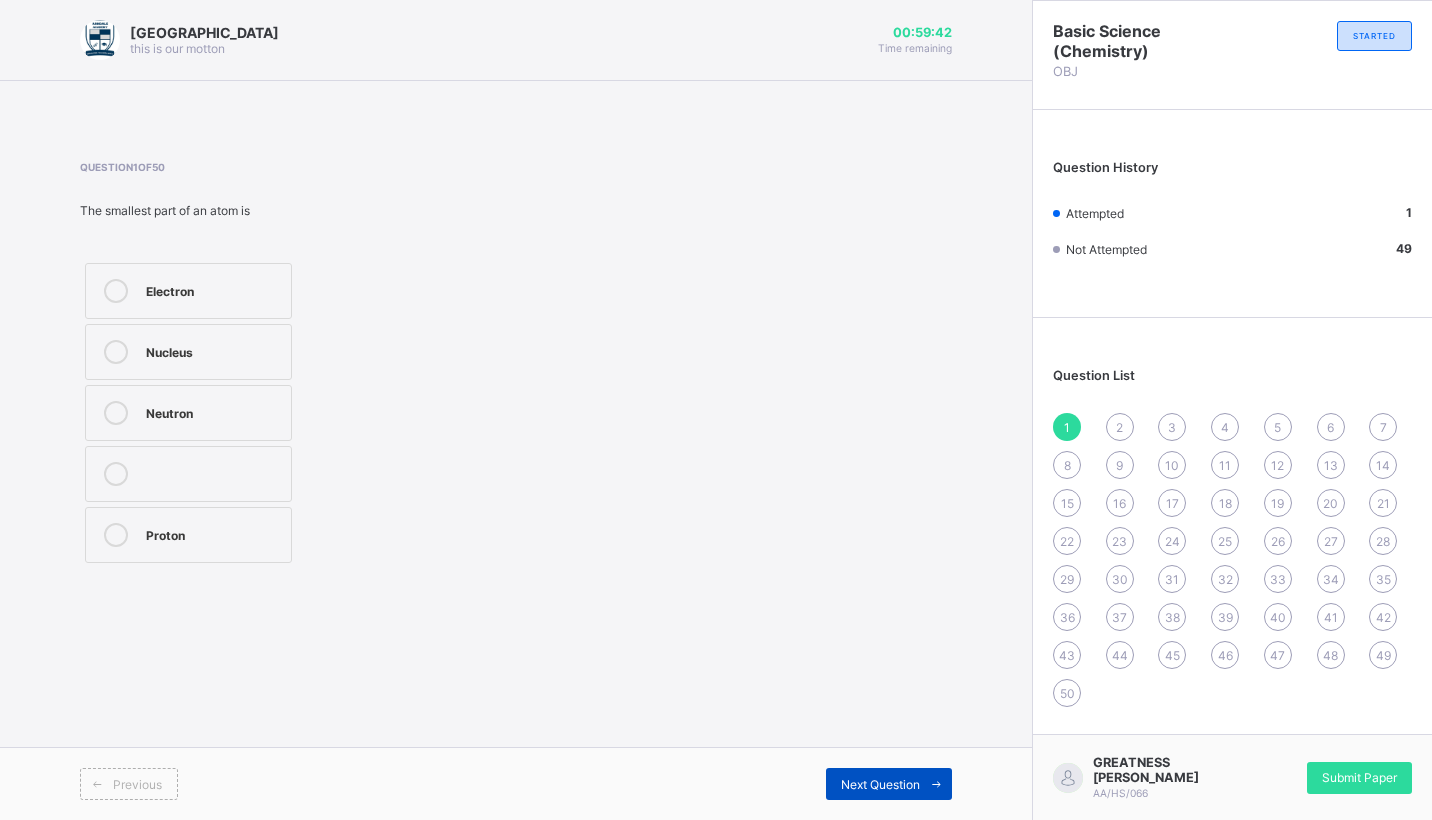 click on "Next Question" at bounding box center [889, 784] 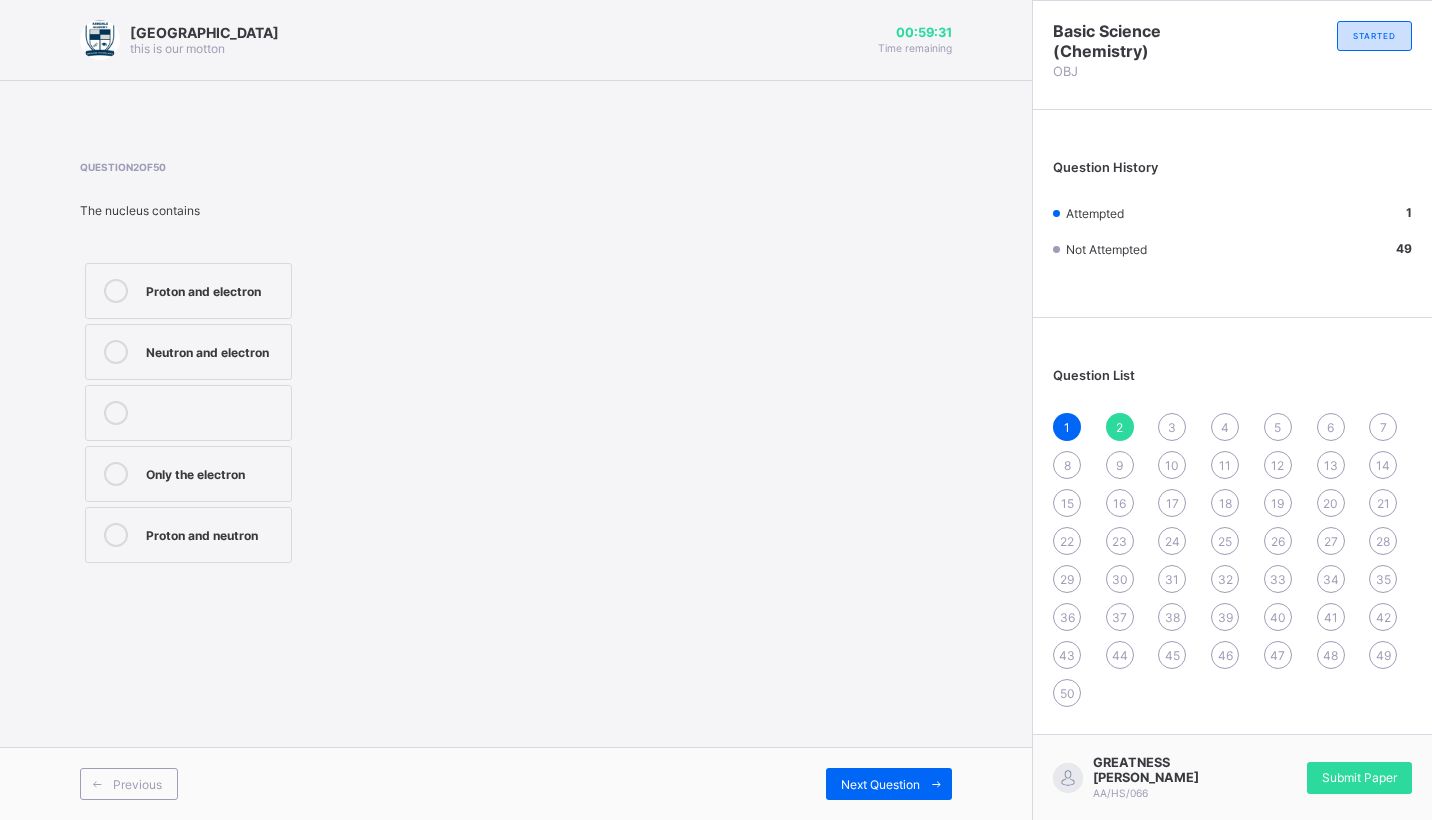 click on "Neutron and electron" at bounding box center [213, 350] 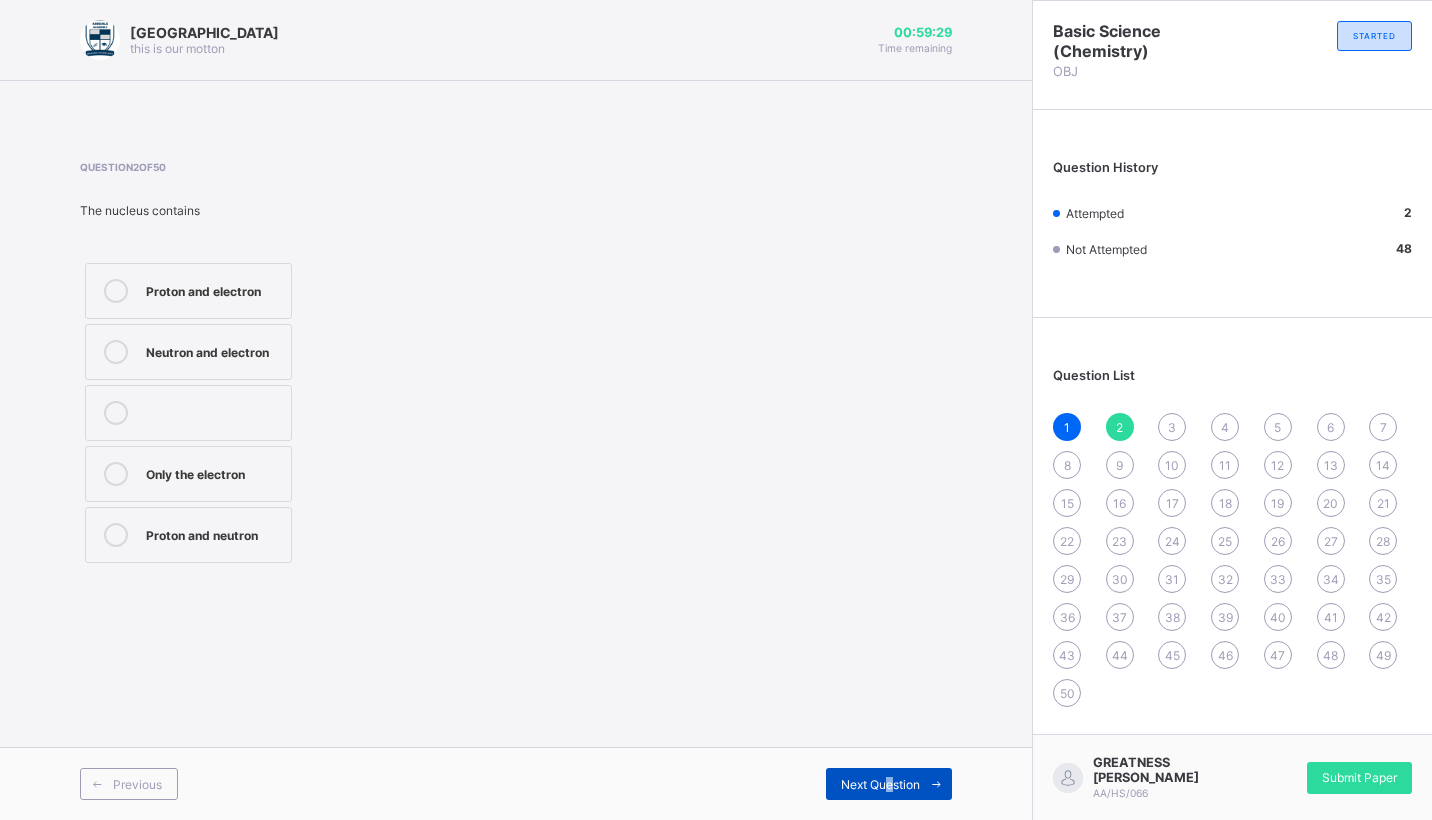 click on "Next Question" at bounding box center (880, 784) 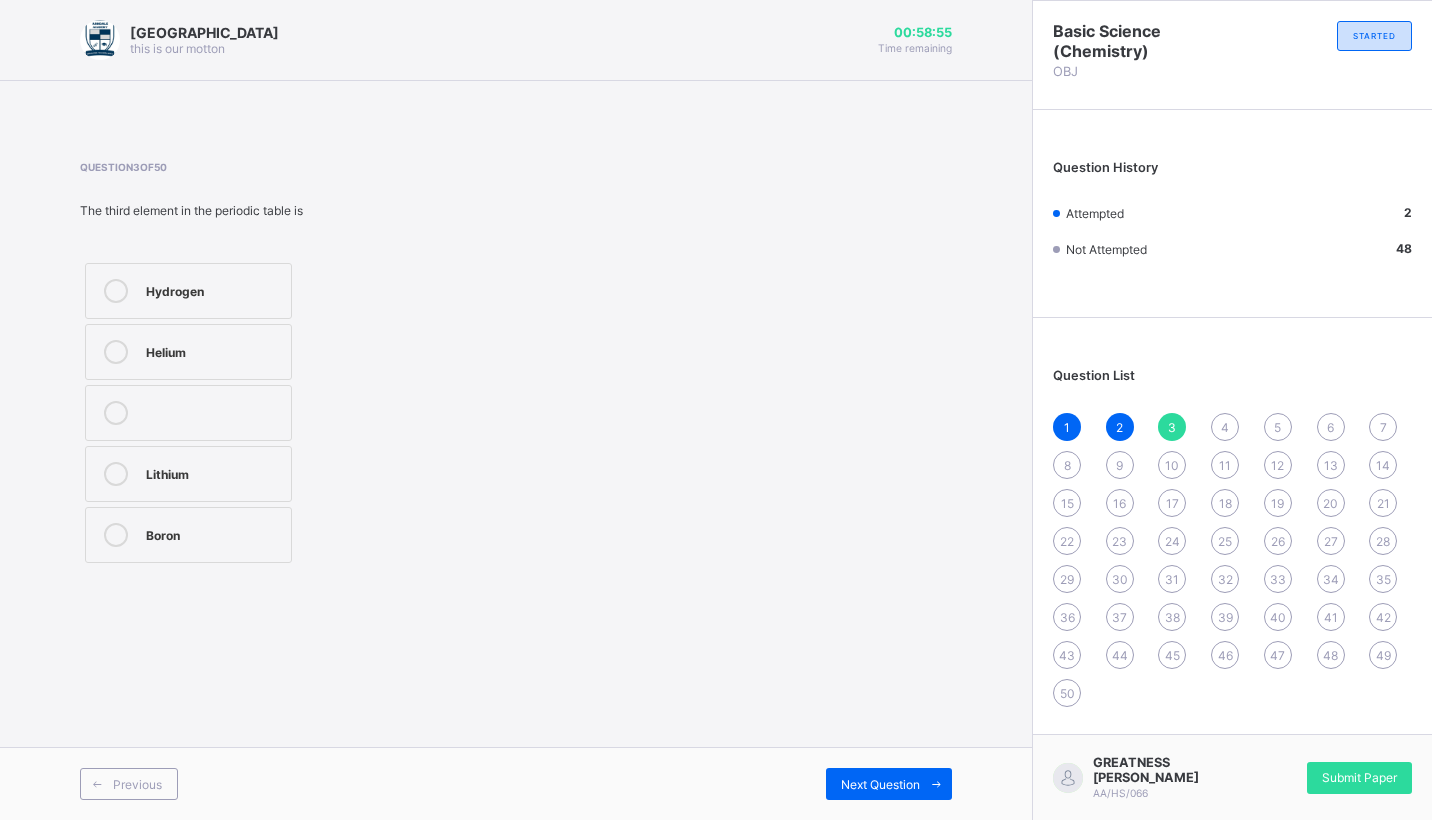 click on "Hydrogen" at bounding box center [188, 291] 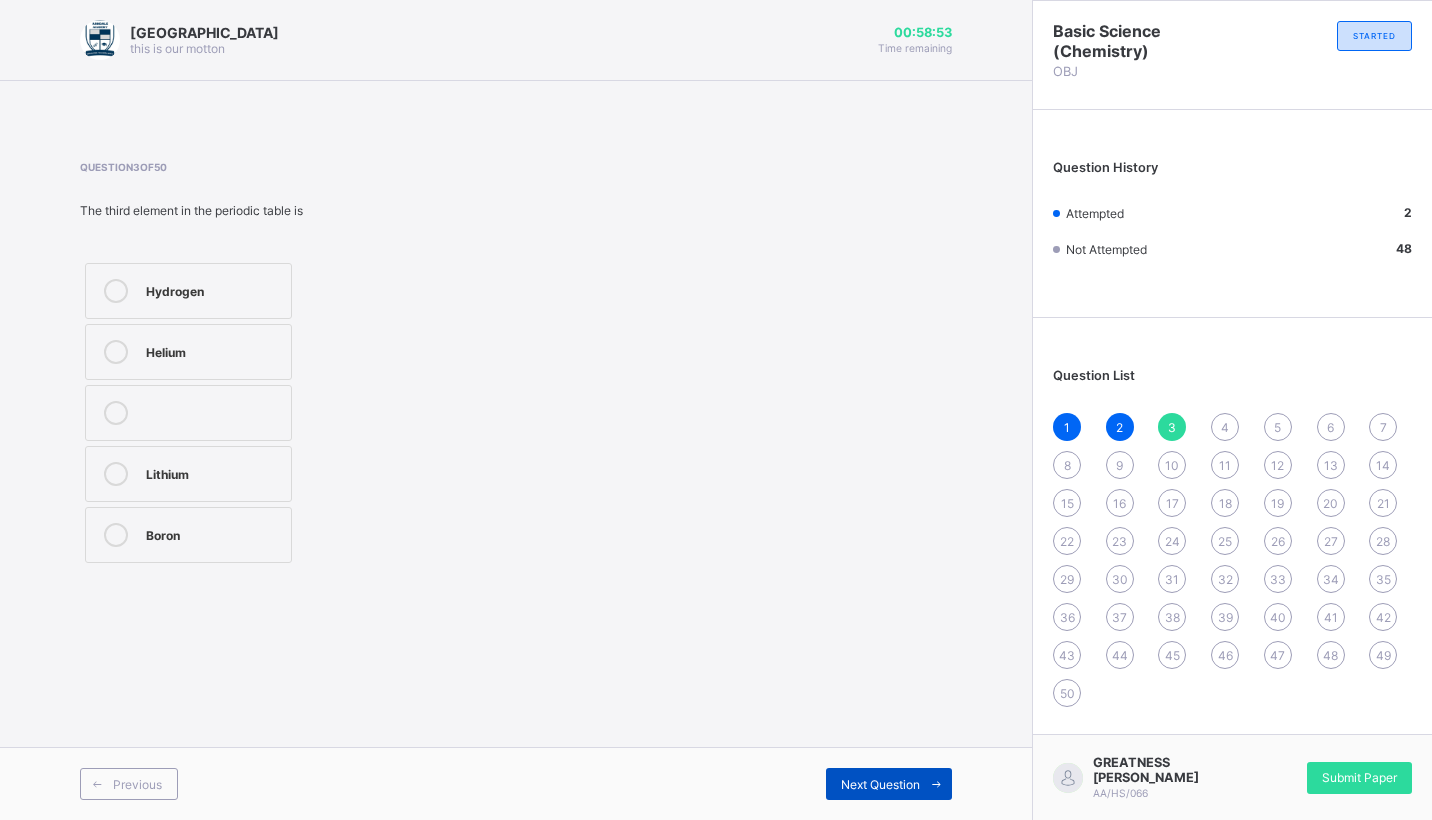 click on "Next Question" at bounding box center [880, 784] 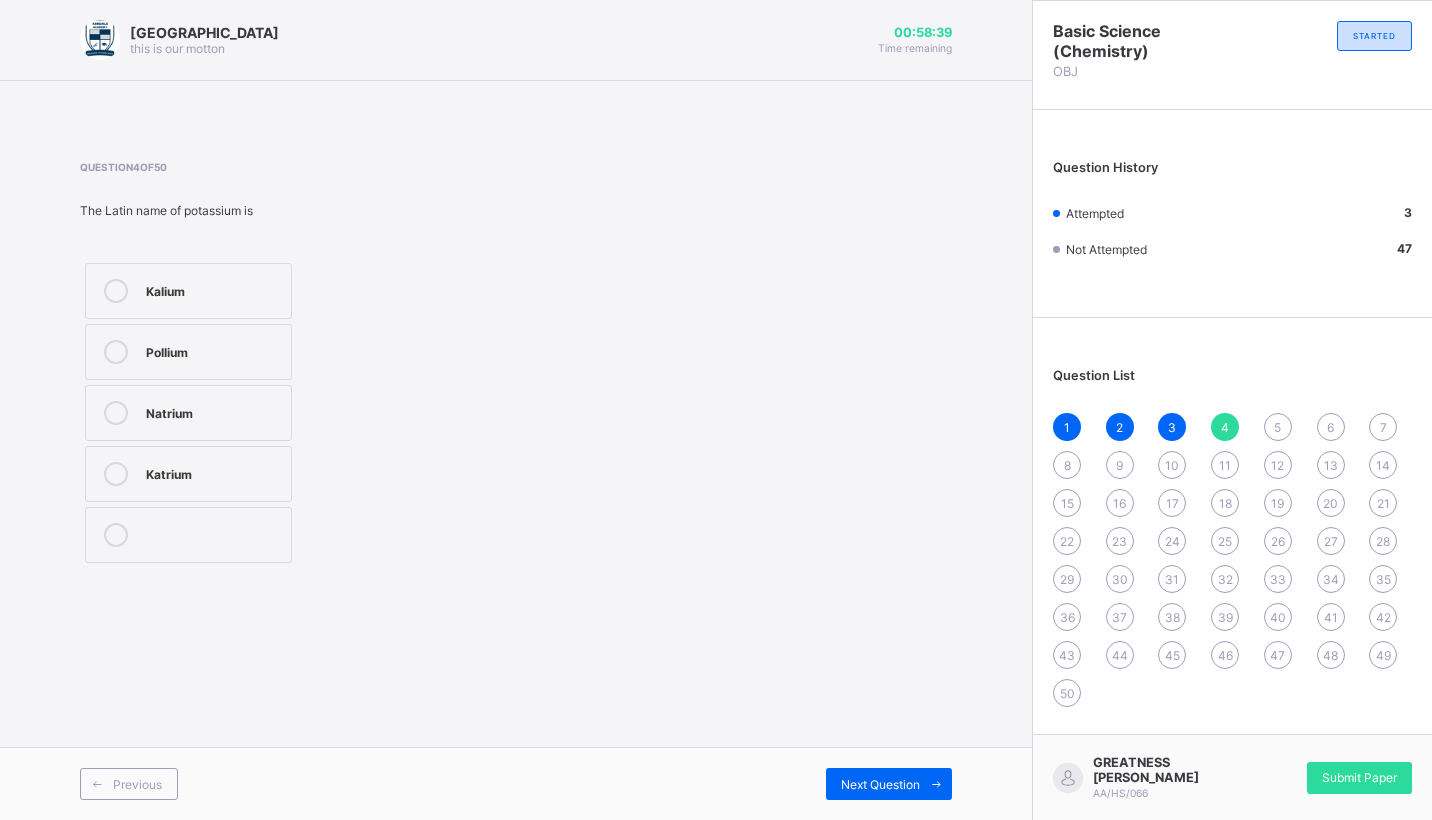 click on "Natrium" at bounding box center [188, 413] 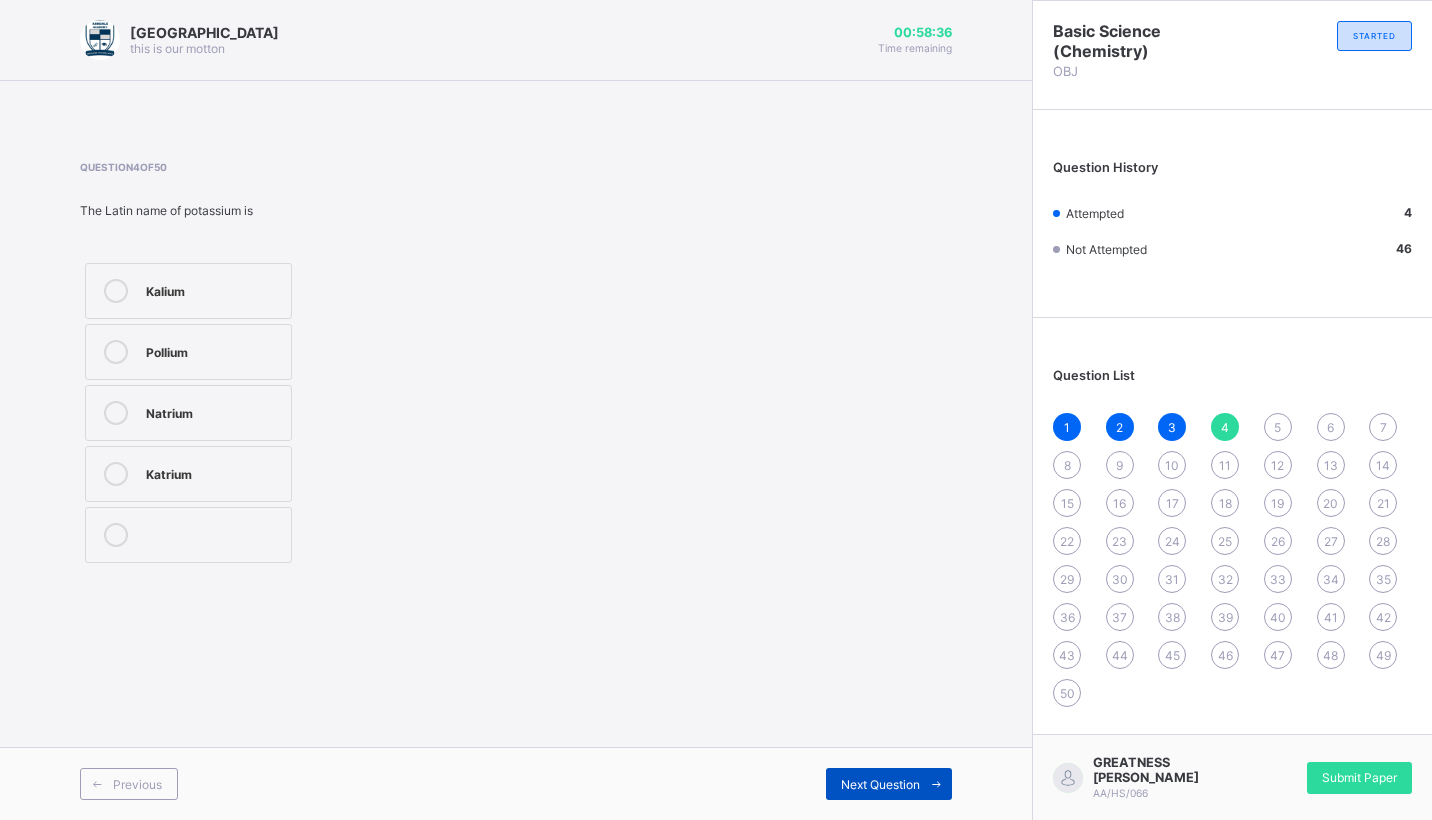 click on "Next Question" at bounding box center (880, 784) 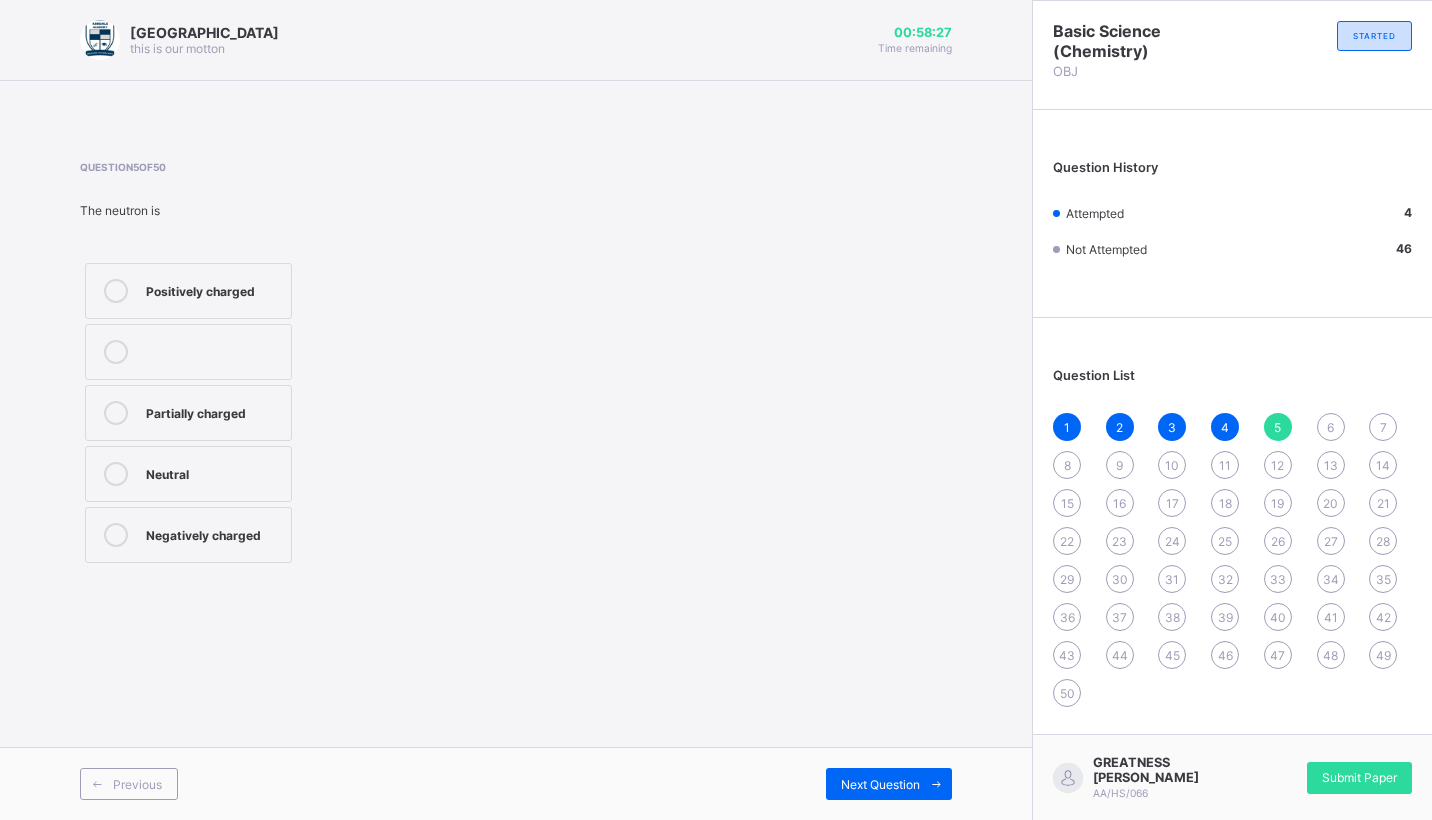 click on "Positively charged" at bounding box center [213, 289] 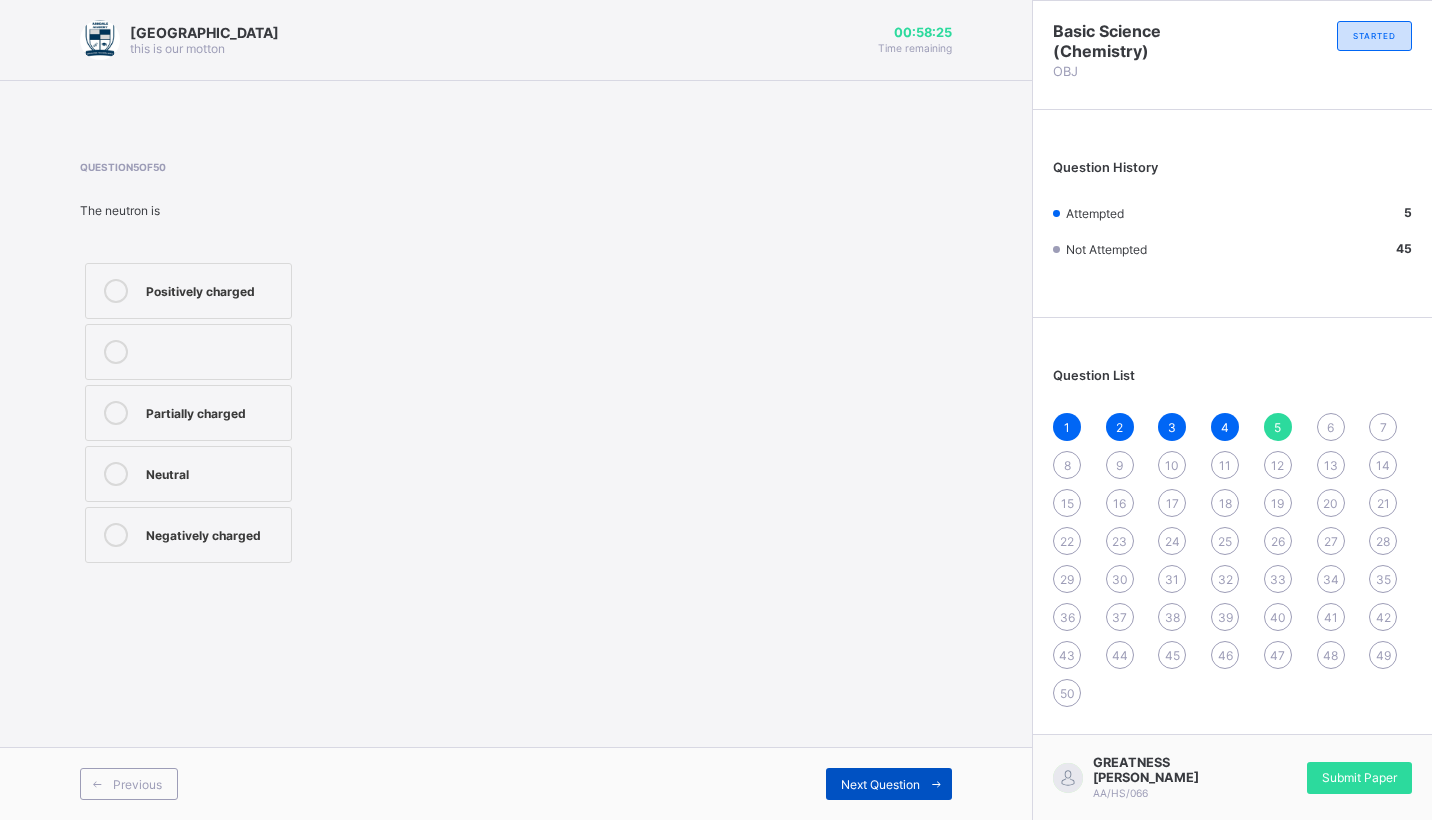 click at bounding box center (936, 784) 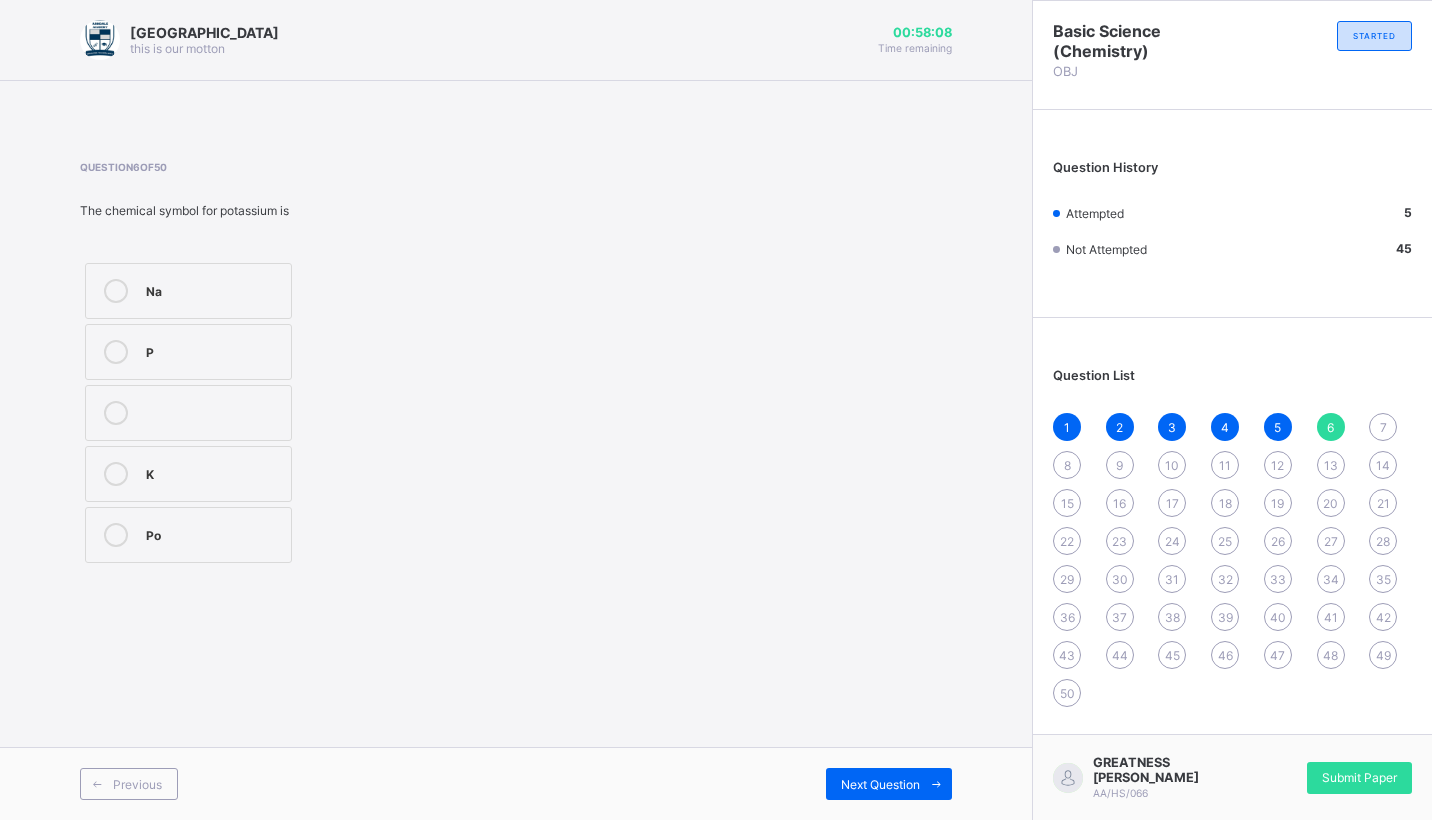 click on "Na P K Po" at bounding box center (188, 413) 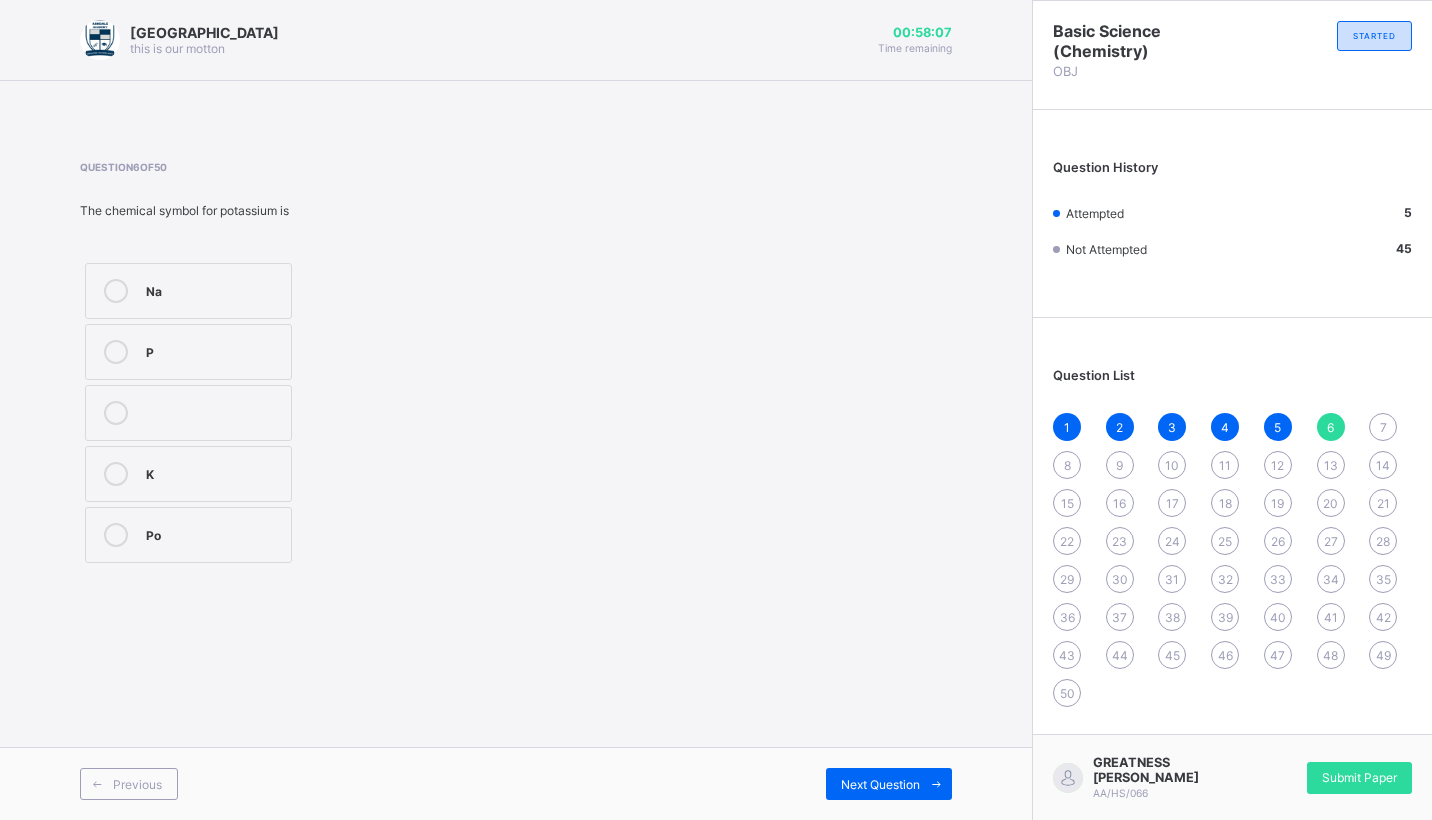 click on "P" at bounding box center [213, 350] 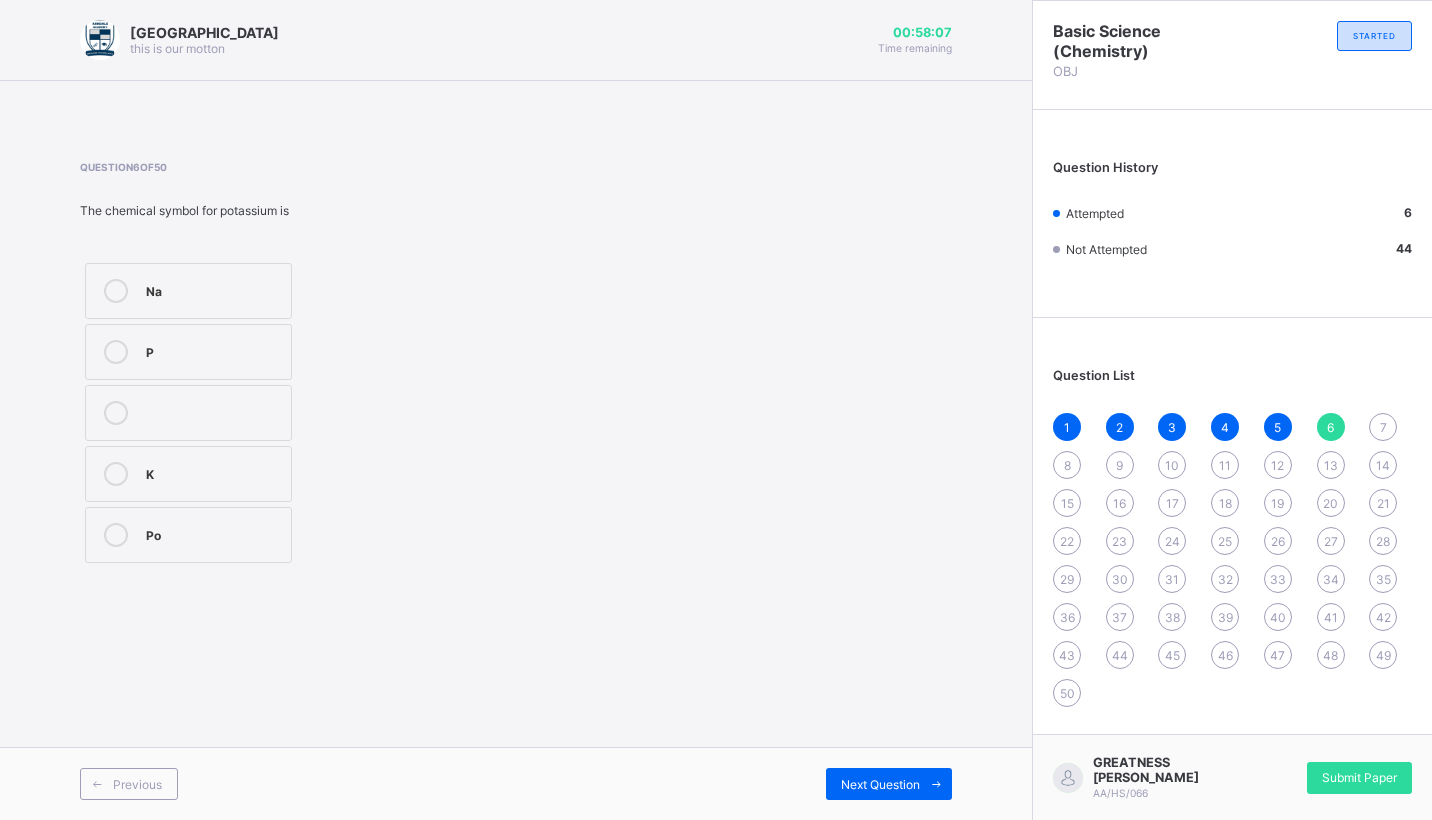 click on "Na" at bounding box center [188, 291] 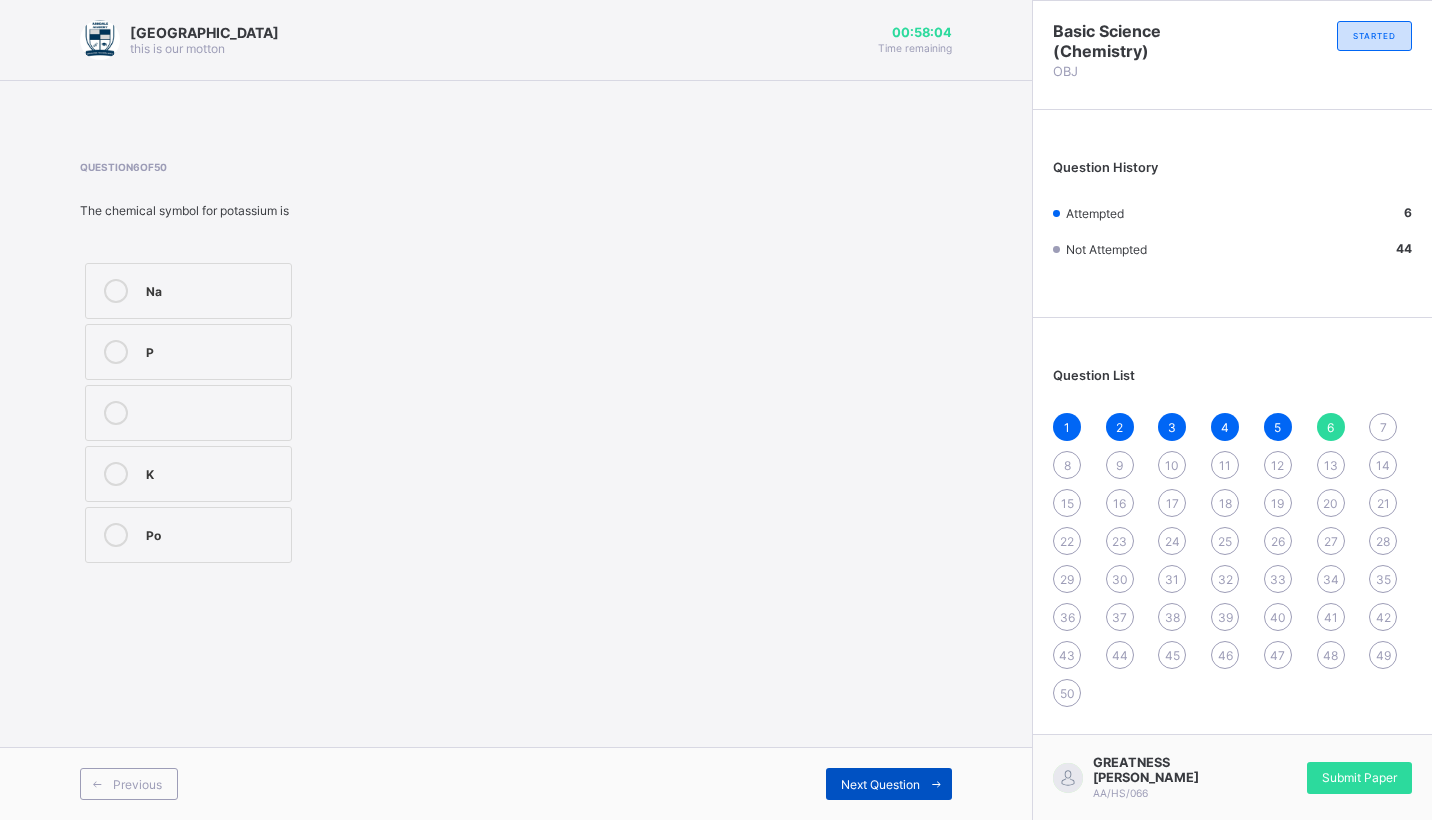 click on "Next Question" at bounding box center (880, 784) 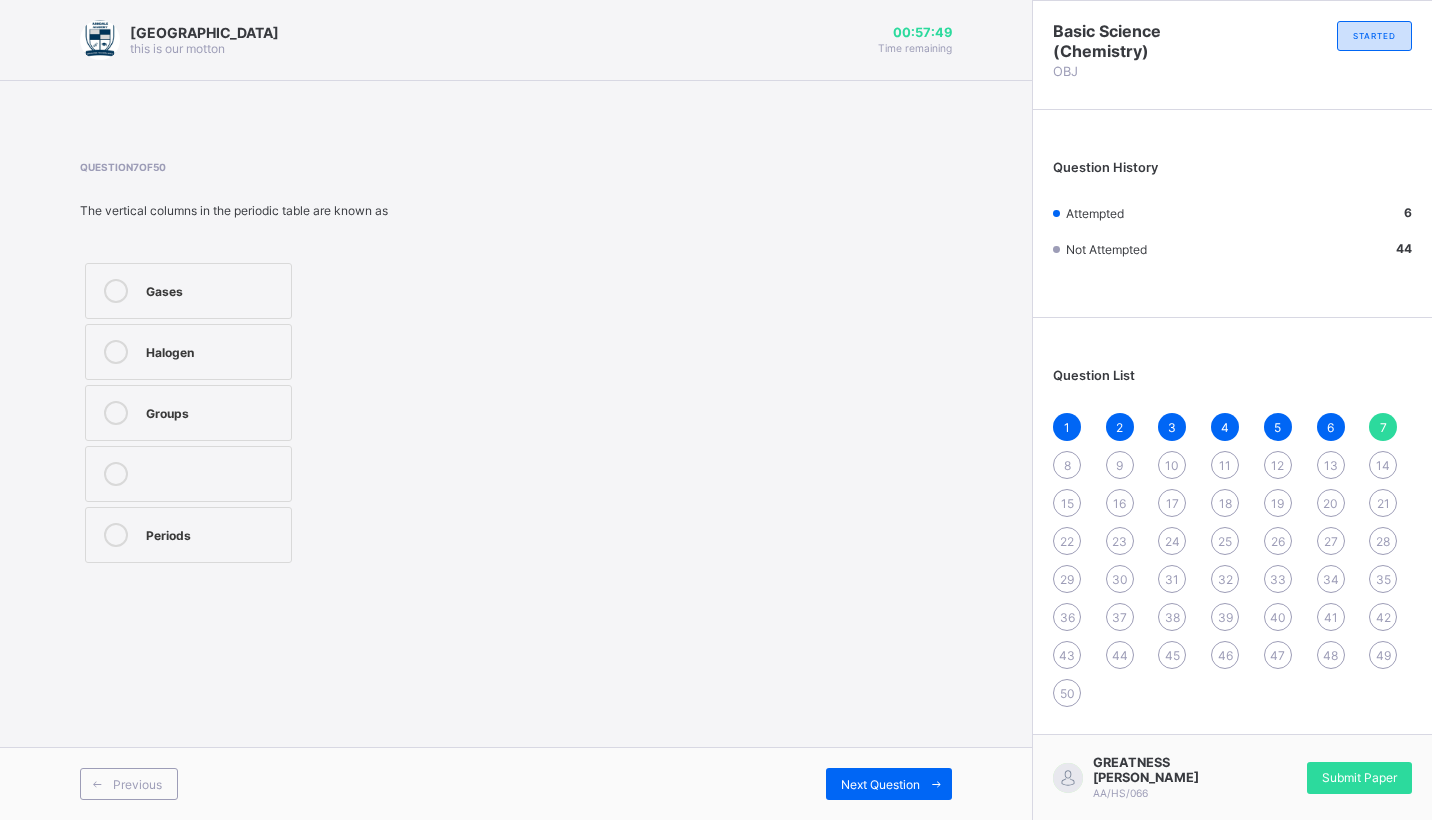 click on "Gases" at bounding box center (188, 291) 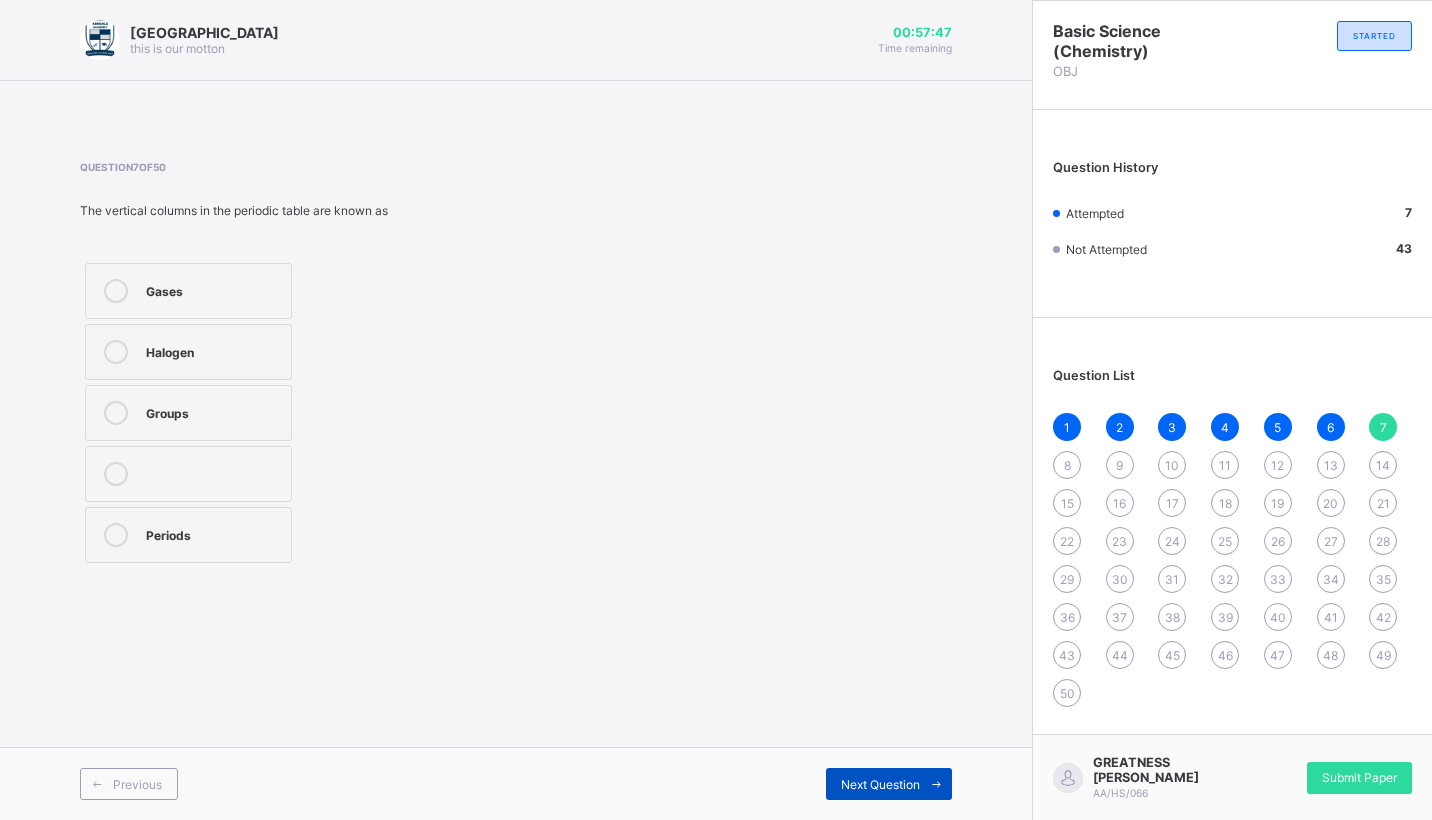 click on "Next Question" at bounding box center [880, 784] 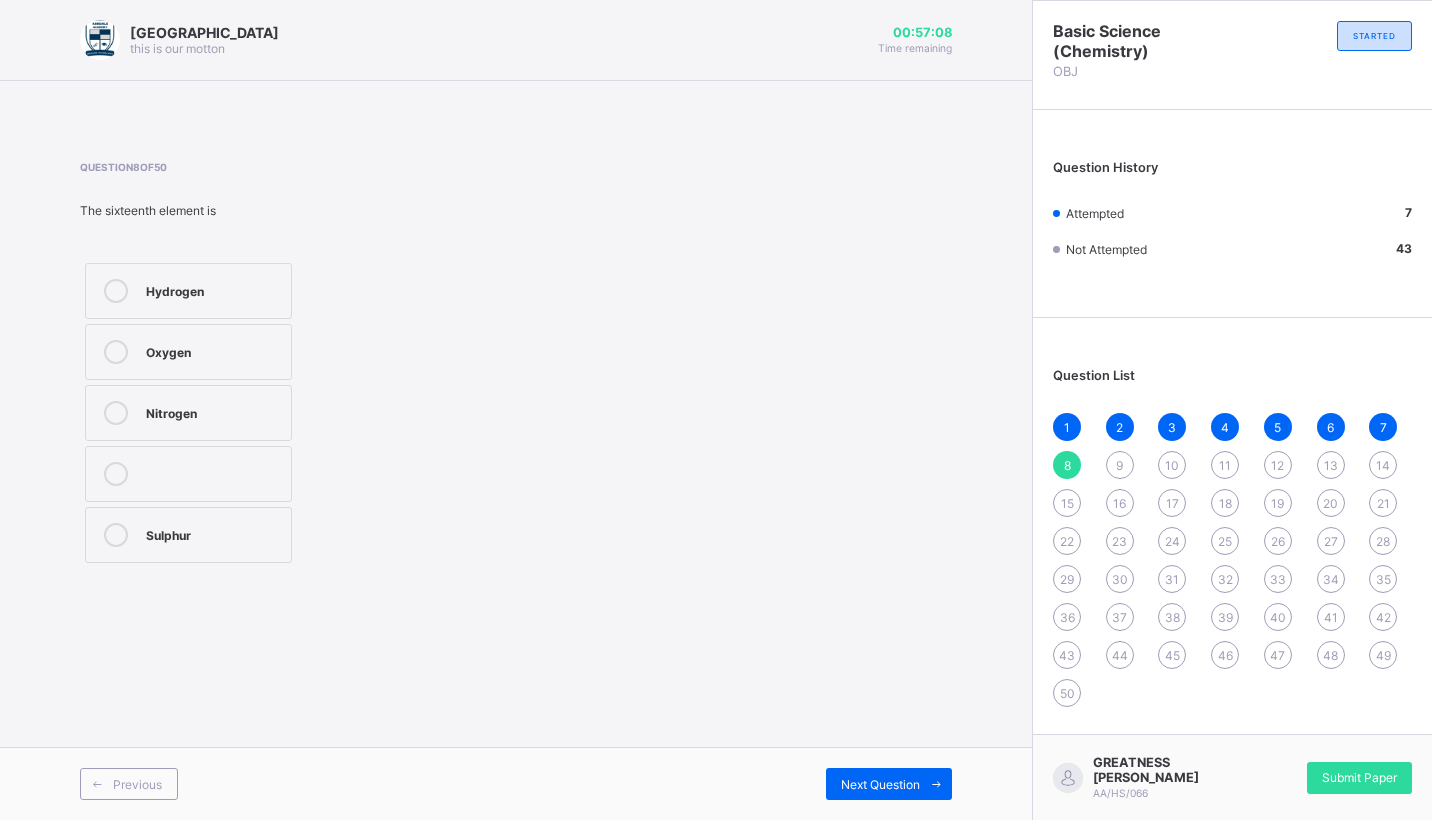 click on "Oxygen" at bounding box center [213, 350] 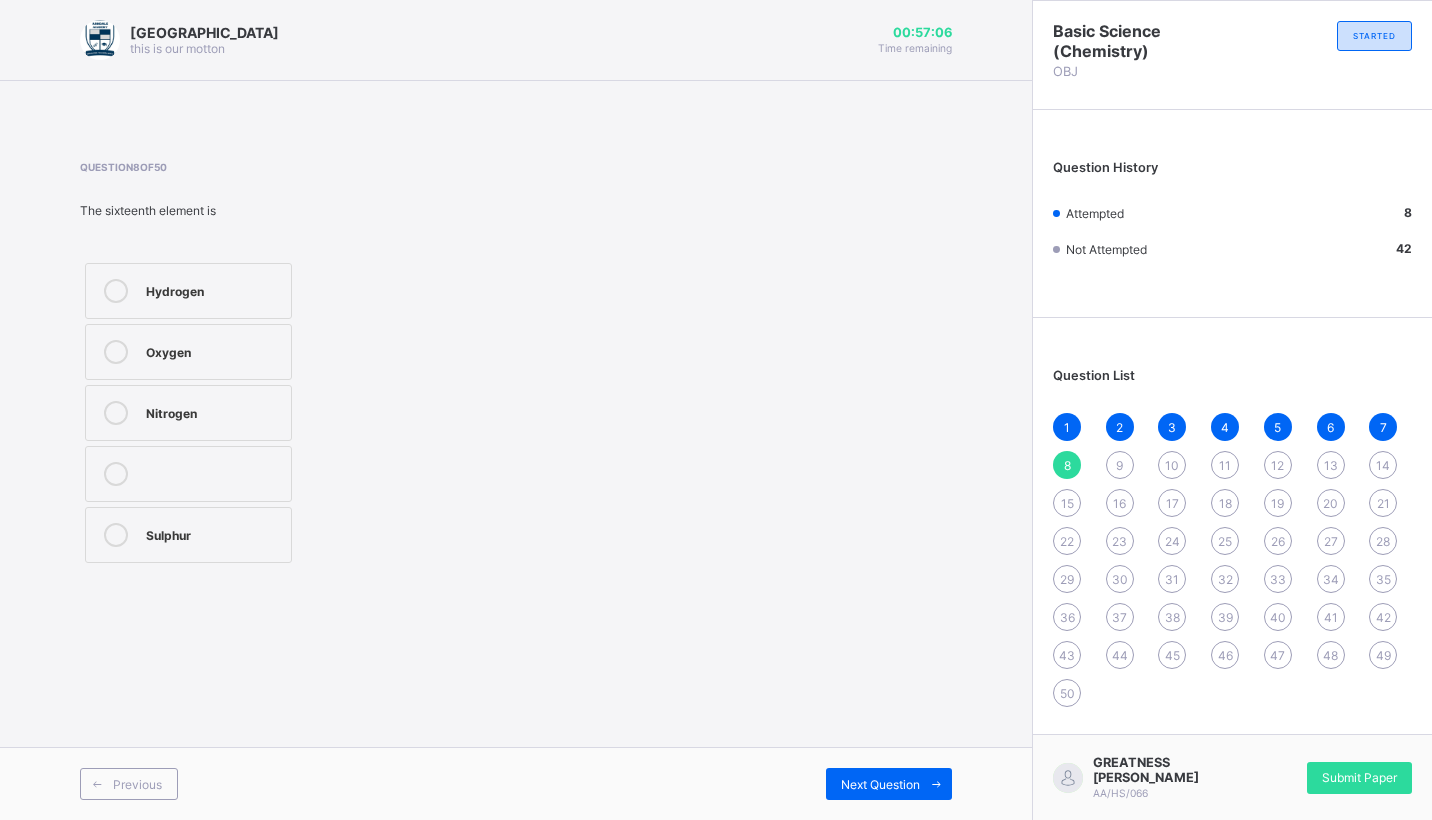 click on "Nitrogen" at bounding box center [213, 411] 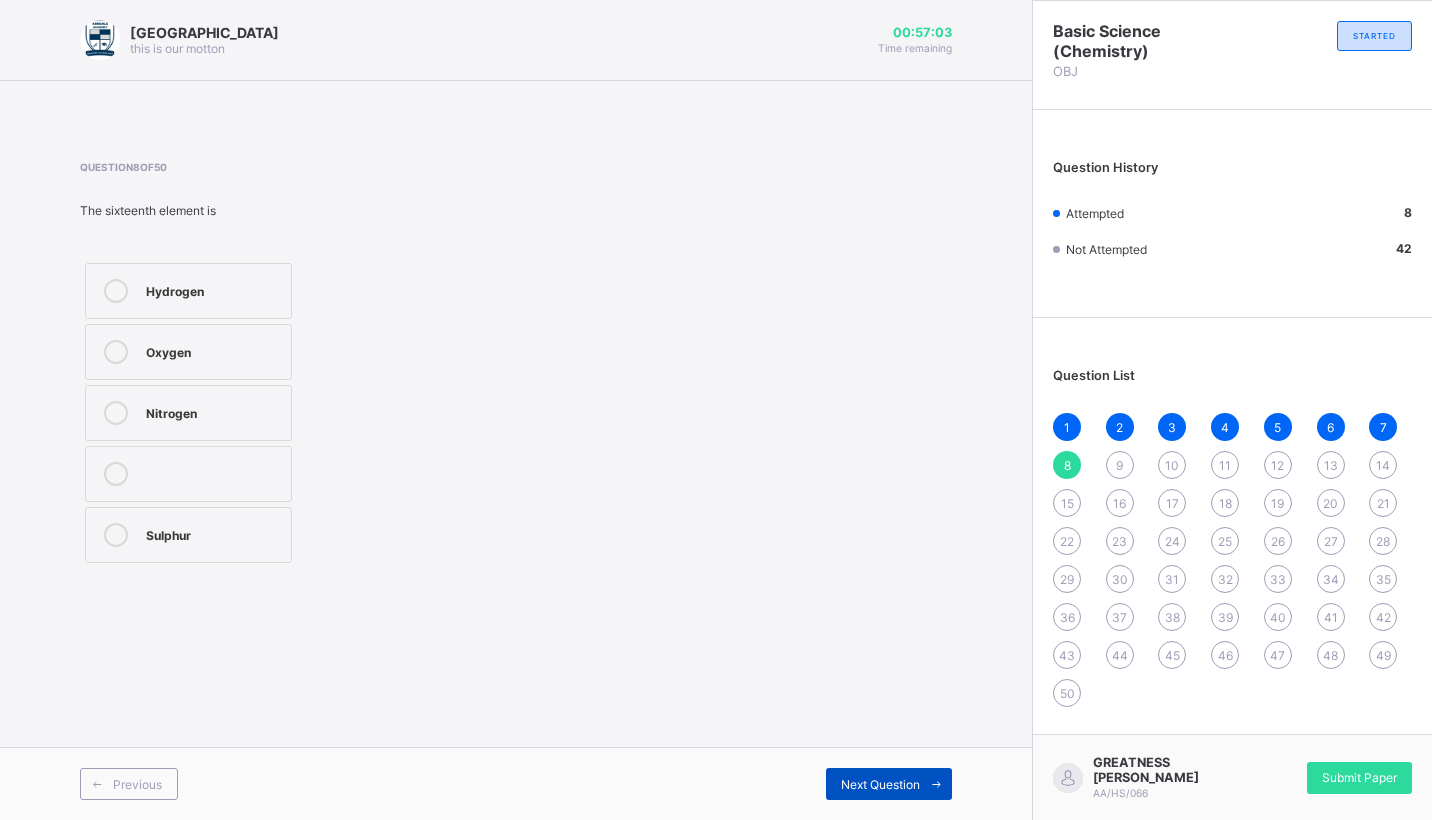click on "Next Question" at bounding box center (880, 784) 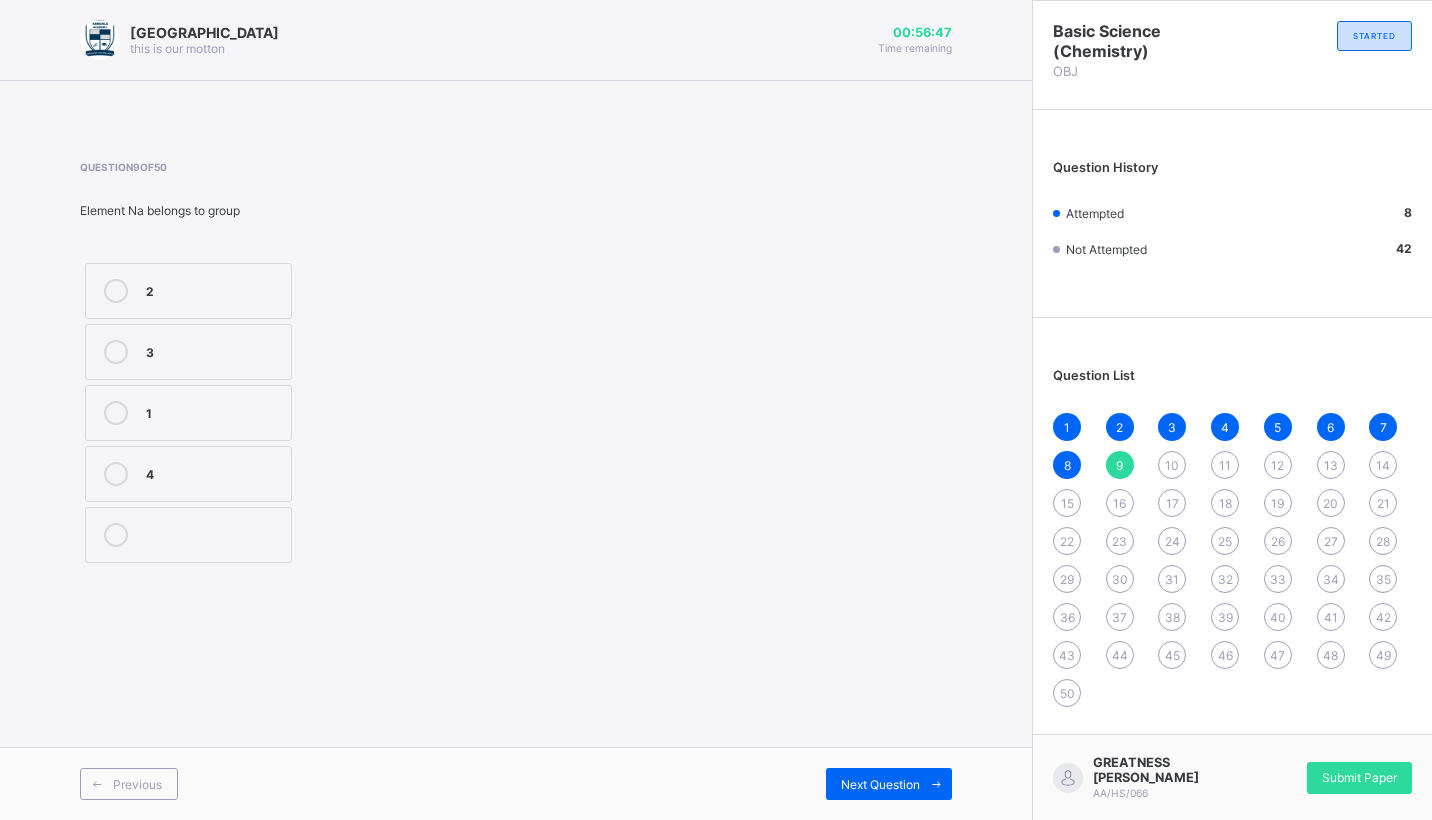 click on "1" at bounding box center (188, 413) 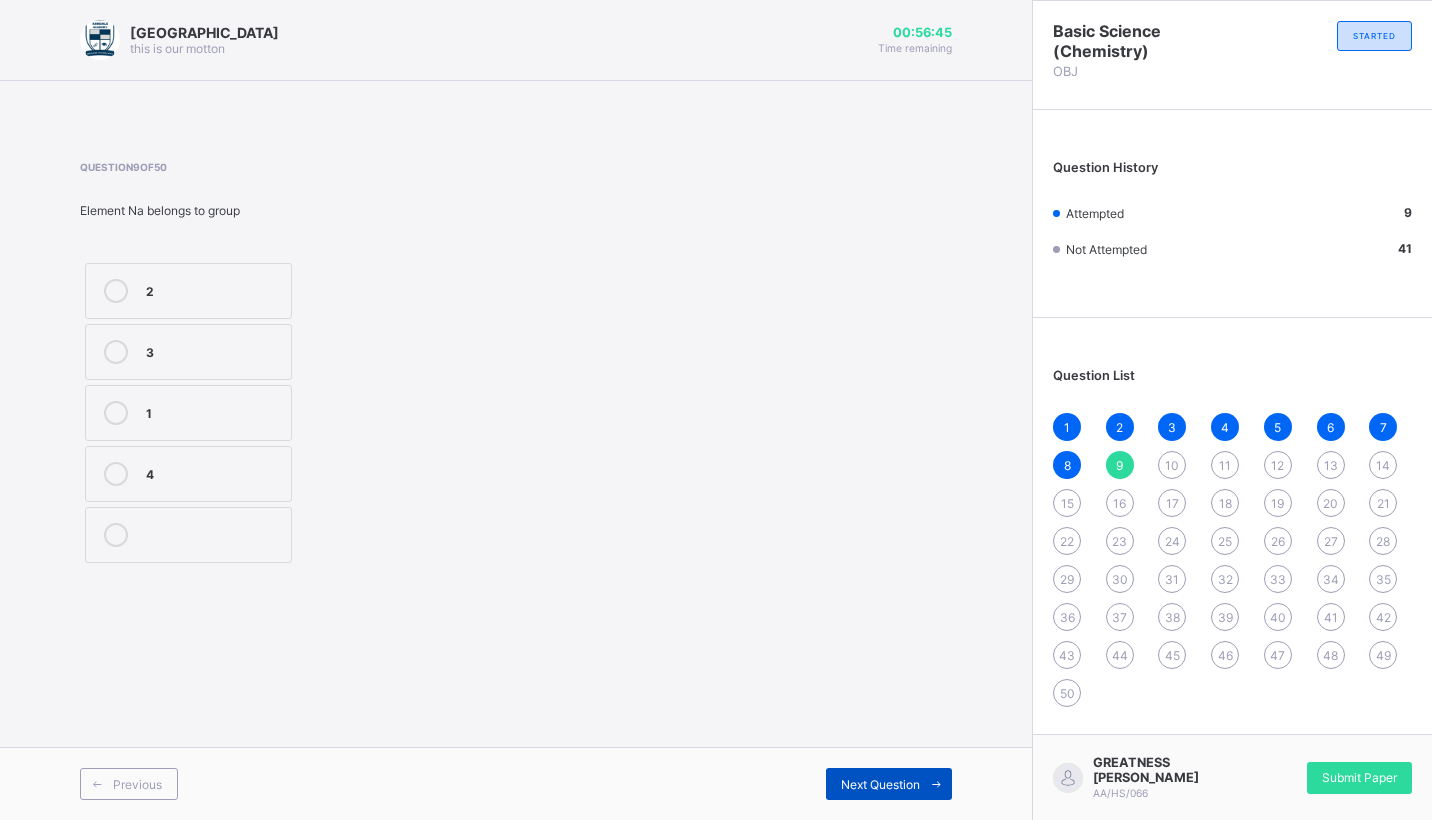 click on "Next Question" at bounding box center [880, 784] 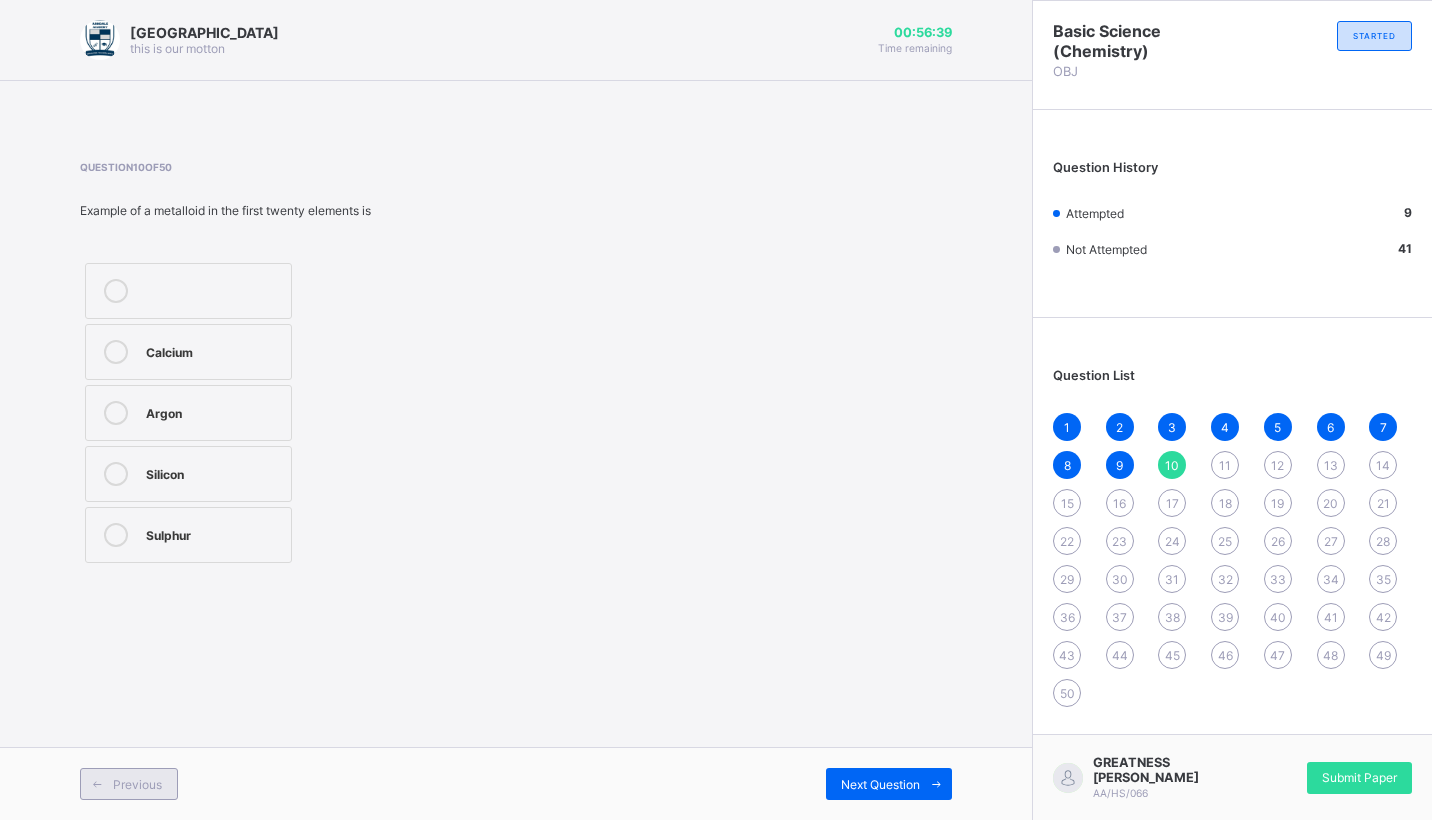 click on "Previous" at bounding box center [137, 784] 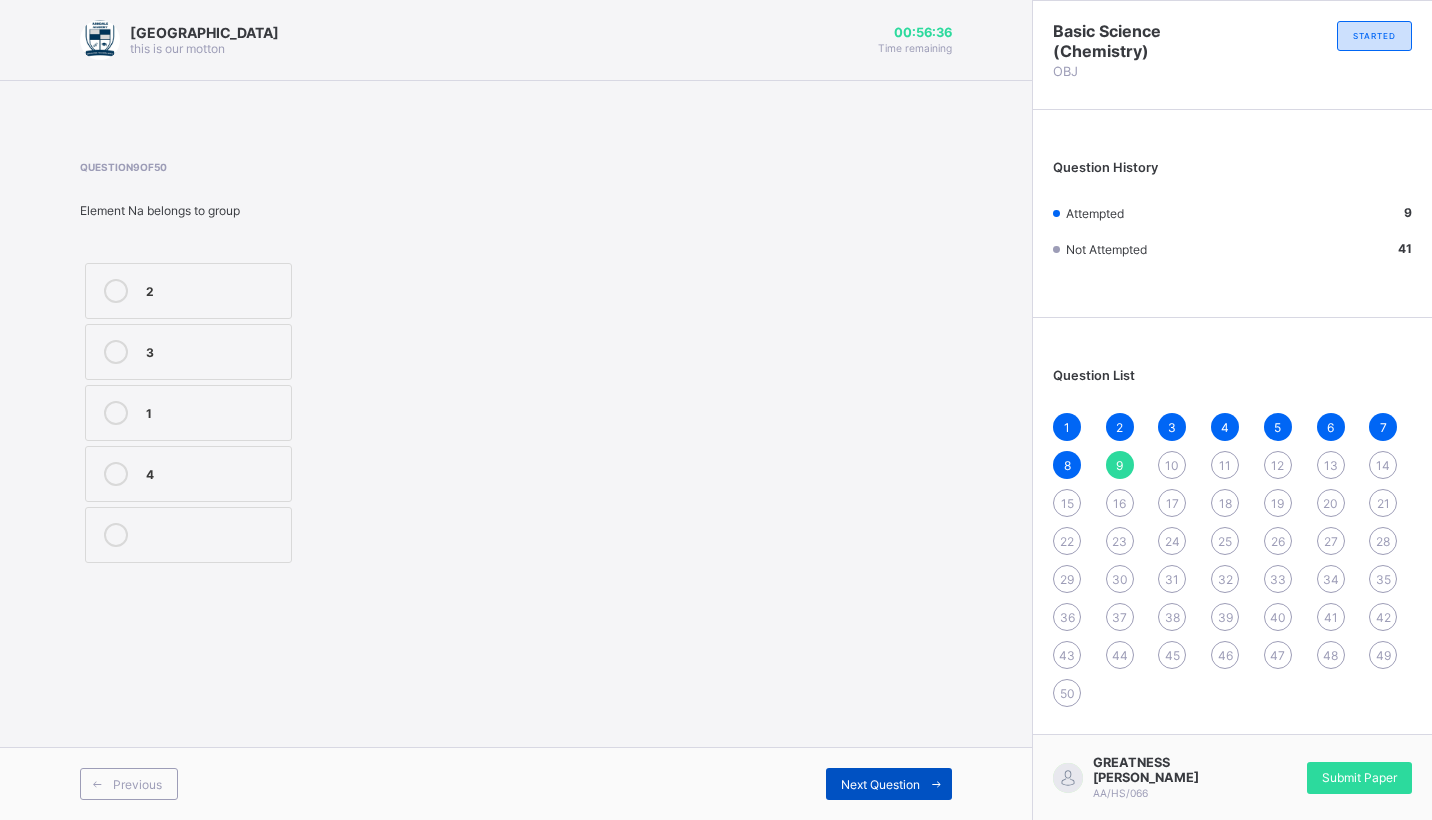 click on "Next Question" at bounding box center [889, 784] 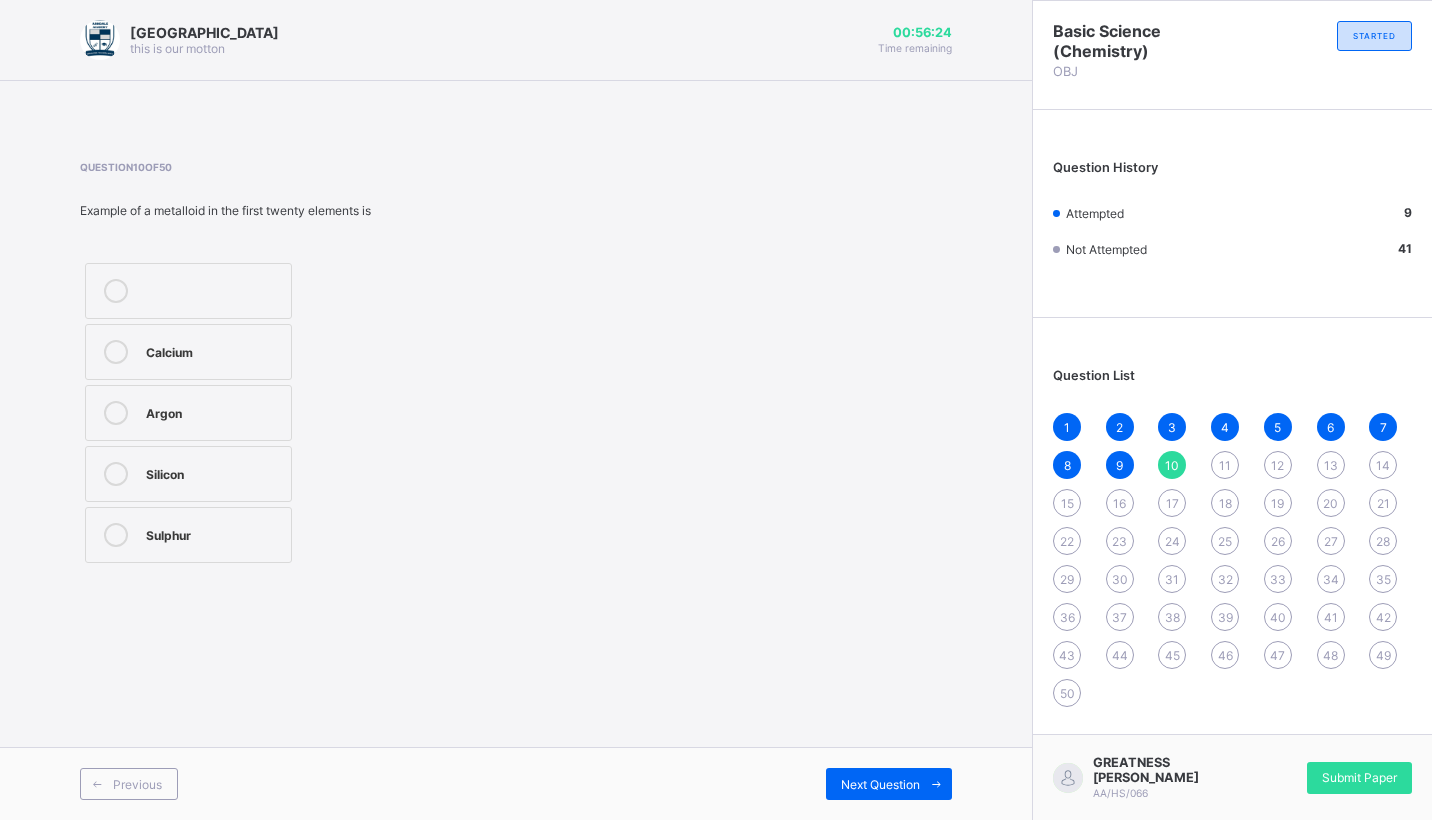 click on "Calcium" at bounding box center (188, 352) 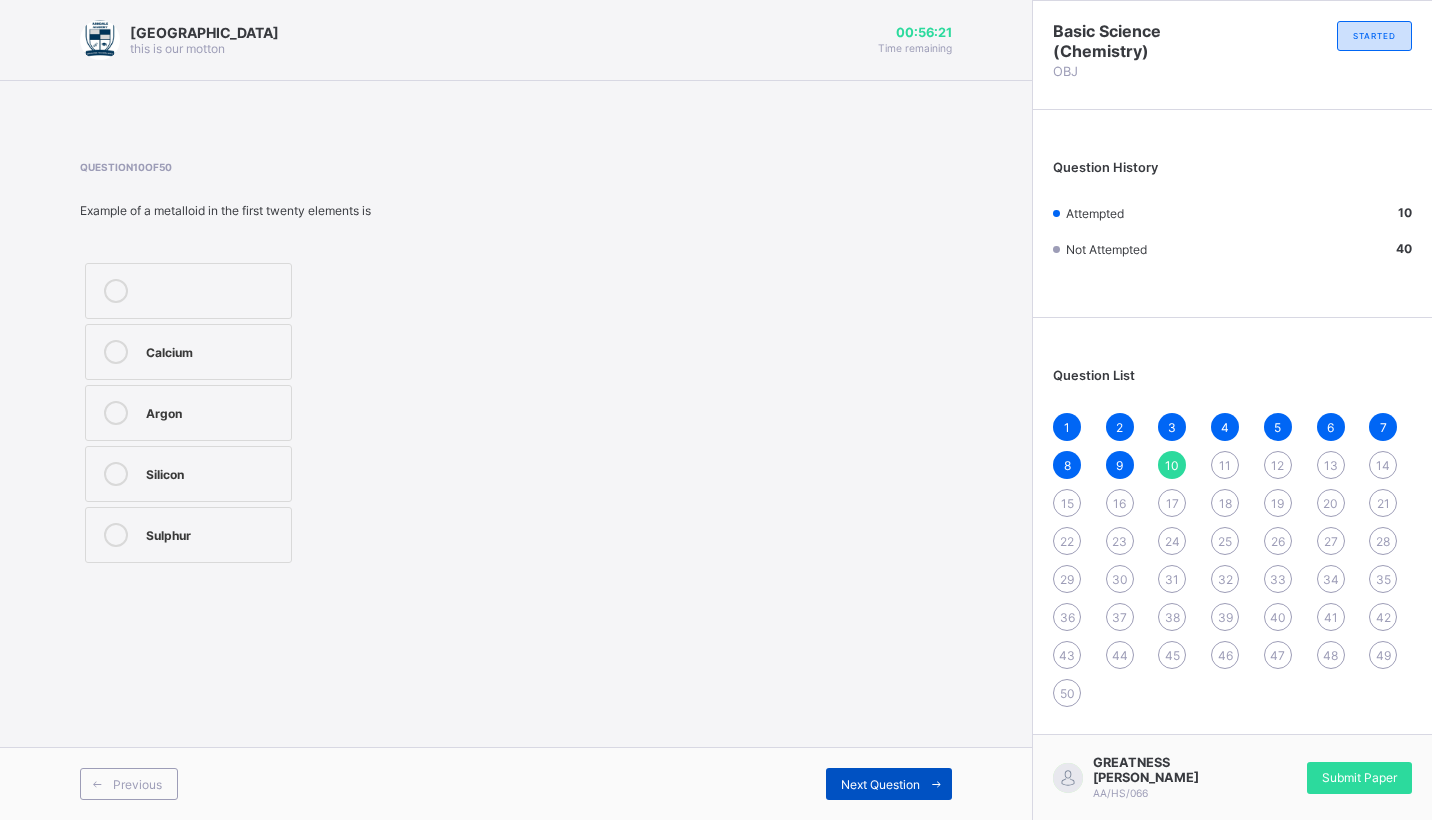 click on "Next Question" at bounding box center [889, 784] 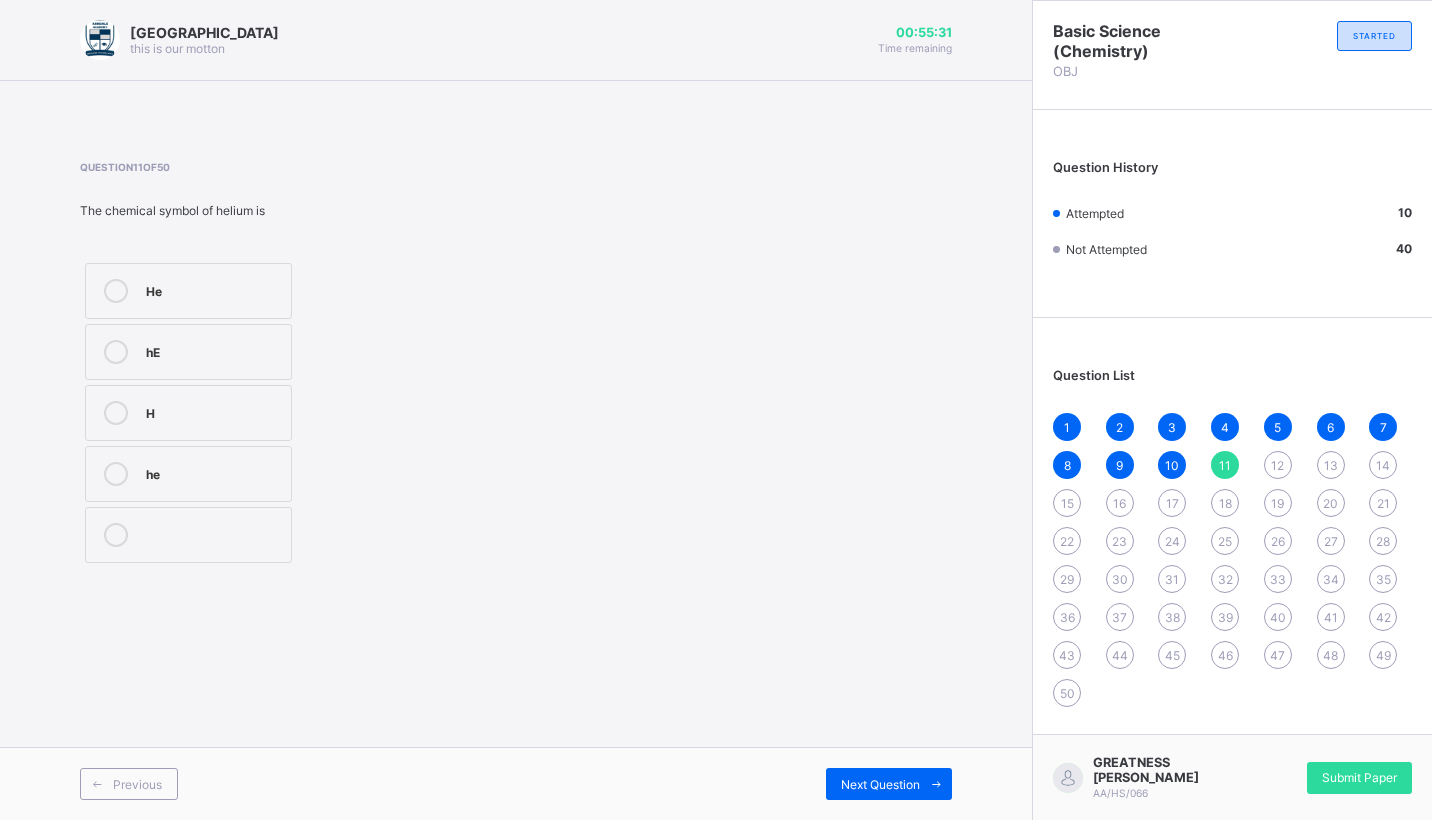 click on "hE" at bounding box center (213, 350) 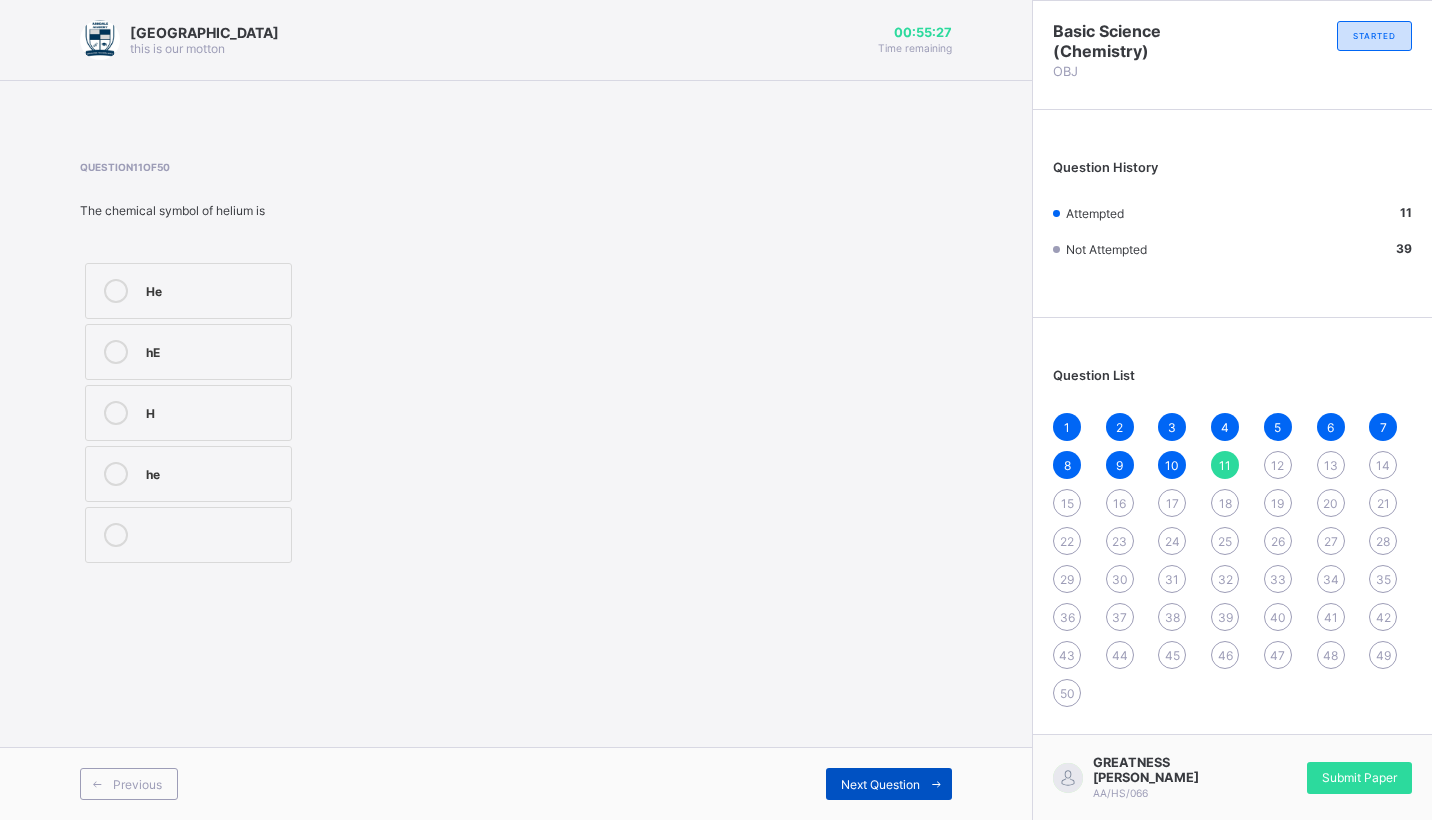 click on "Next Question" at bounding box center (889, 784) 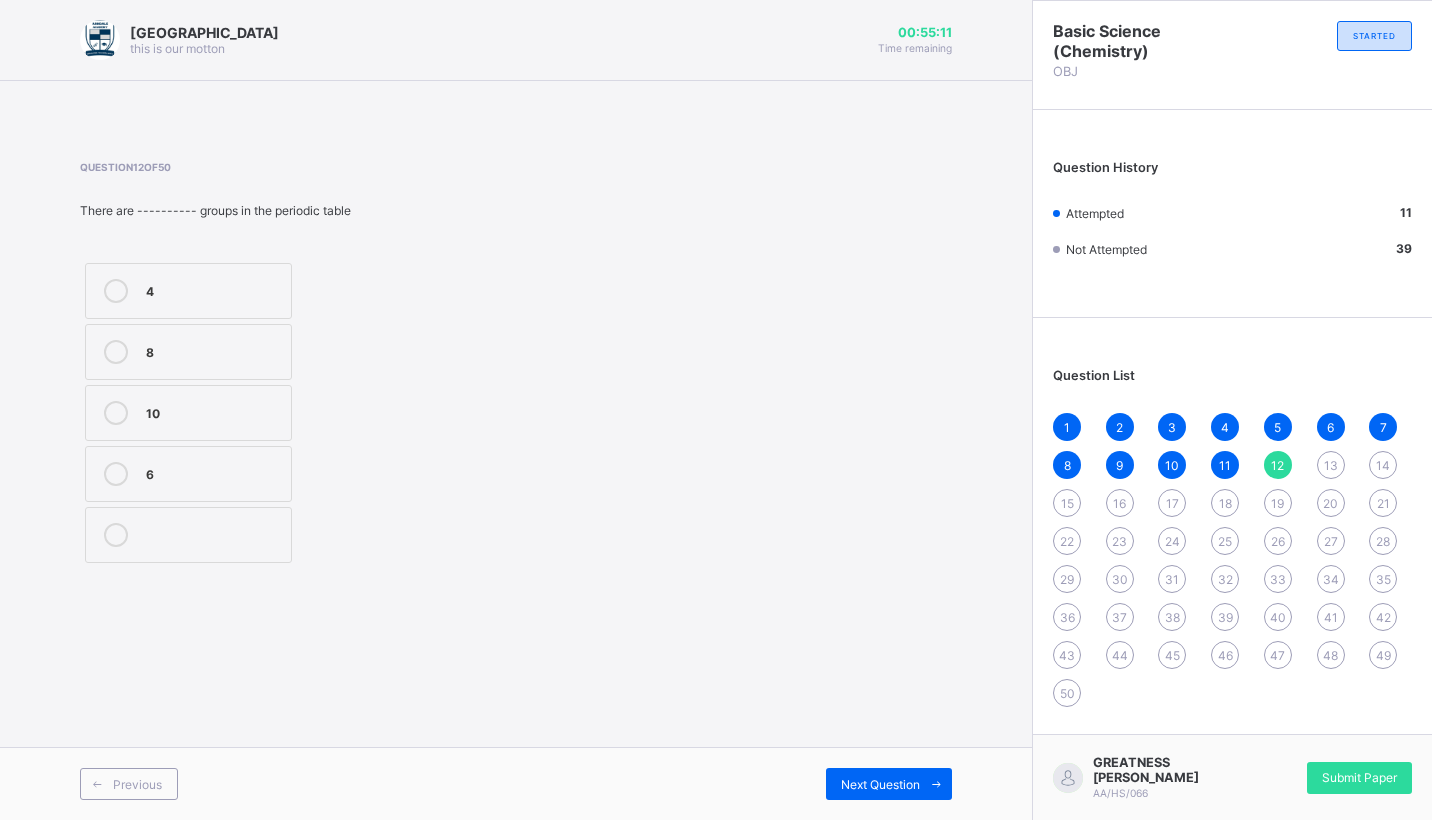 click on "6" at bounding box center [188, 474] 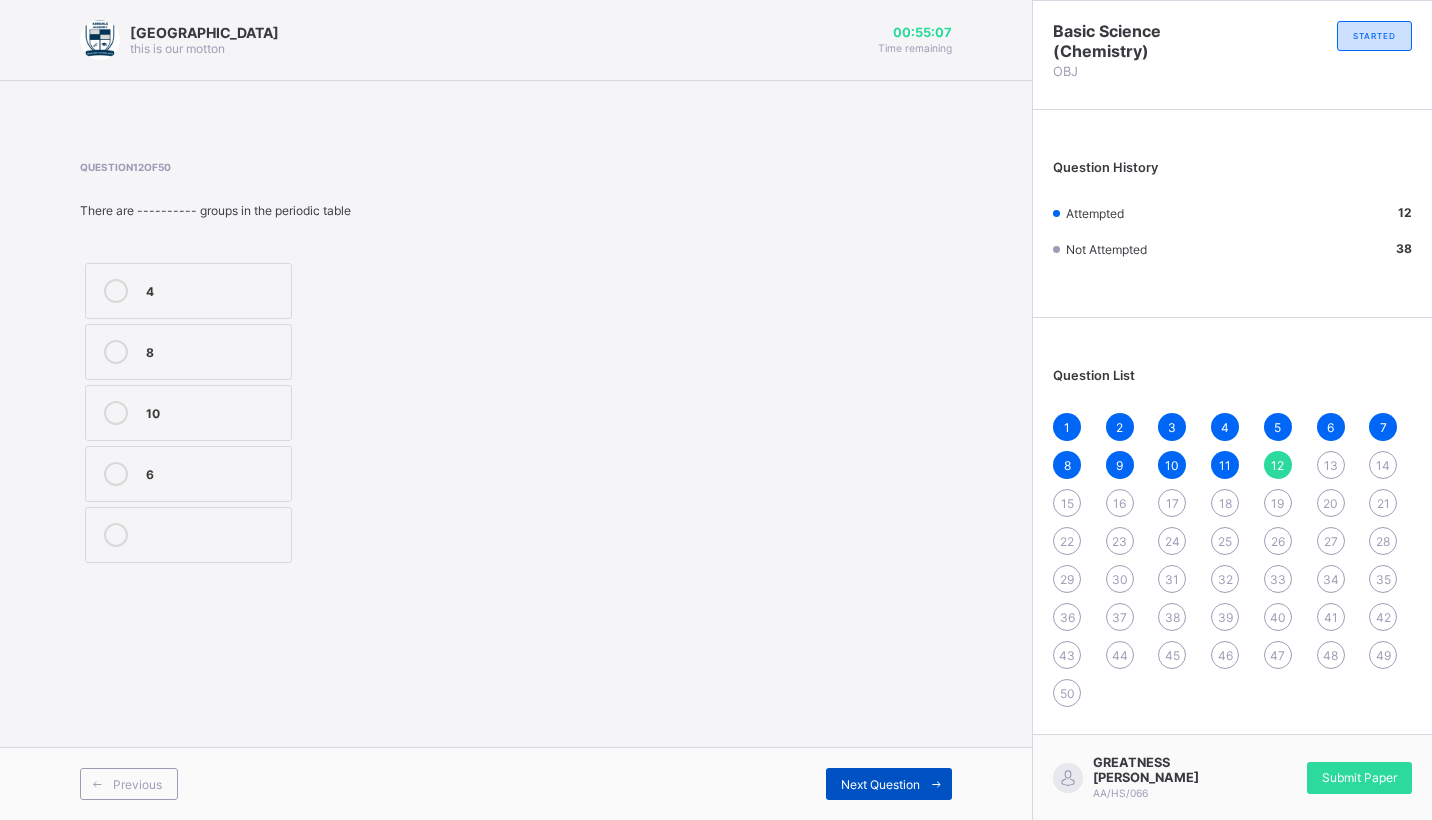 click on "Next Question" at bounding box center [889, 784] 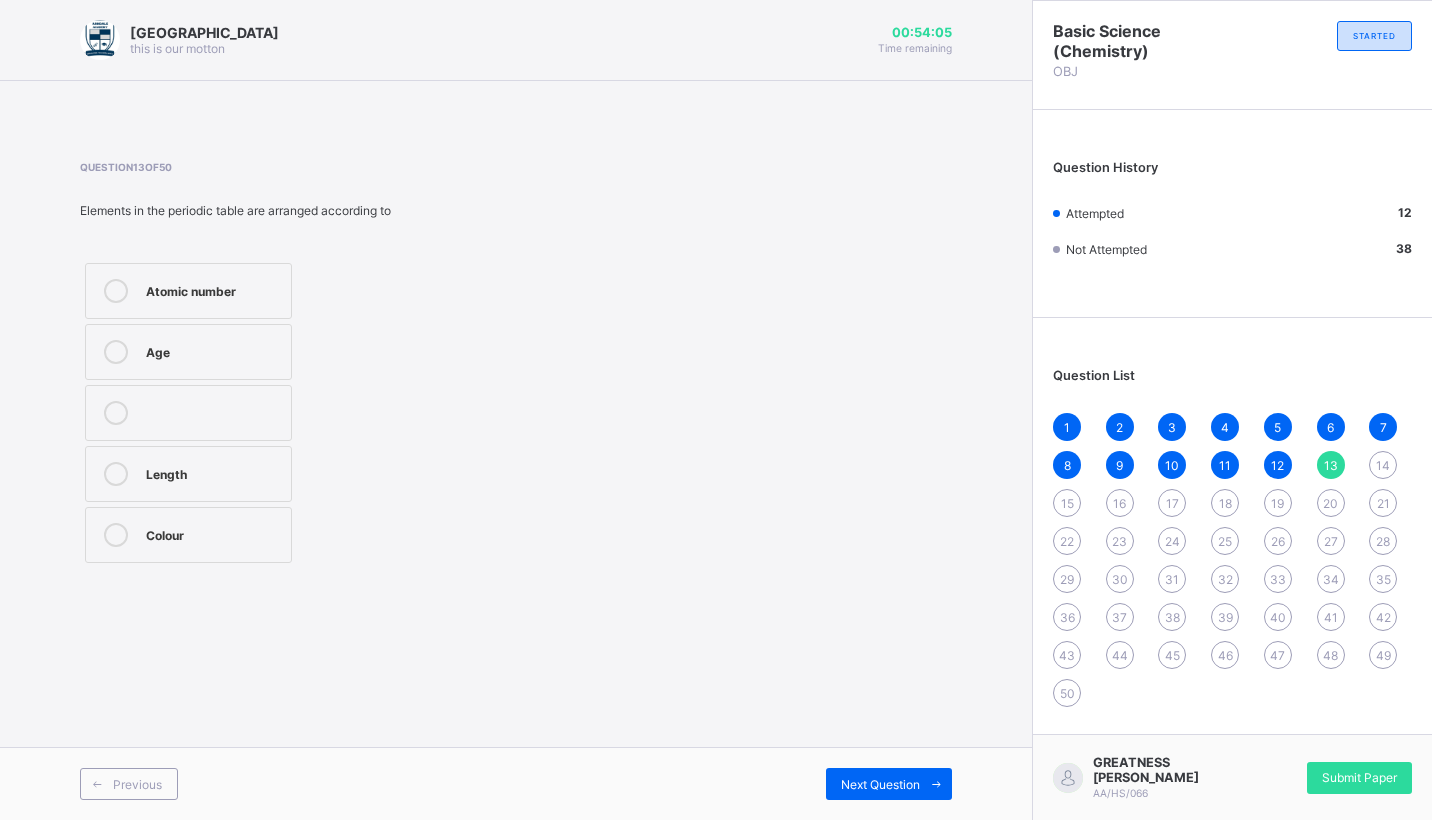 click at bounding box center [116, 291] 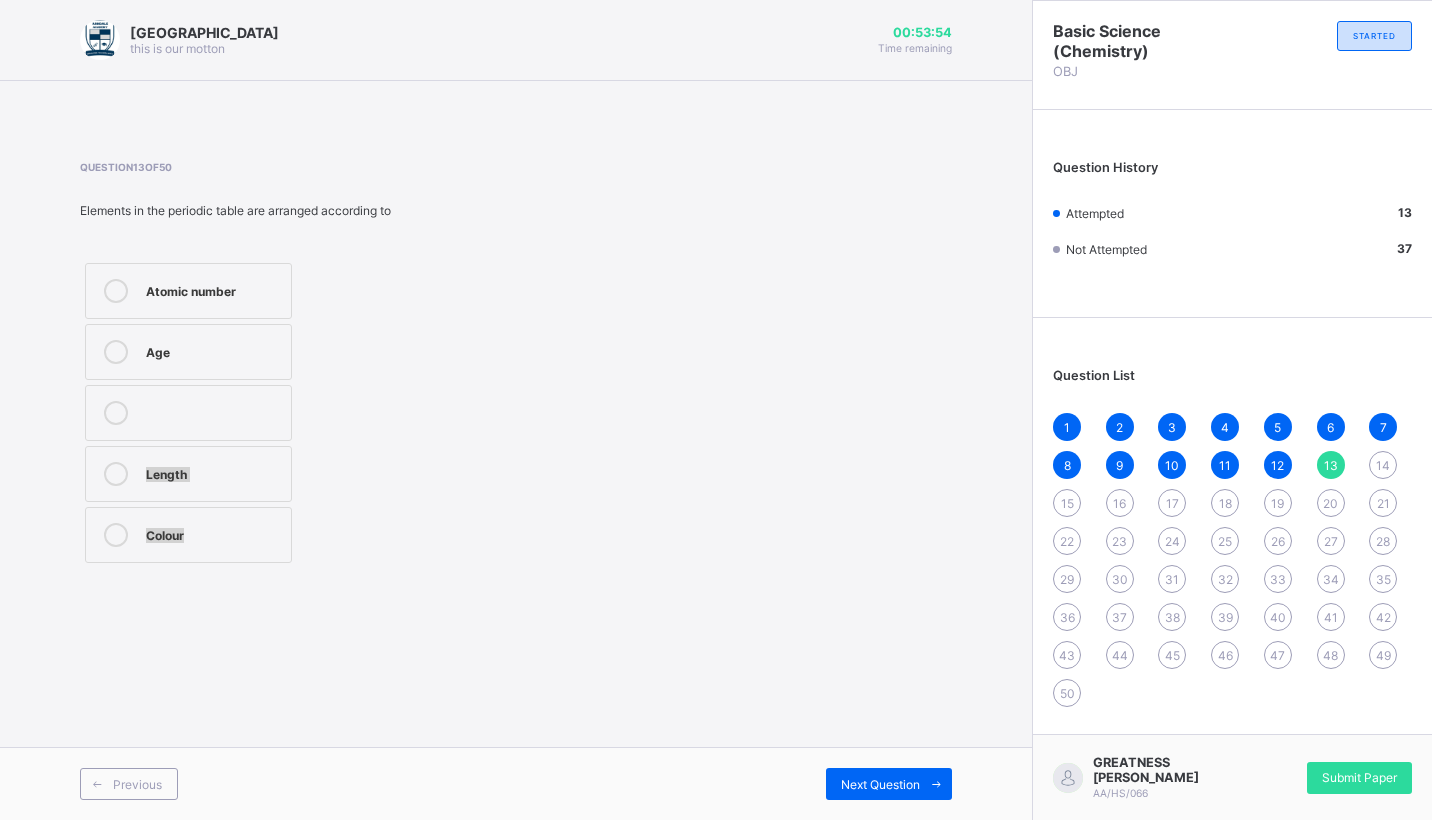 drag, startPoint x: 609, startPoint y: 452, endPoint x: 840, endPoint y: 724, distance: 356.8543 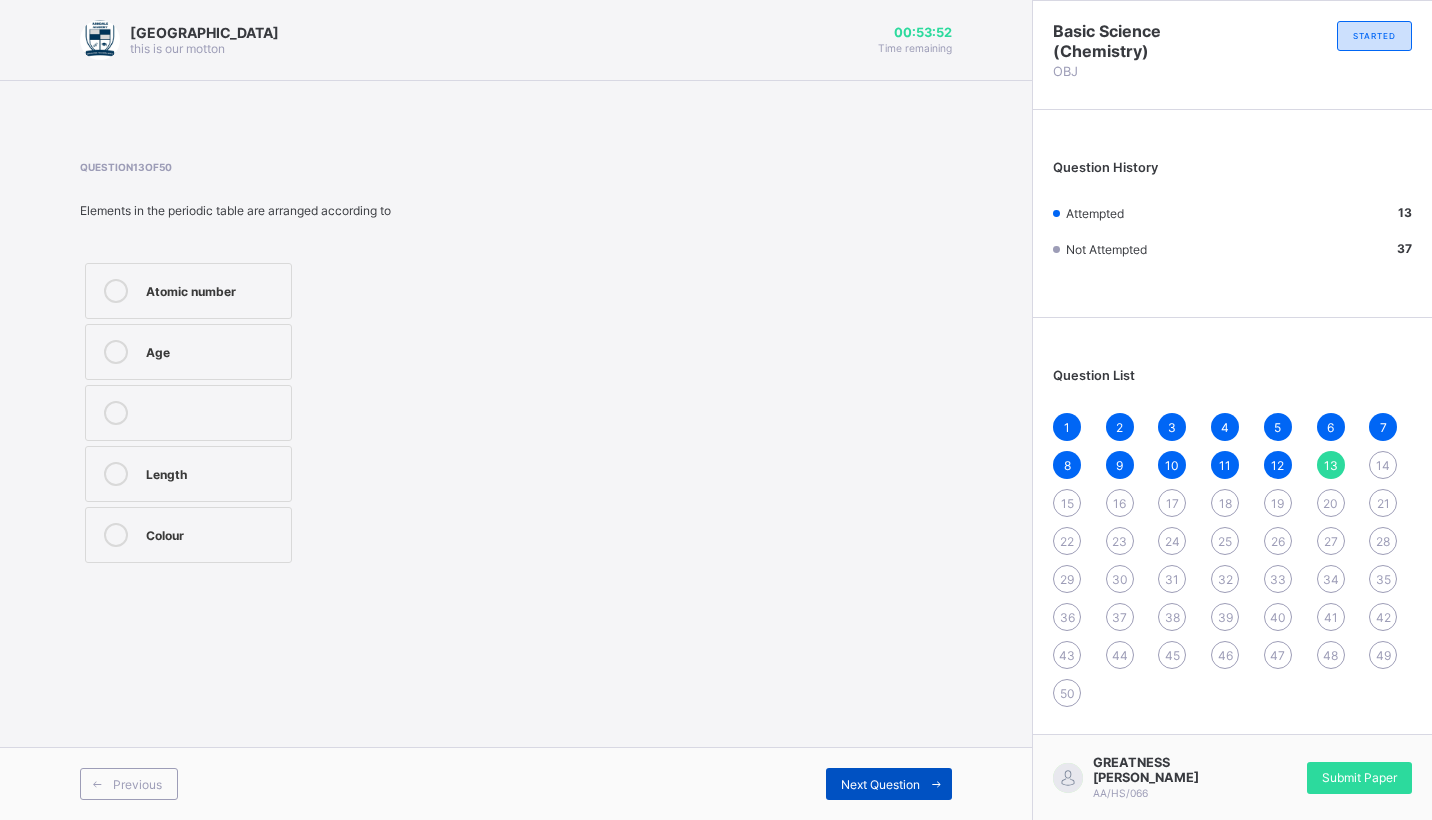 drag, startPoint x: 840, startPoint y: 724, endPoint x: 854, endPoint y: 779, distance: 56.753853 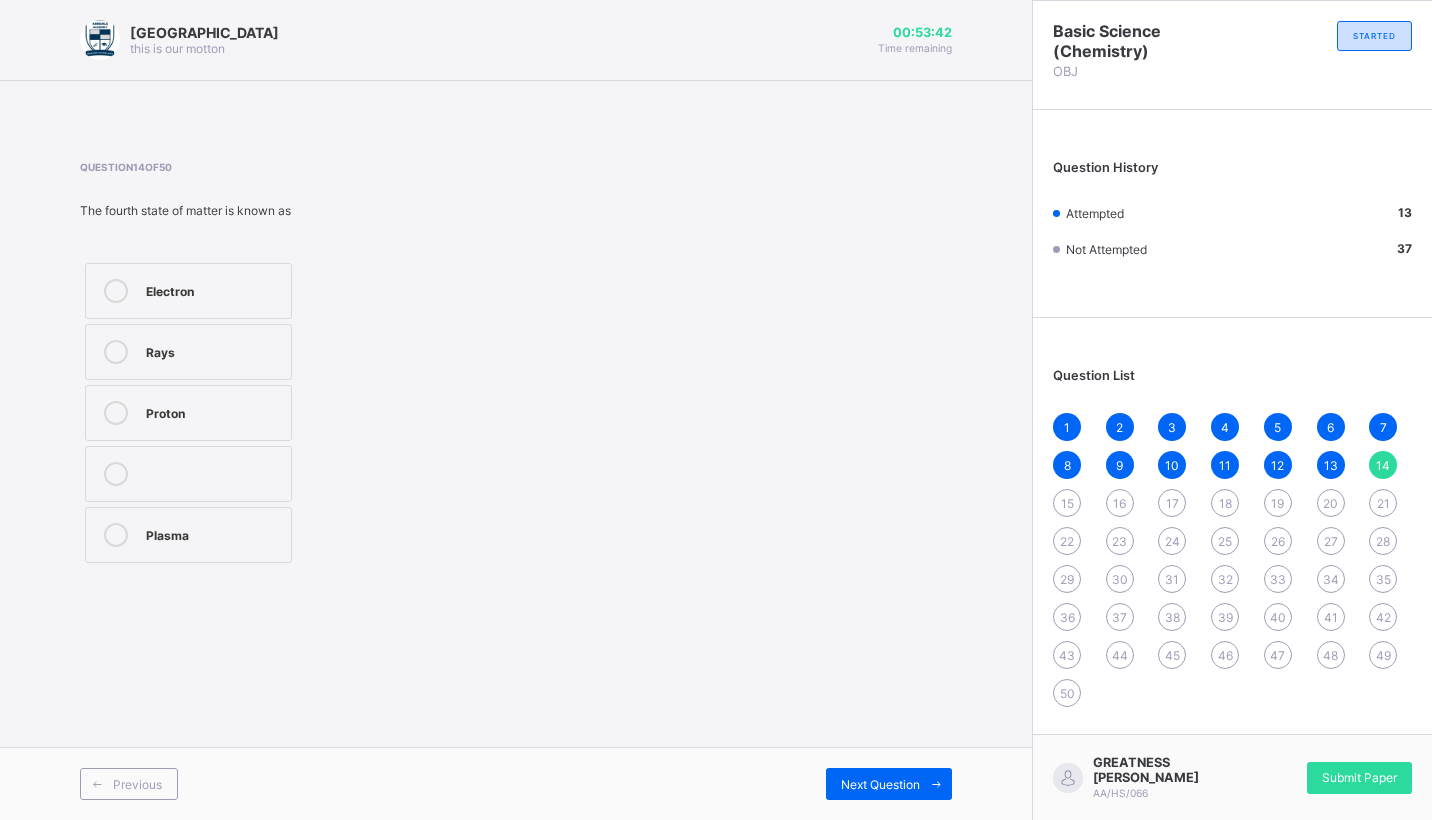 click on "Electron" at bounding box center [188, 291] 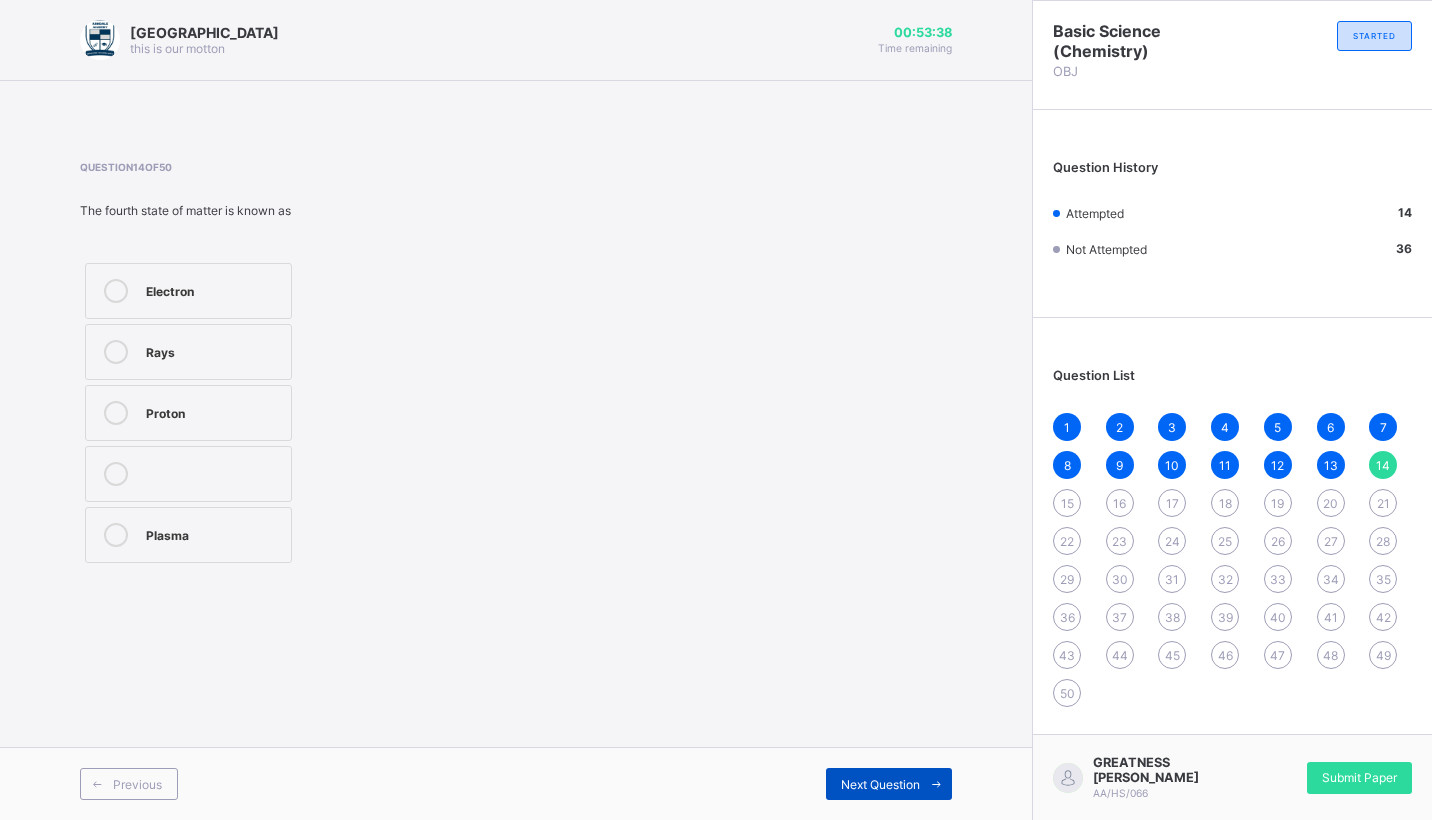 click on "Next Question" at bounding box center [880, 784] 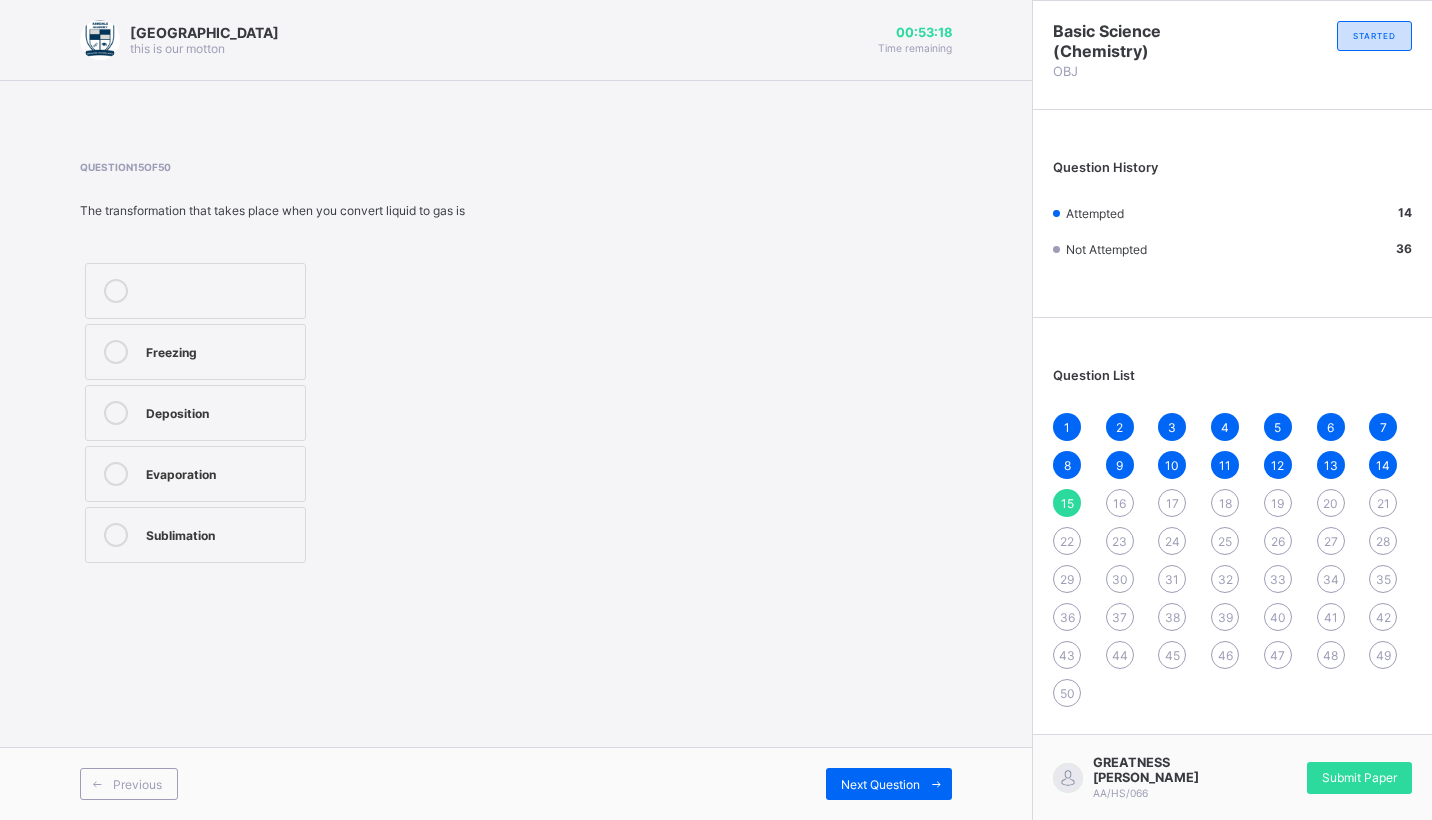 click on "Evaporation" at bounding box center [220, 472] 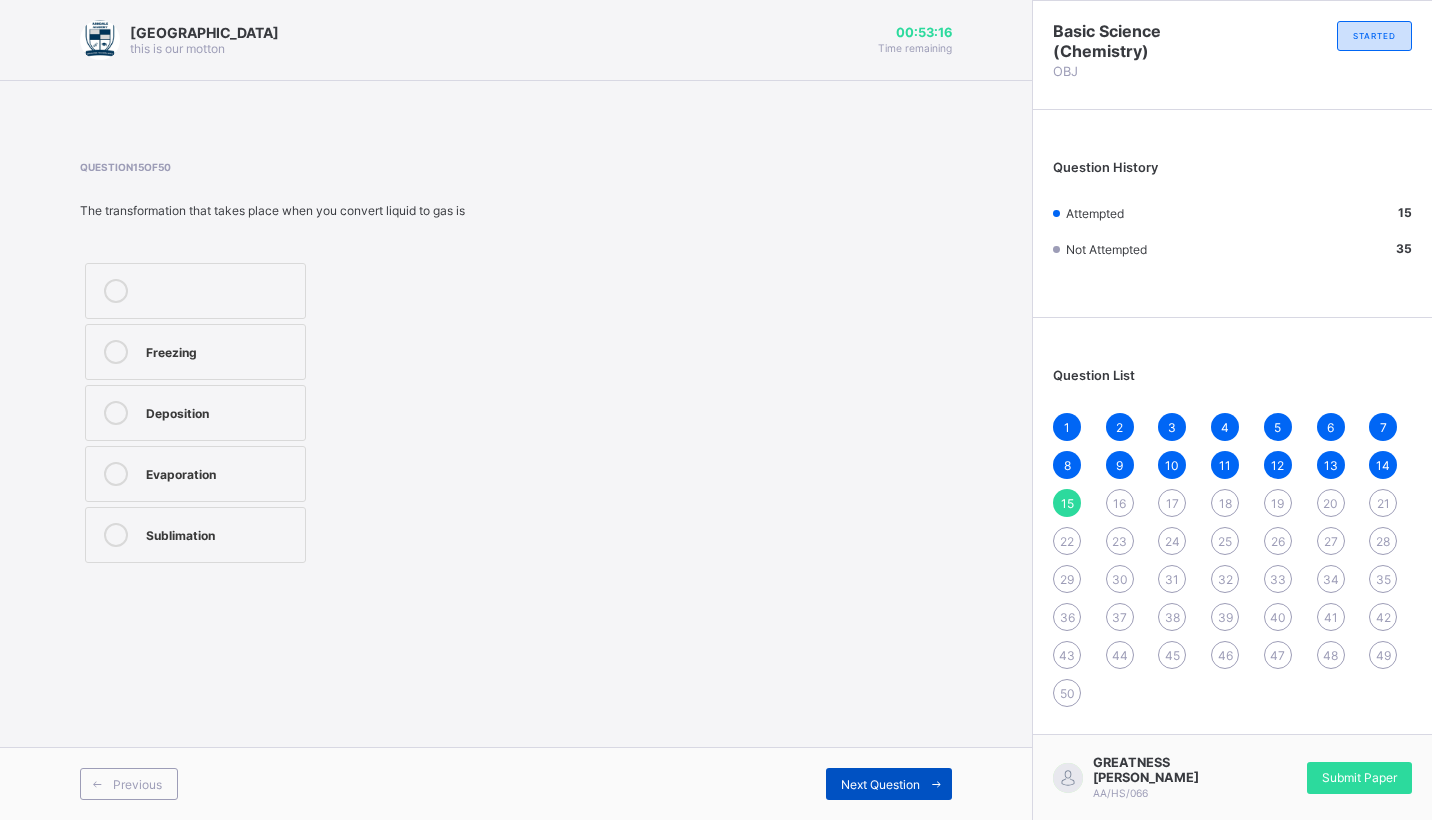click on "Next Question" at bounding box center (880, 784) 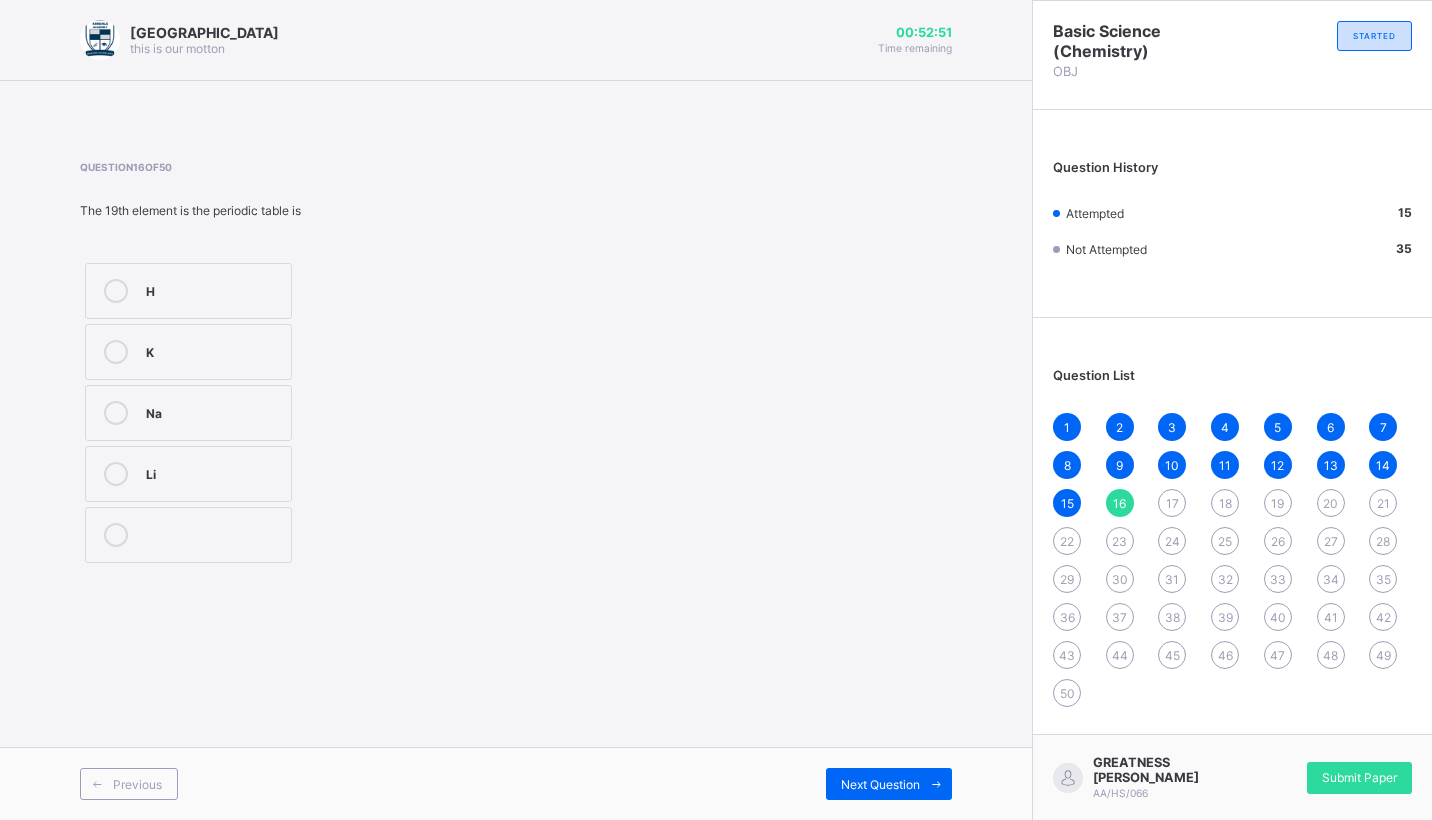 click on "K" at bounding box center (188, 352) 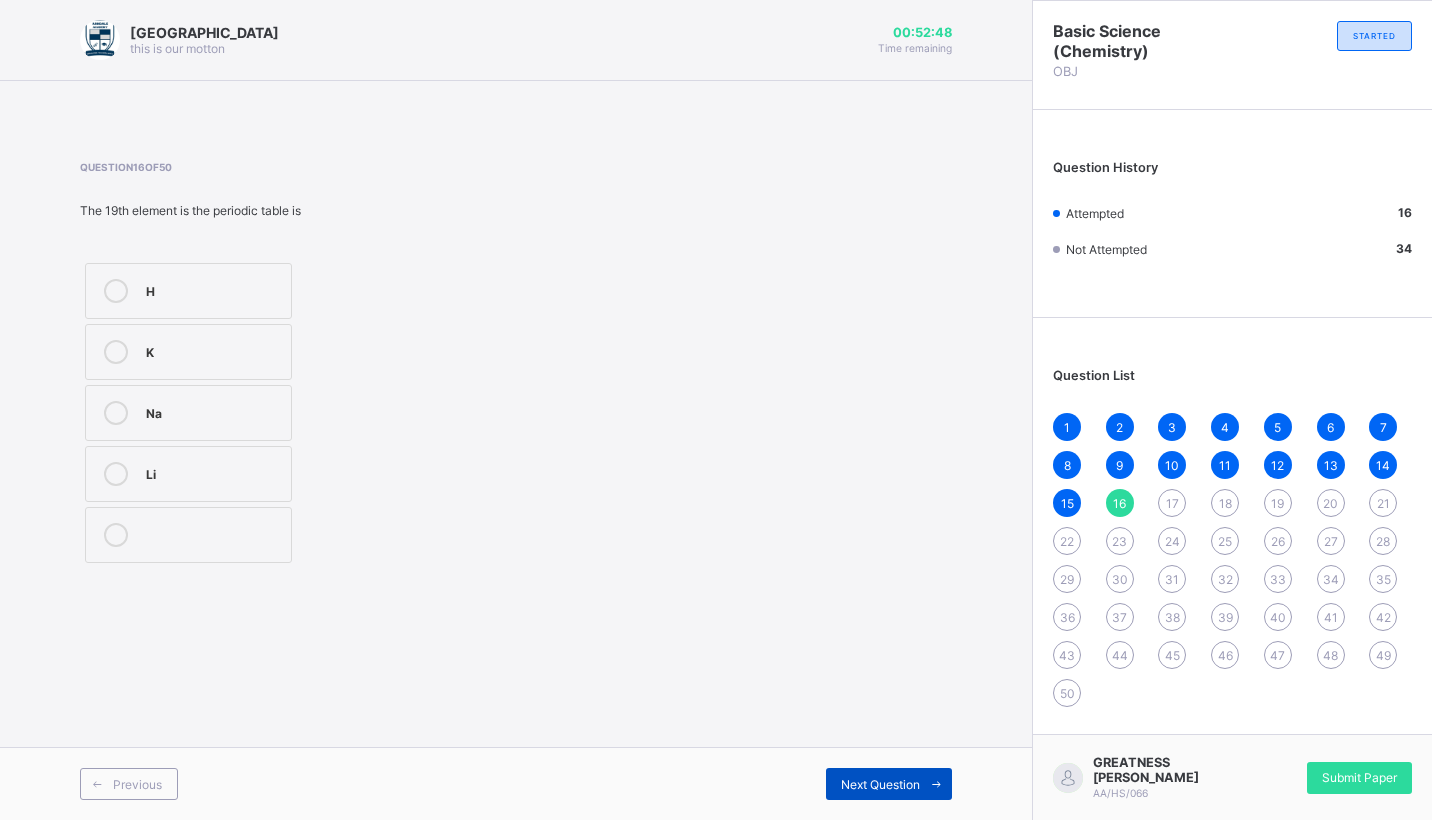 click on "Next Question" at bounding box center (880, 784) 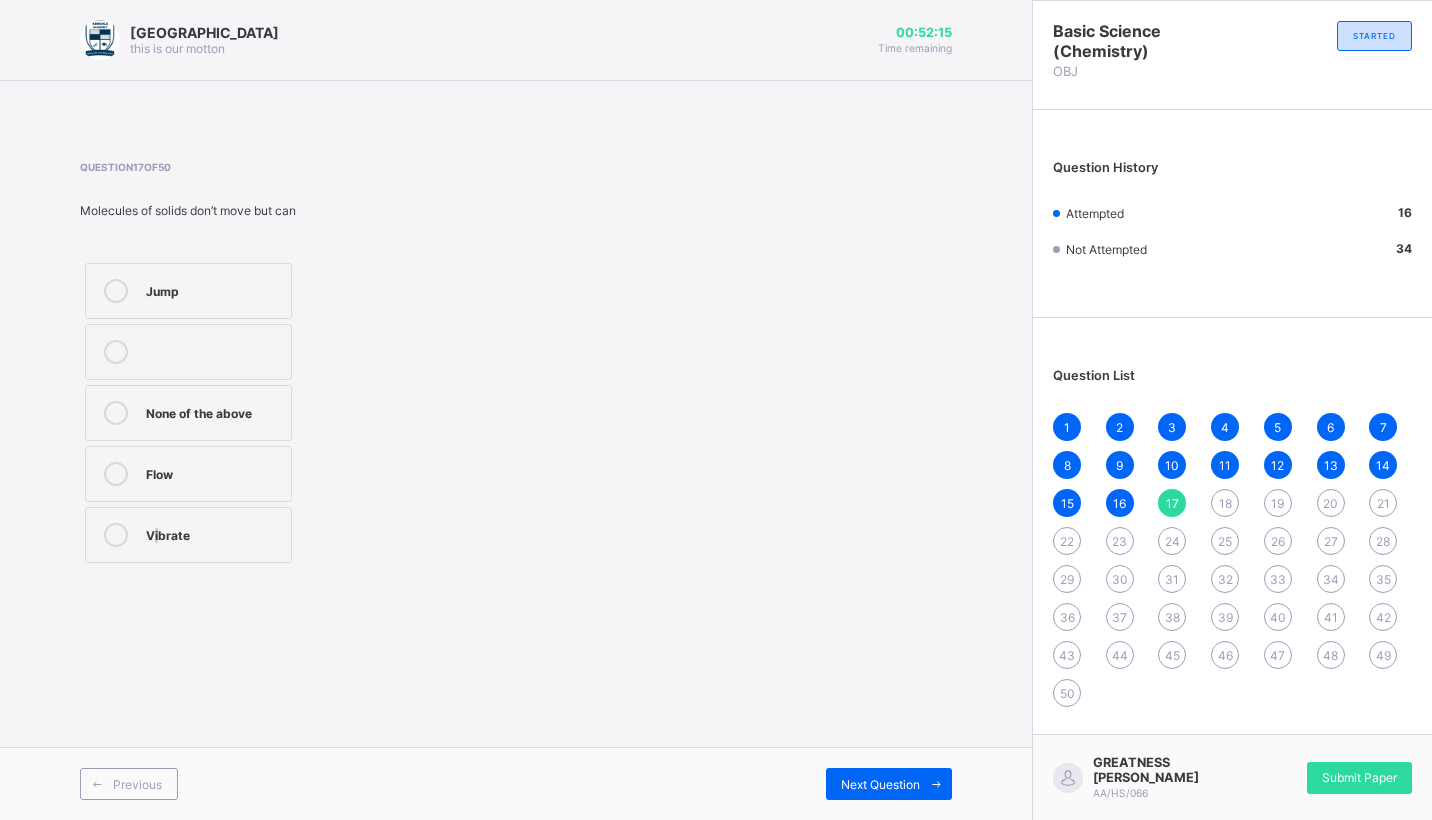 click on "Vibrate" at bounding box center (213, 533) 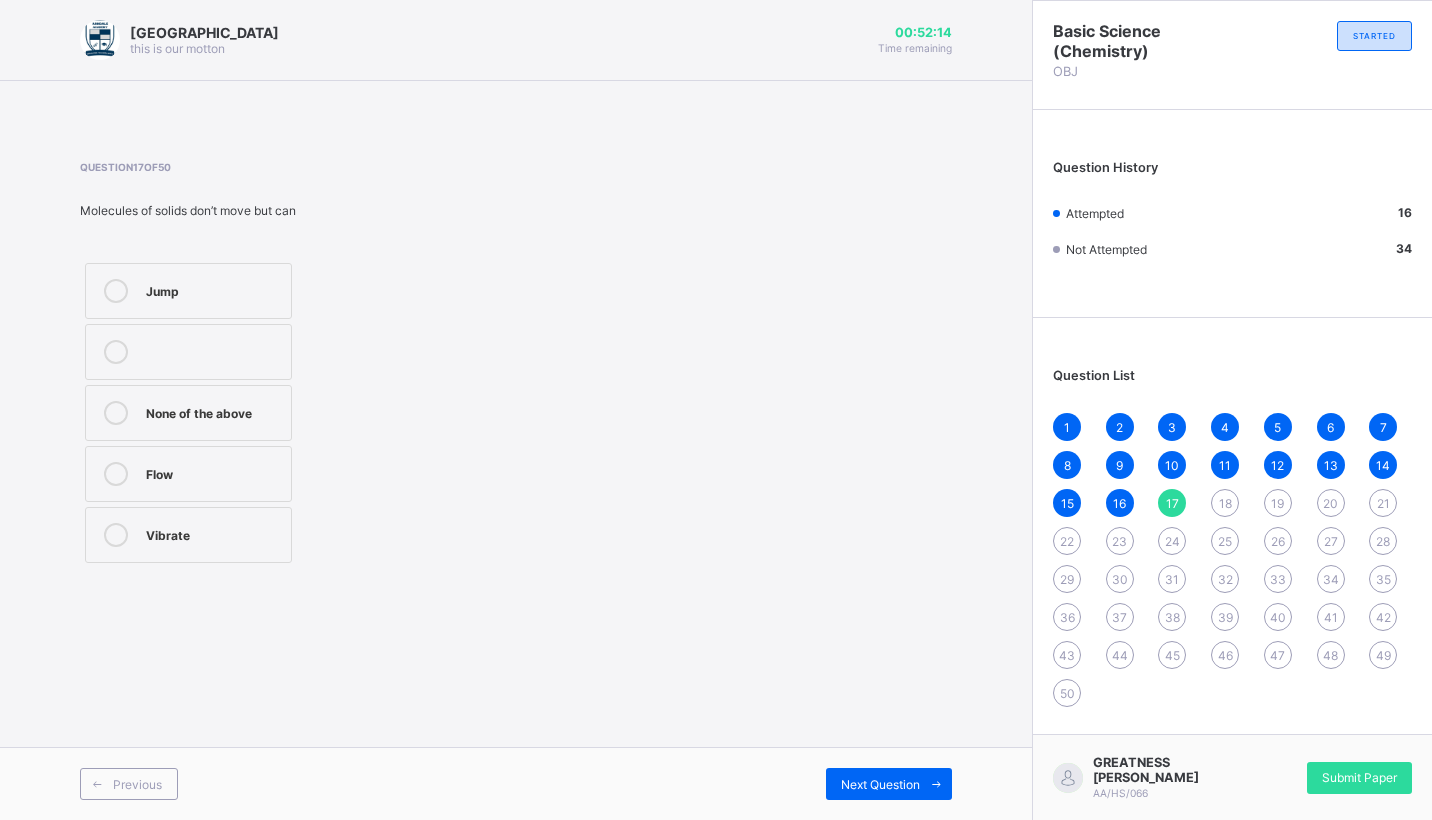 click on "Arndale Academy this is our [PERSON_NAME] 00:52:14 Time remaining Question  17  of  50 Molecules of solids don’t move but can Jump None of the above Flow Vibrate Previous Next Question" at bounding box center (516, 410) 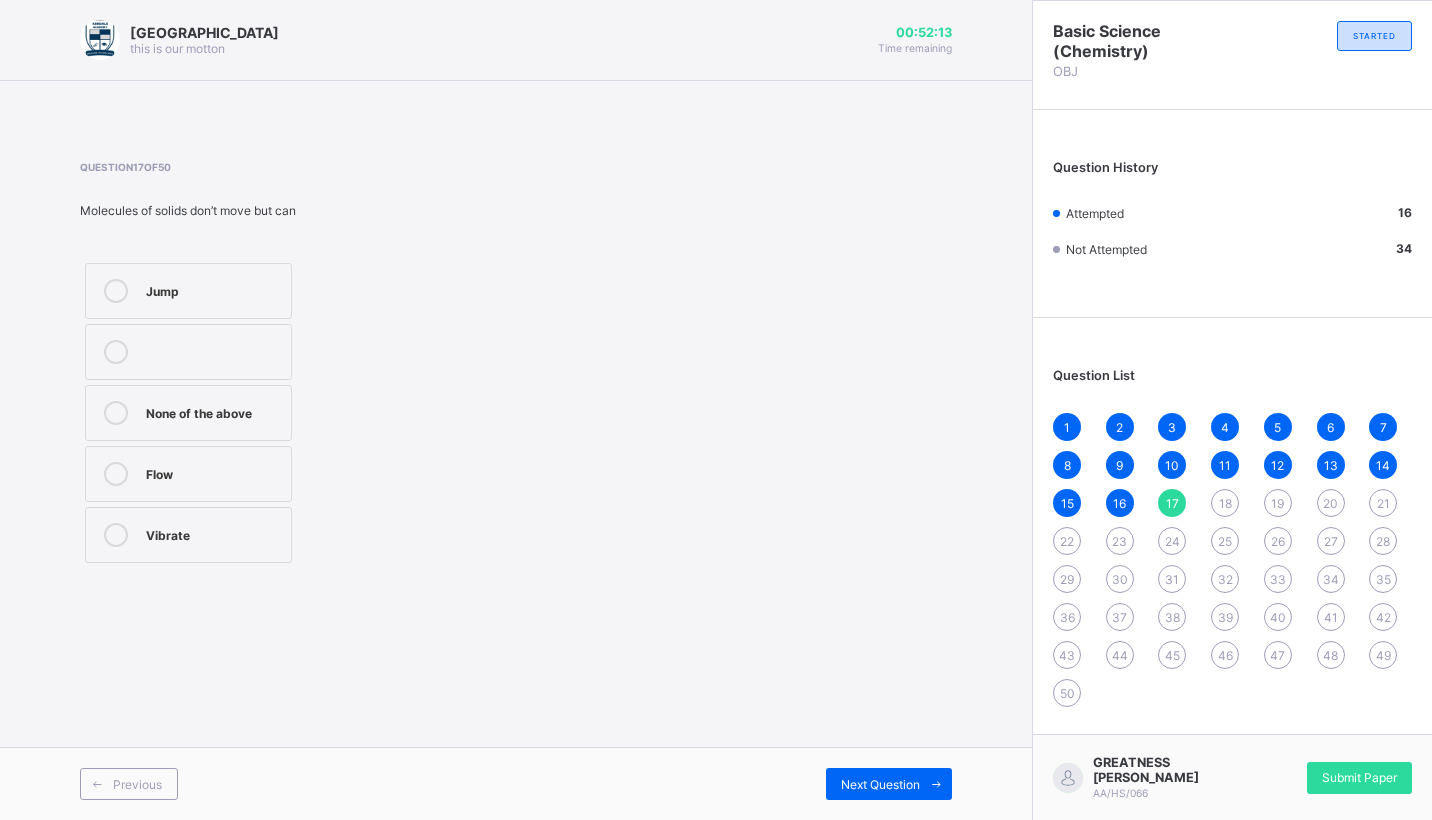 click on "Vibrate" at bounding box center [213, 533] 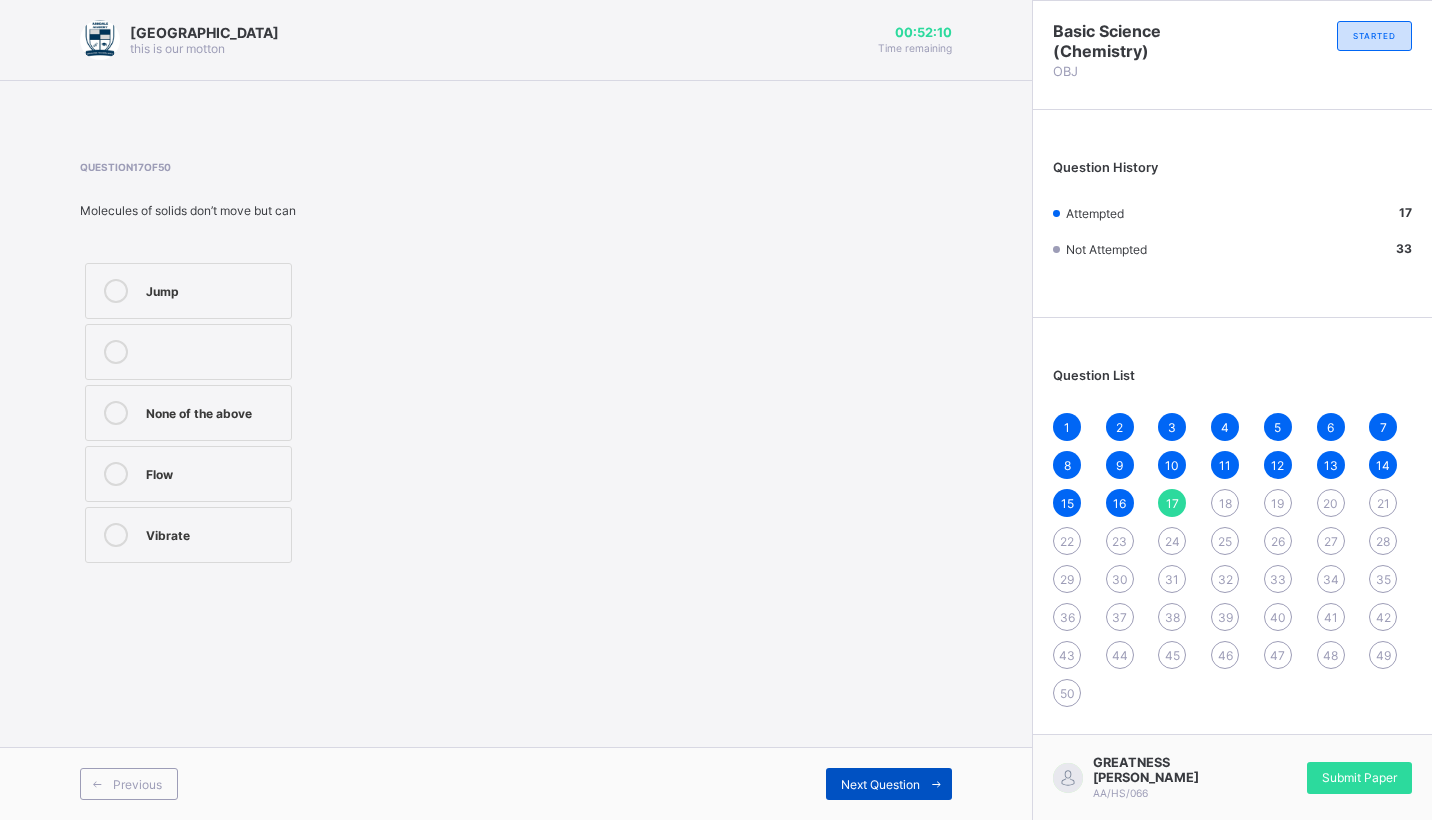 click on "Next Question" at bounding box center (880, 784) 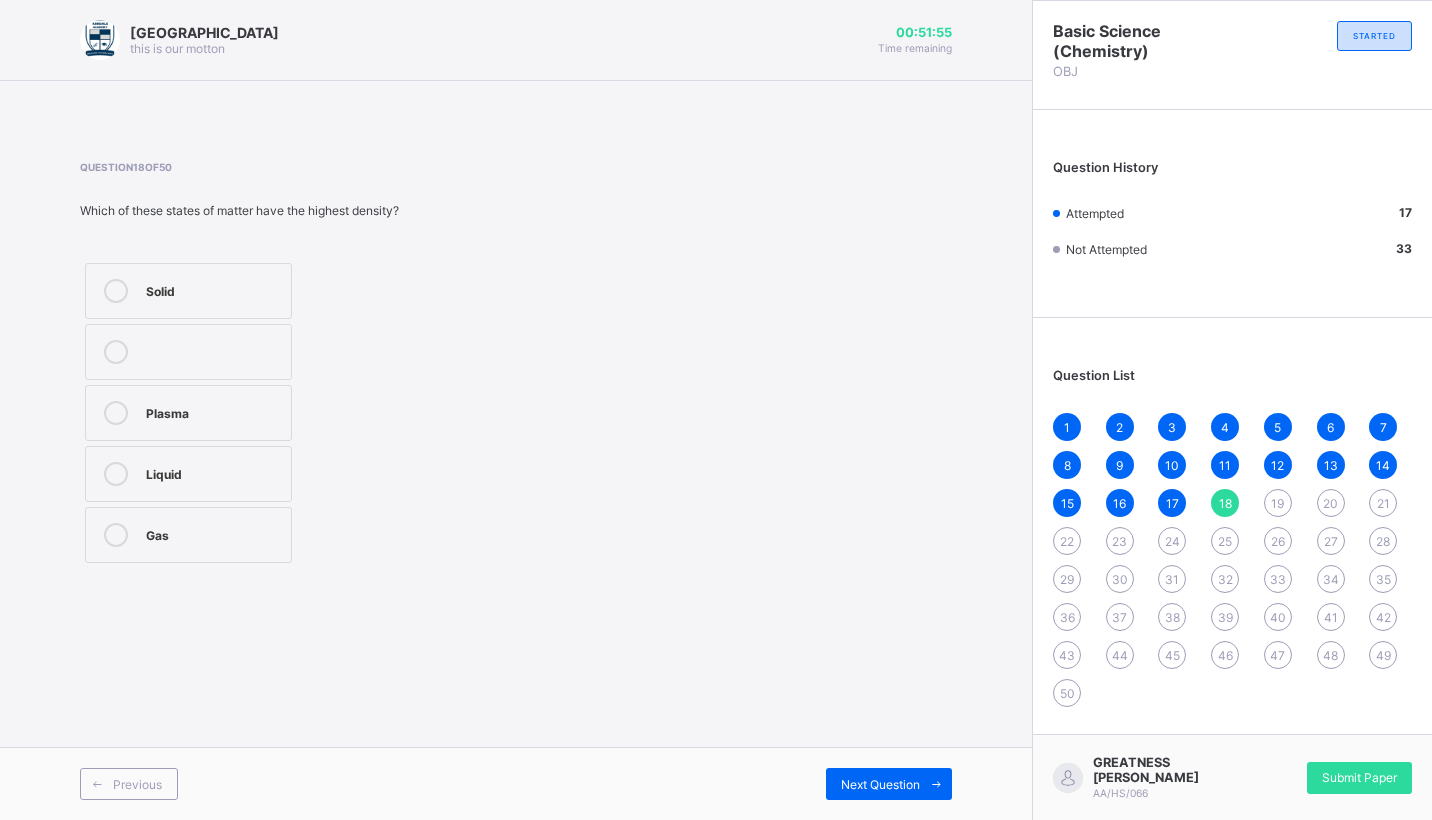 click on "Solid" at bounding box center (213, 289) 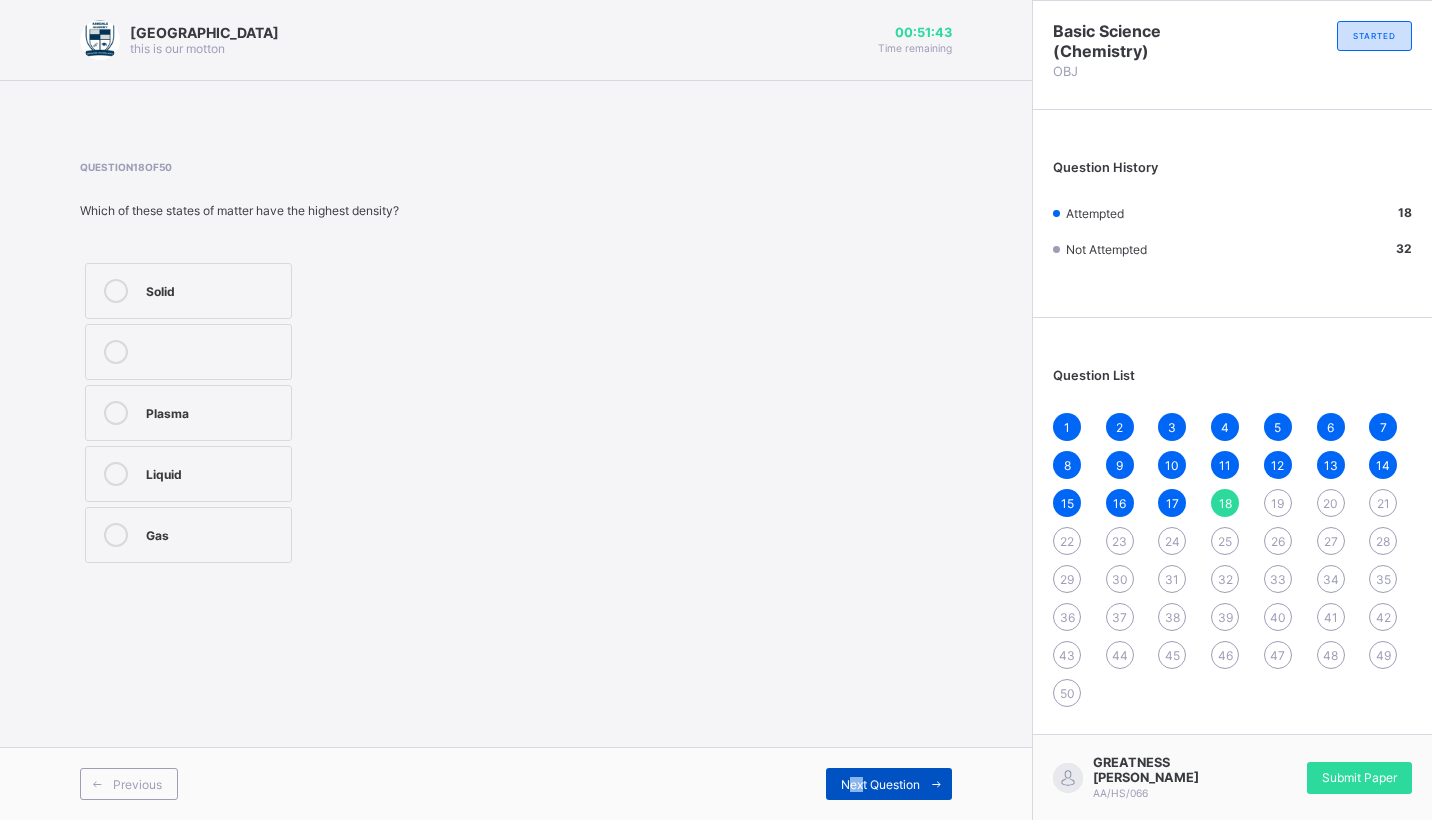 drag, startPoint x: 850, startPoint y: 769, endPoint x: 862, endPoint y: 776, distance: 13.892444 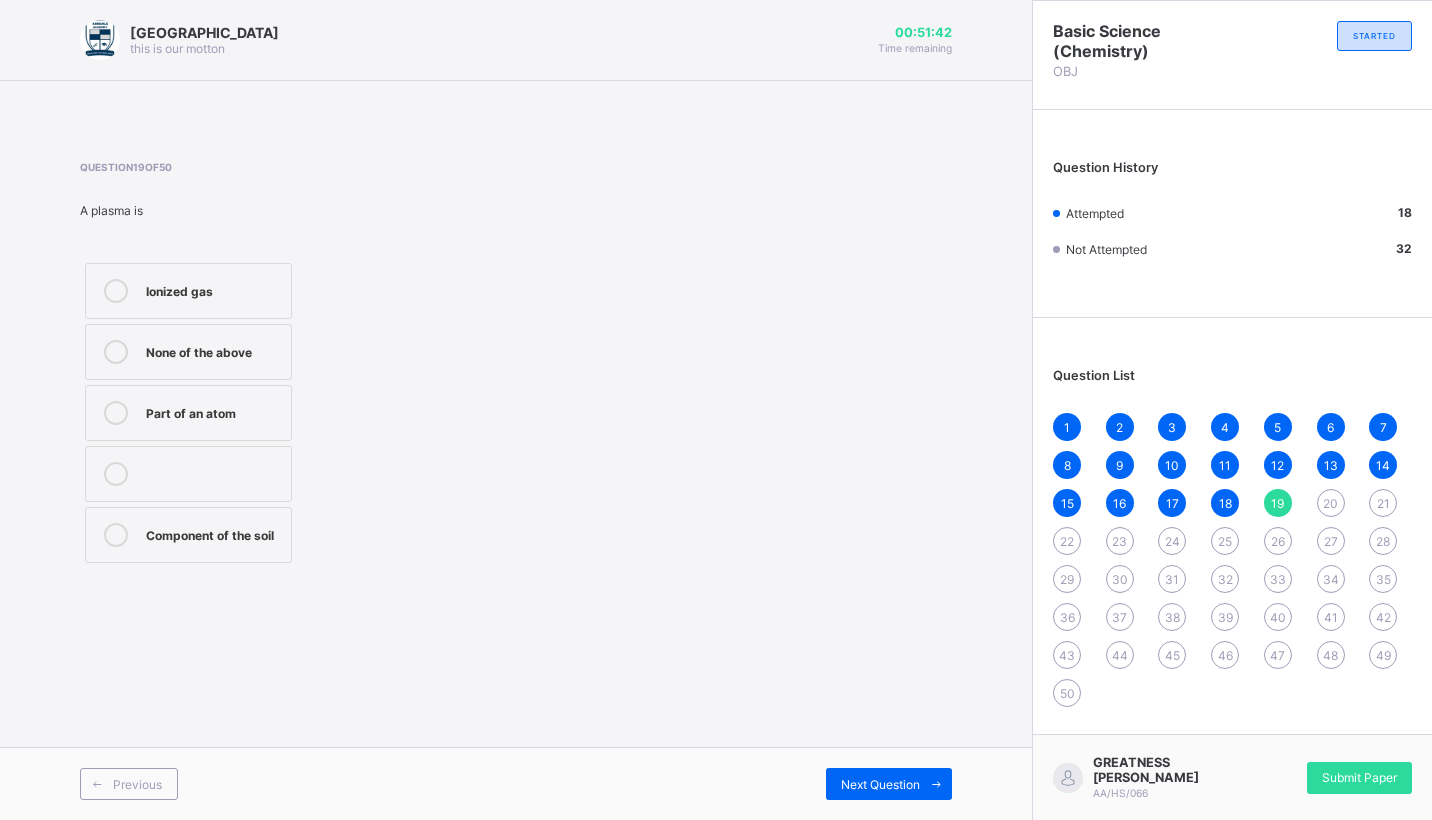 click on "Arndale Academy this is our [PERSON_NAME] 00:51:42 Time remaining Question  19  of  50 A plasma is Ionized gas None of the above Part of an atom Component of the soil Previous Next Question" at bounding box center (516, 410) 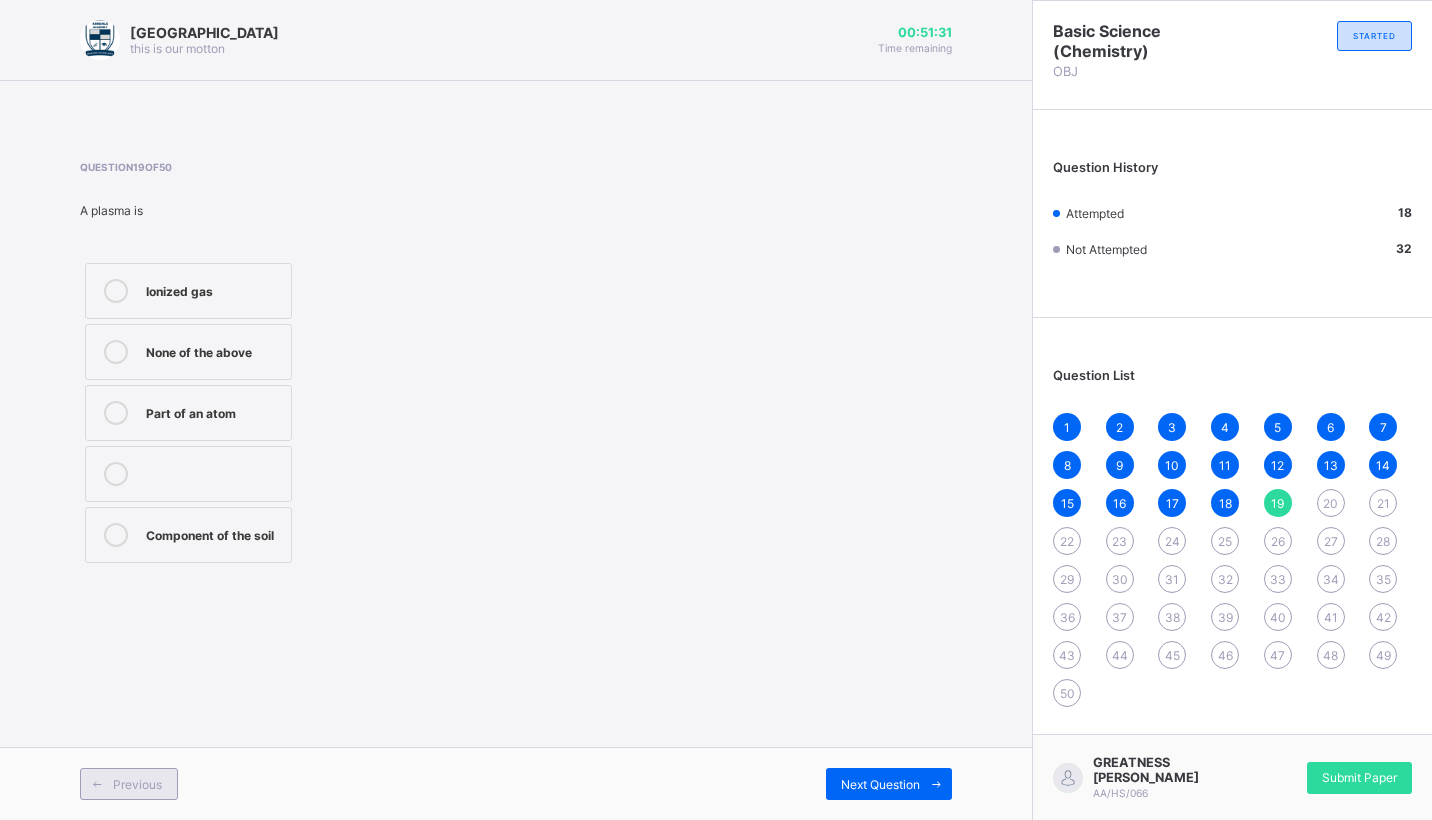 click at bounding box center [97, 784] 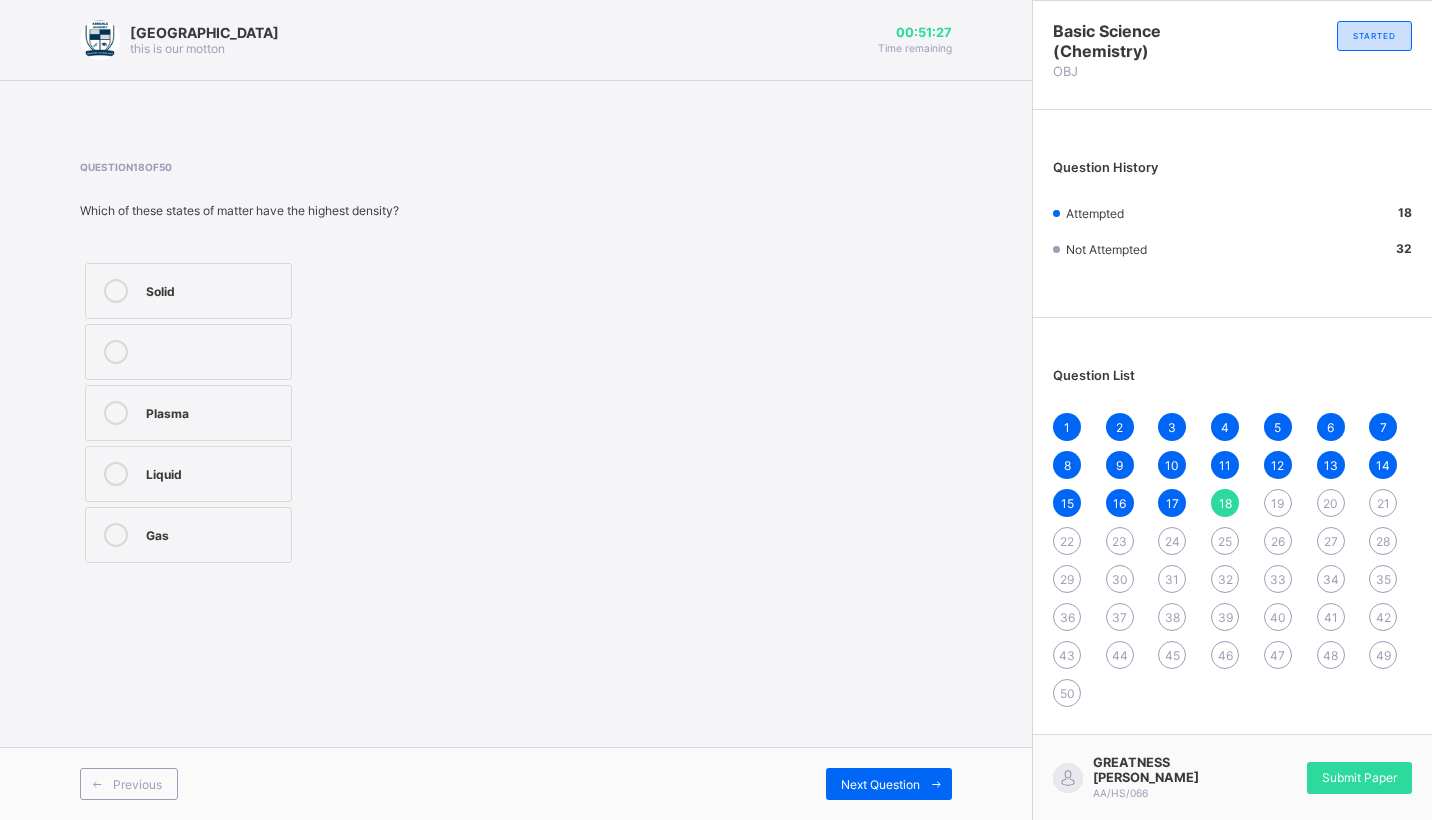 click on "Previous Next Question" at bounding box center (516, 783) 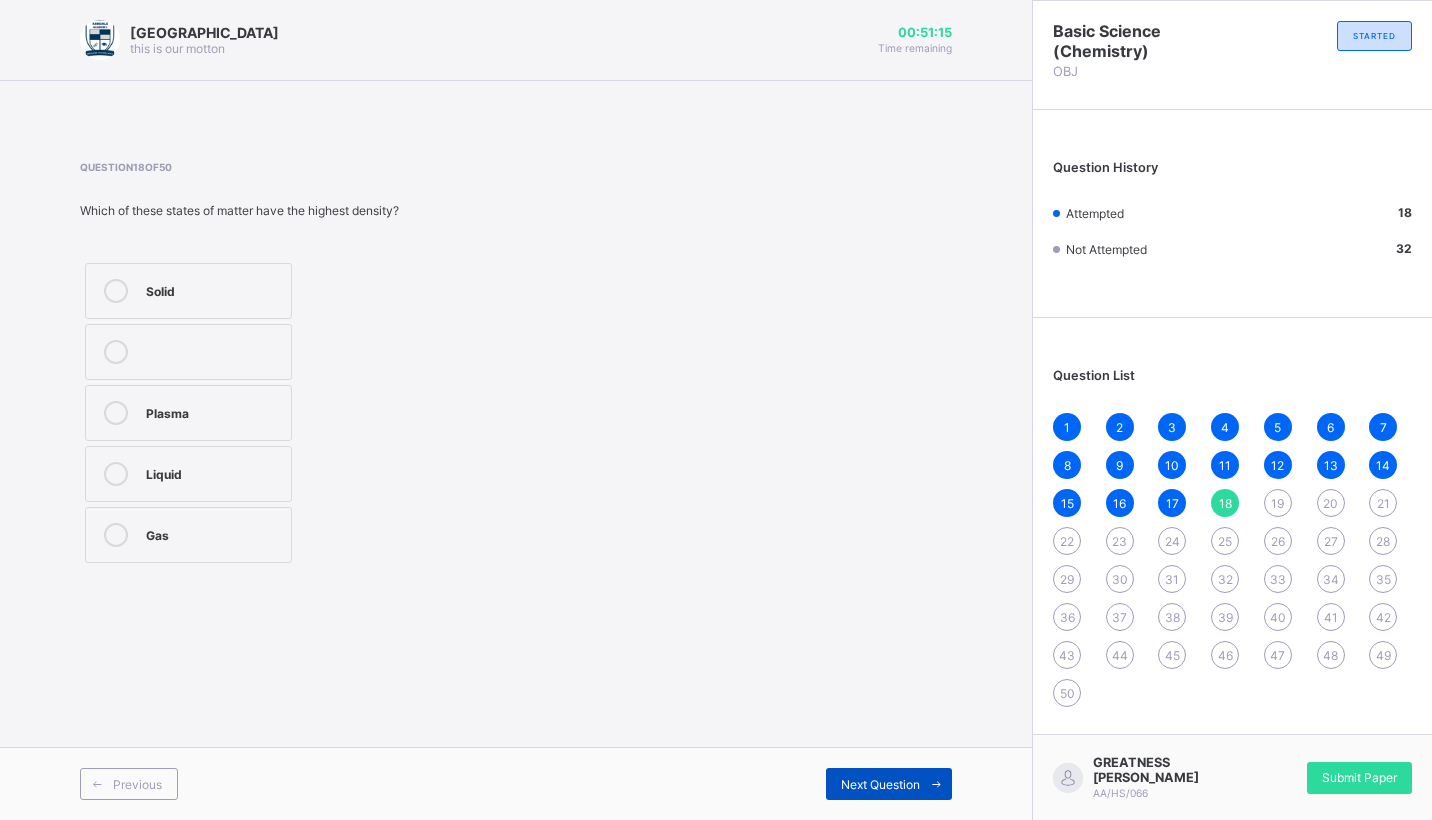 click on "Next Question" at bounding box center [880, 784] 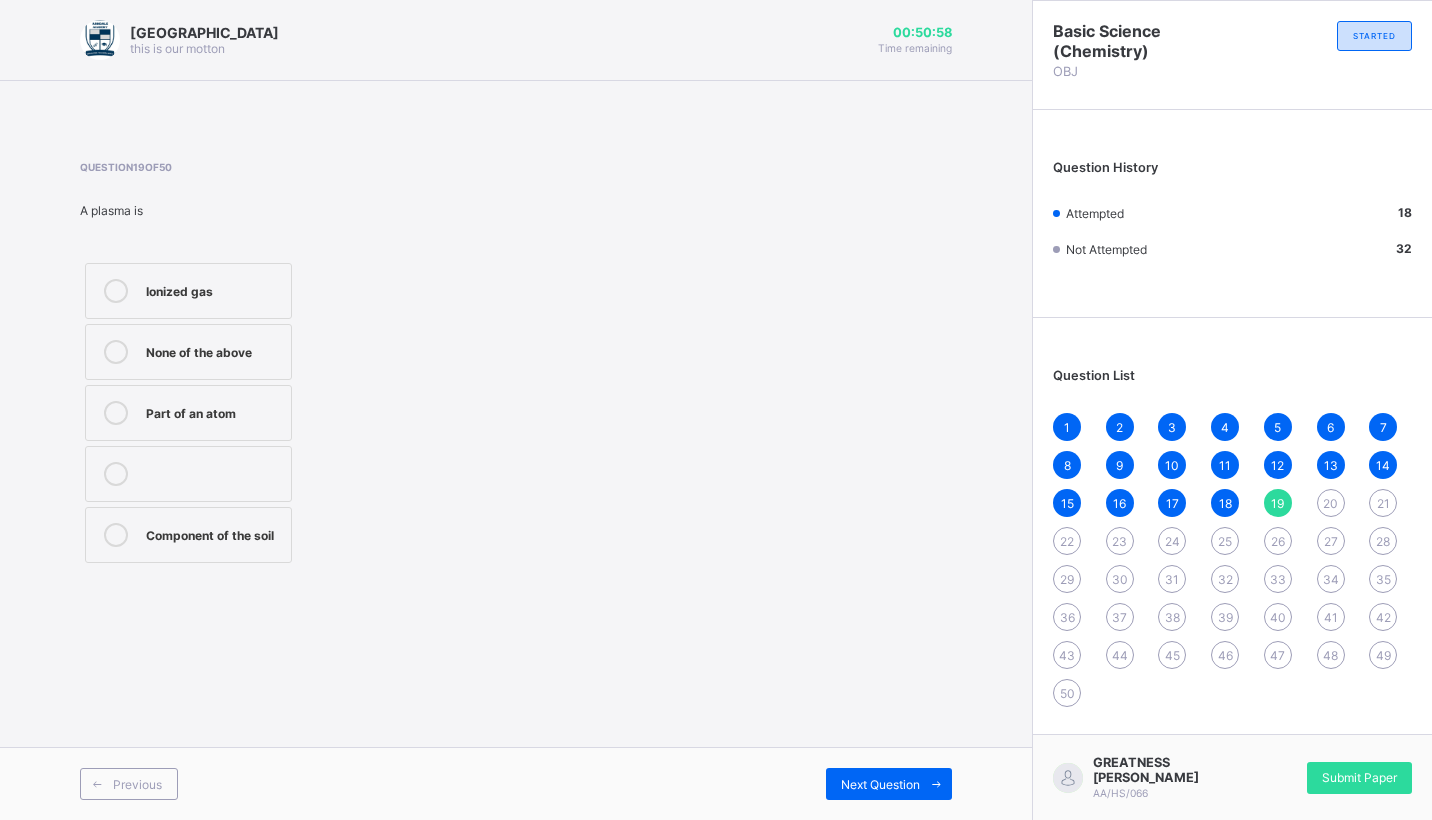 click on "Part of an atom" at bounding box center (213, 411) 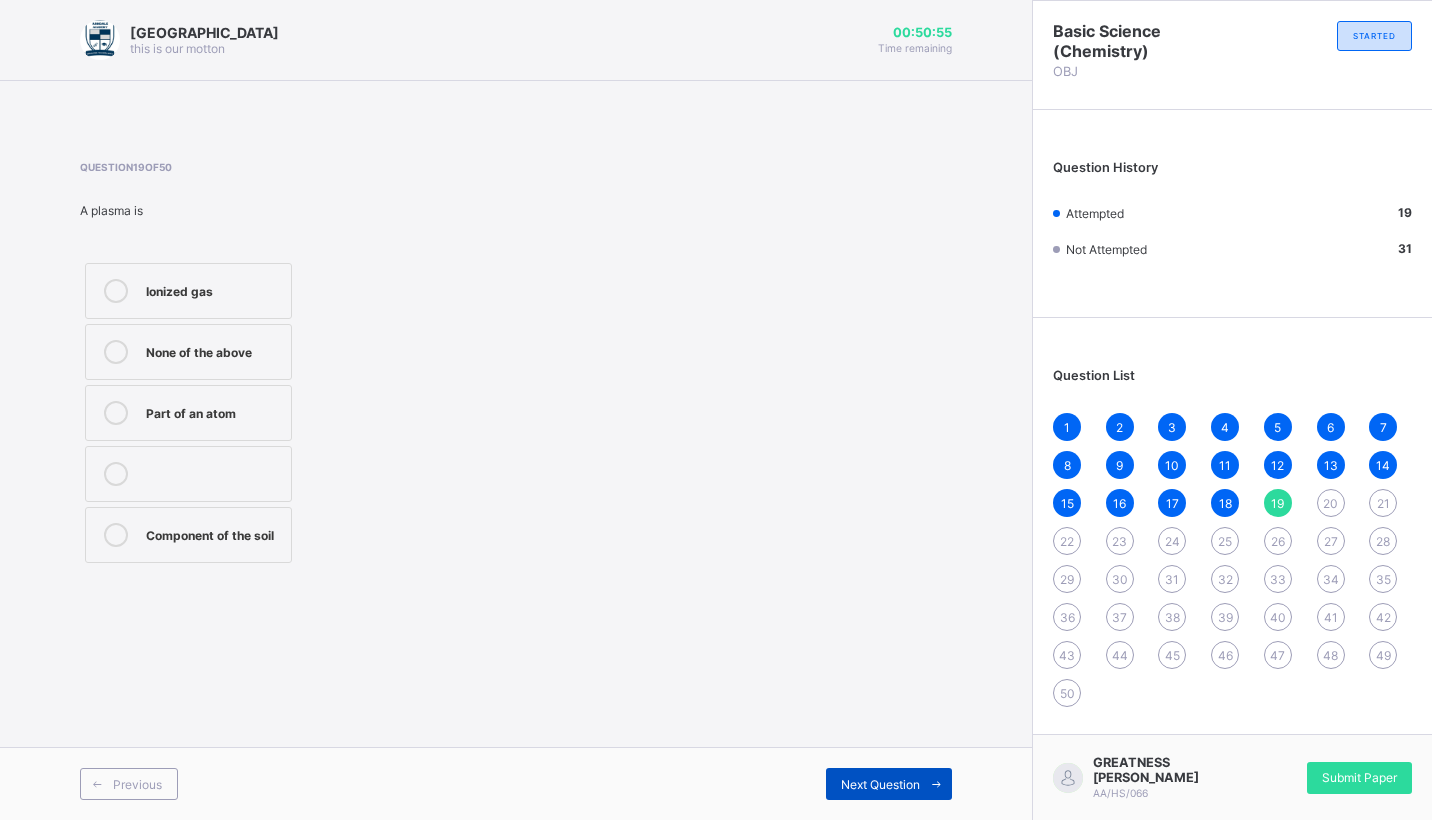 click on "Next Question" at bounding box center (880, 784) 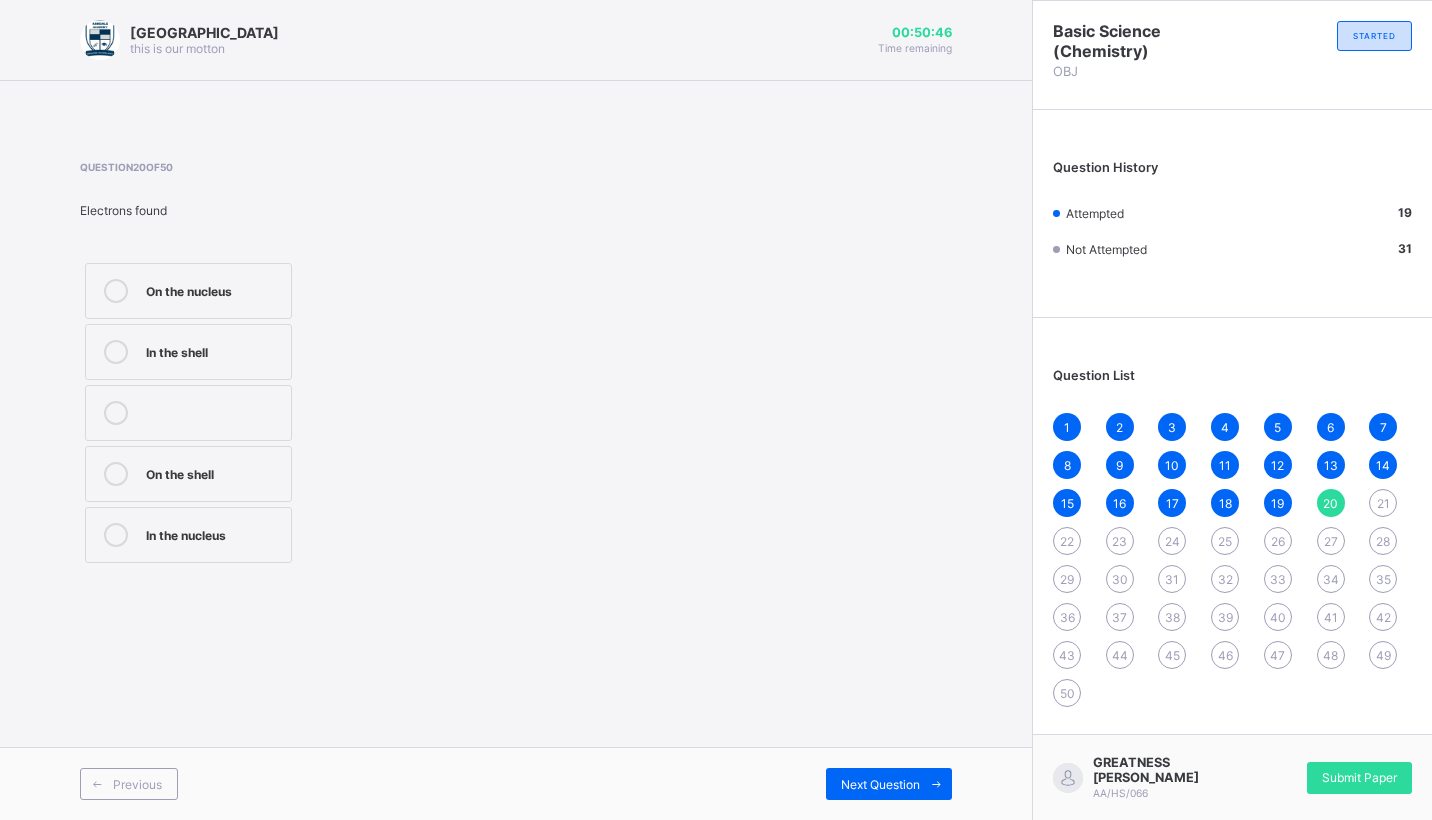click on "On the nucleus" at bounding box center [213, 289] 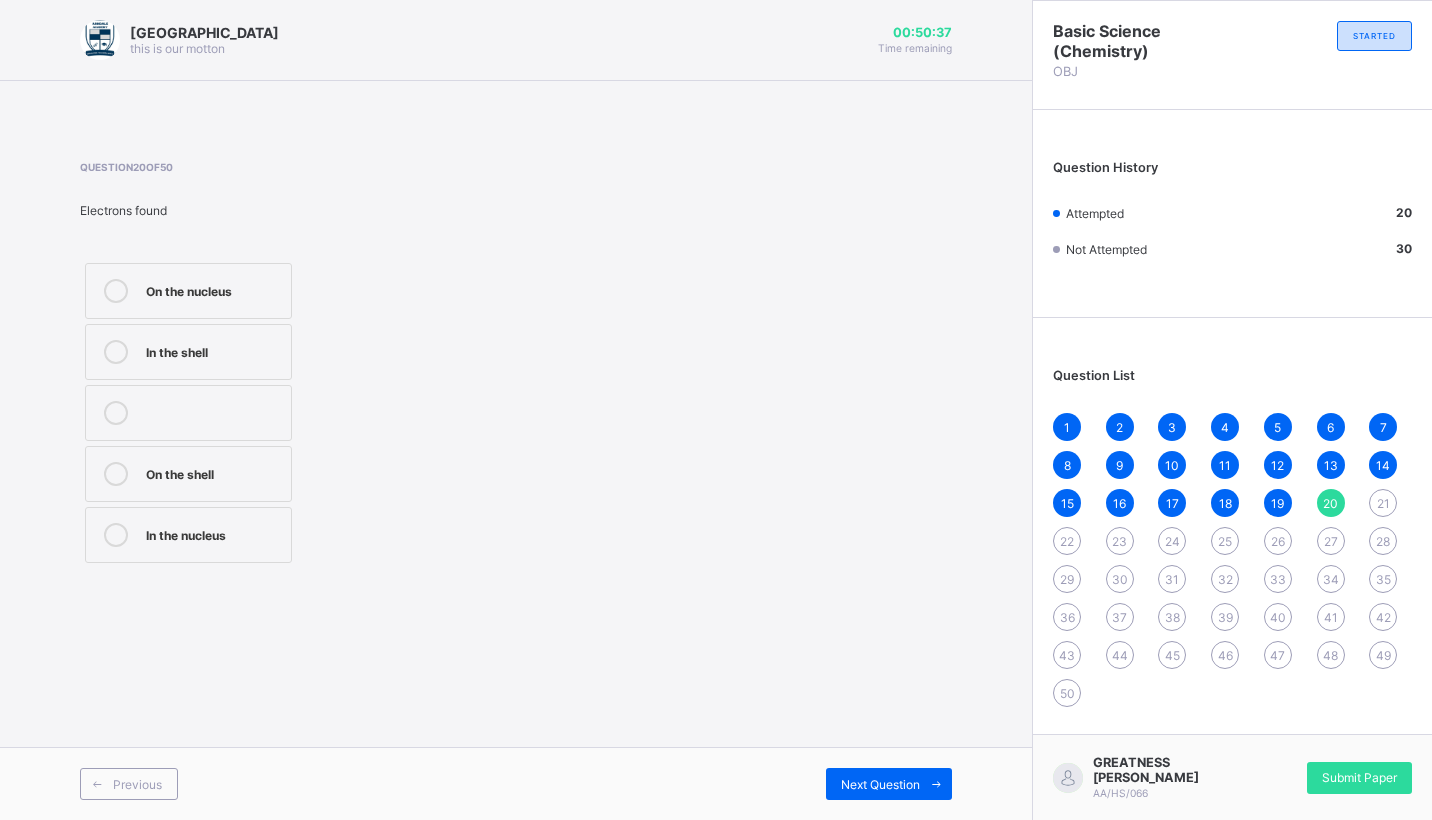 click on "In the nucleus" at bounding box center [188, 535] 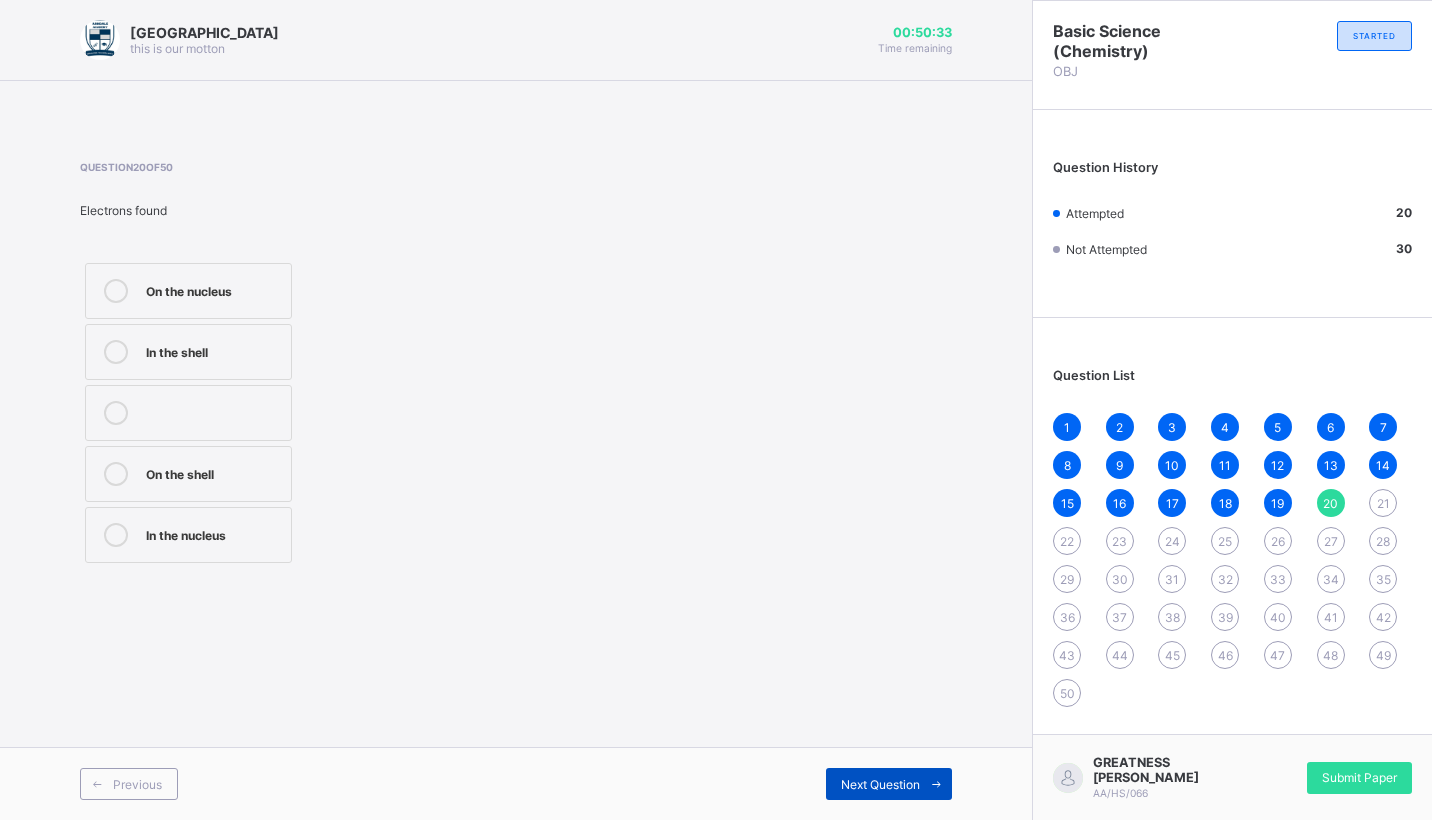 click on "Next Question" at bounding box center (889, 784) 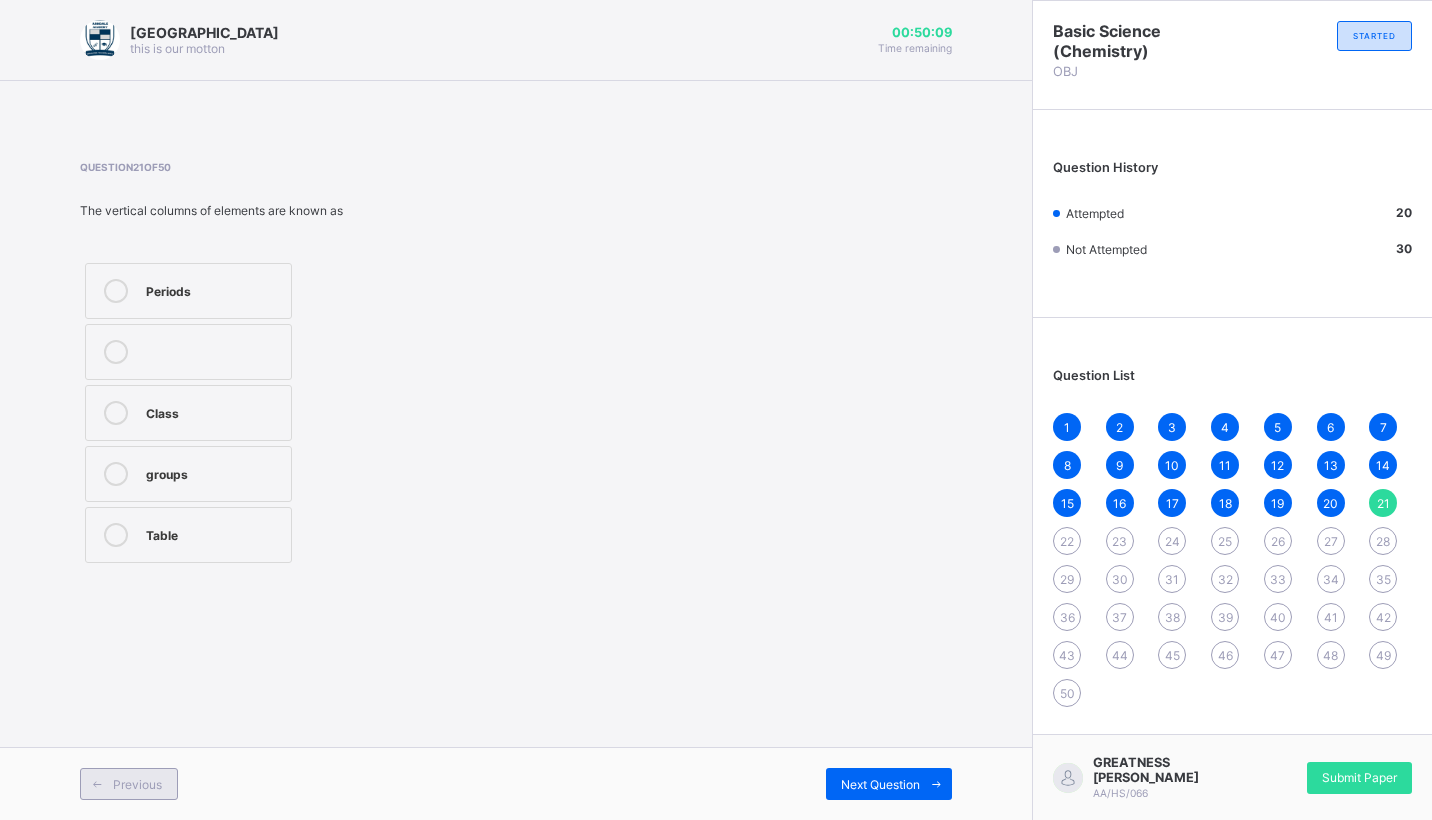 click at bounding box center (97, 784) 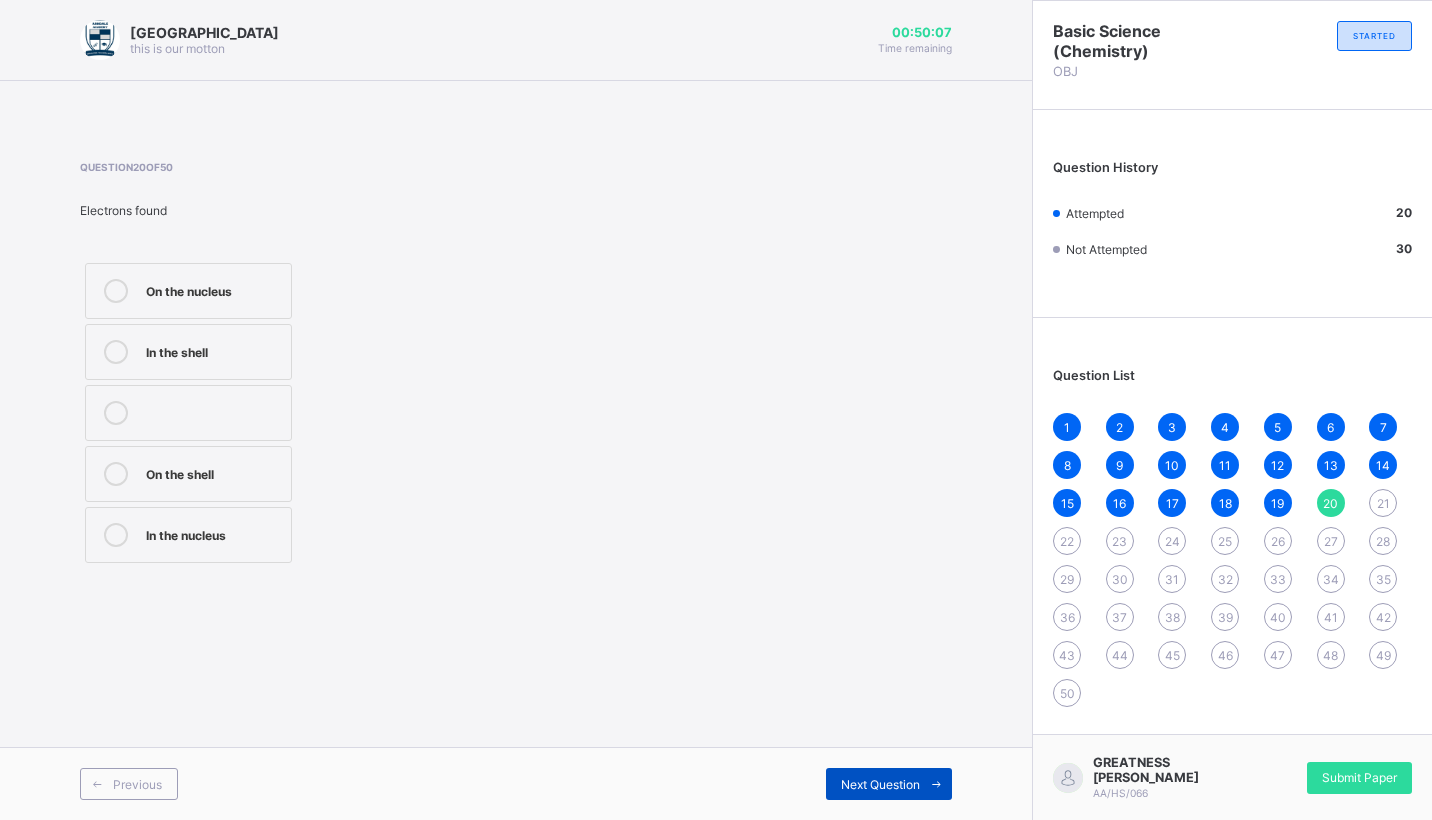 click on "Next Question" at bounding box center (880, 784) 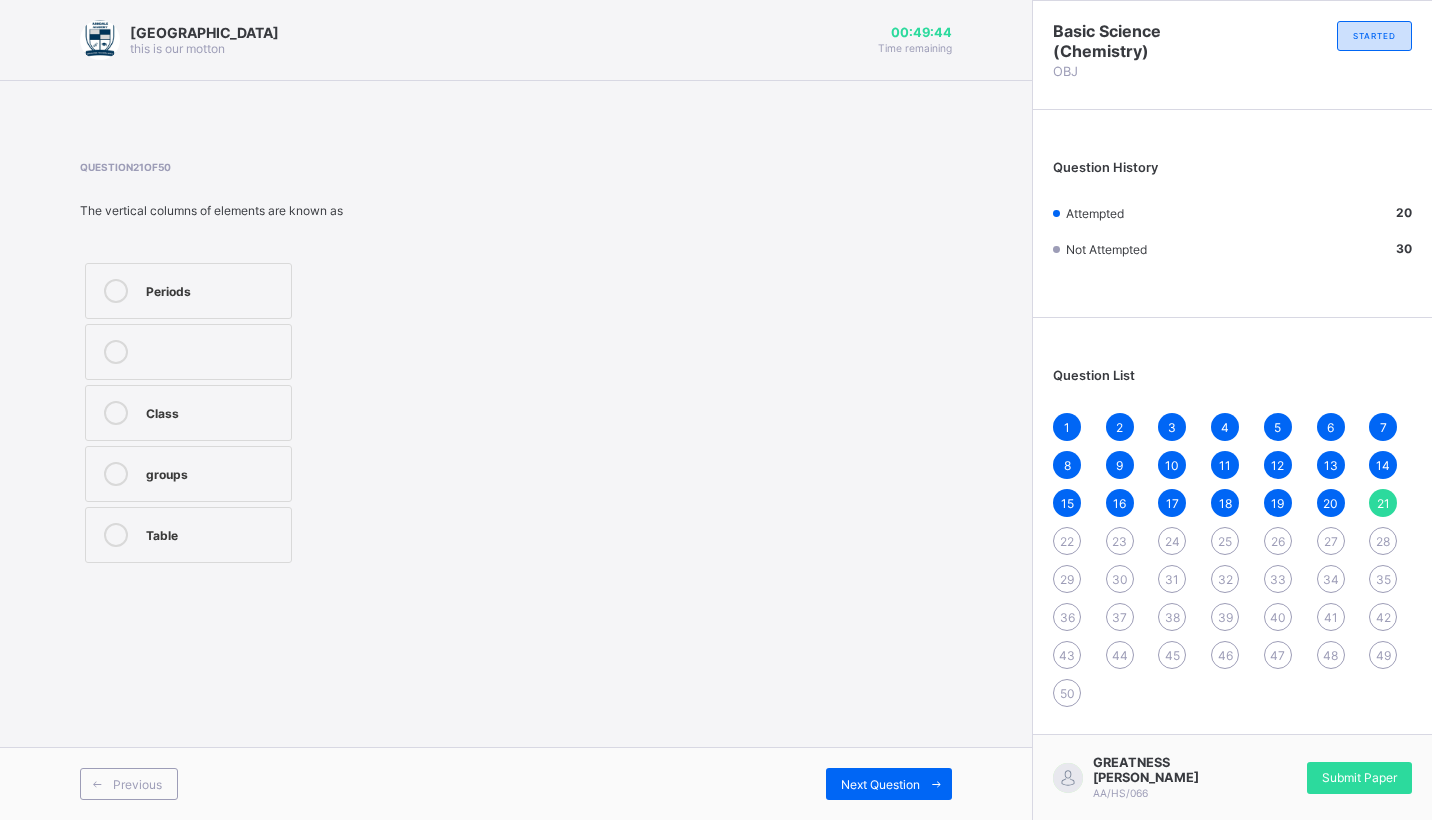 drag, startPoint x: 122, startPoint y: 307, endPoint x: 128, endPoint y: 317, distance: 11.661903 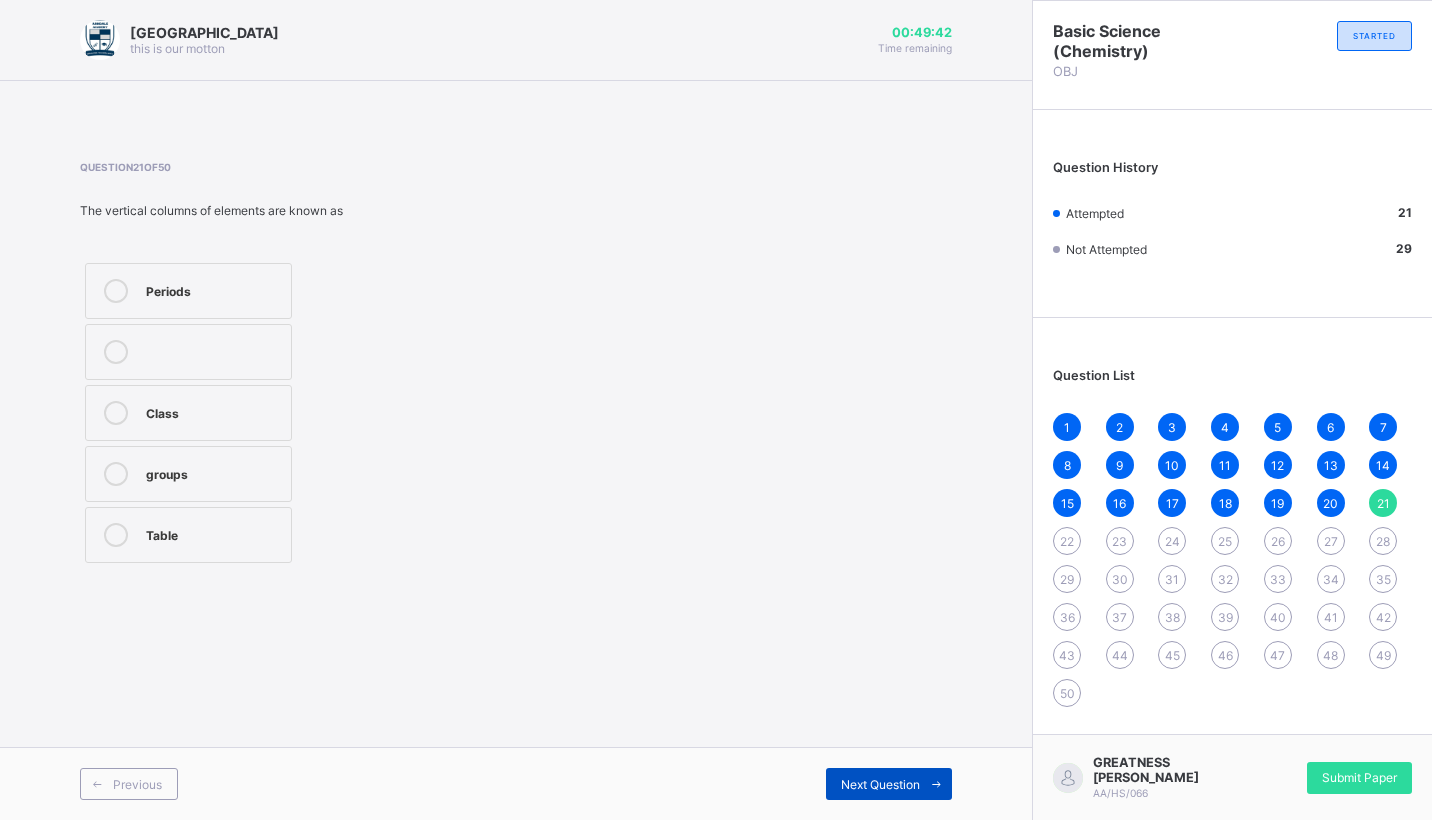 click at bounding box center (936, 784) 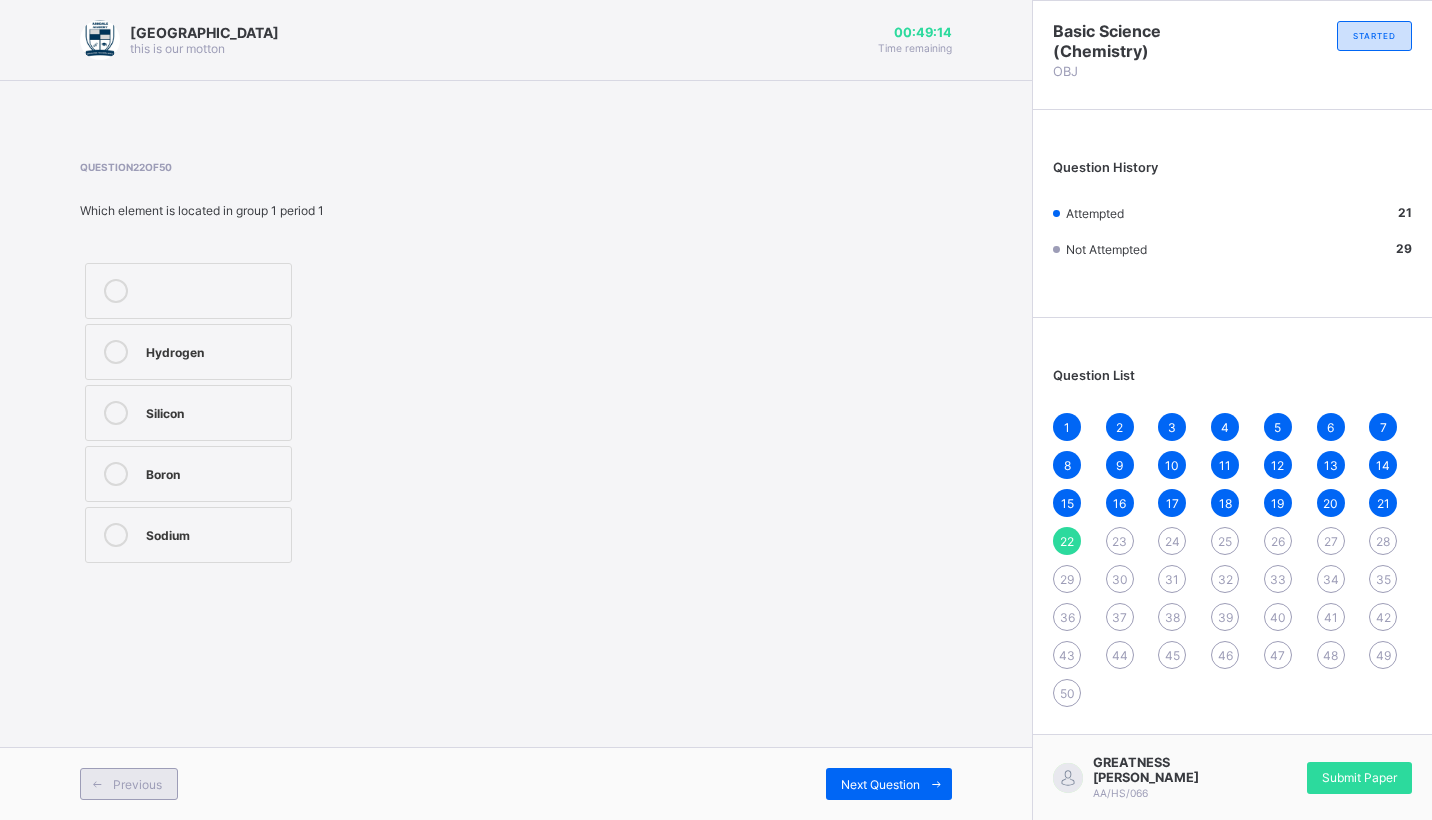 click on "Previous" at bounding box center (137, 784) 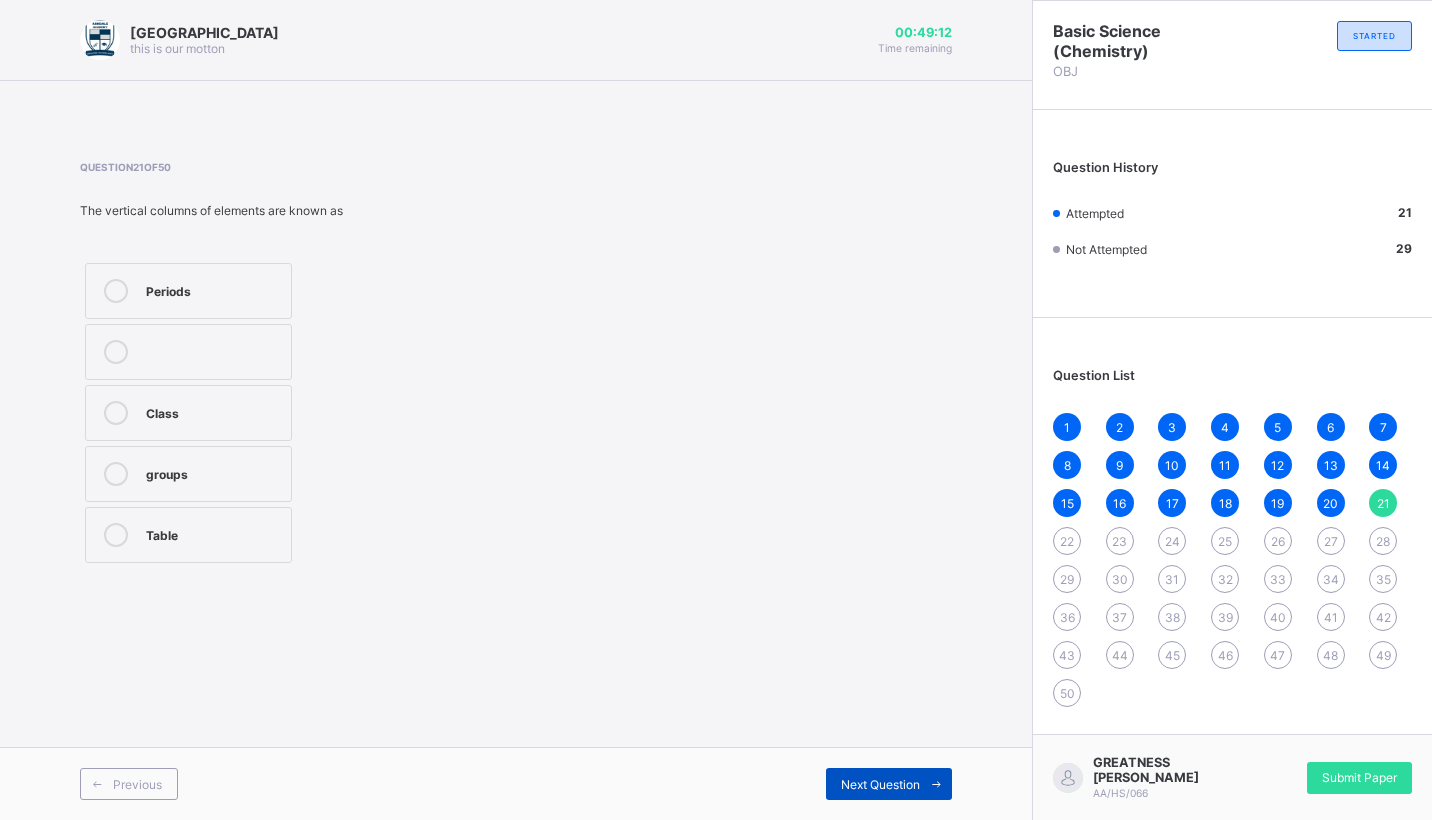 click on "Next Question" at bounding box center [889, 784] 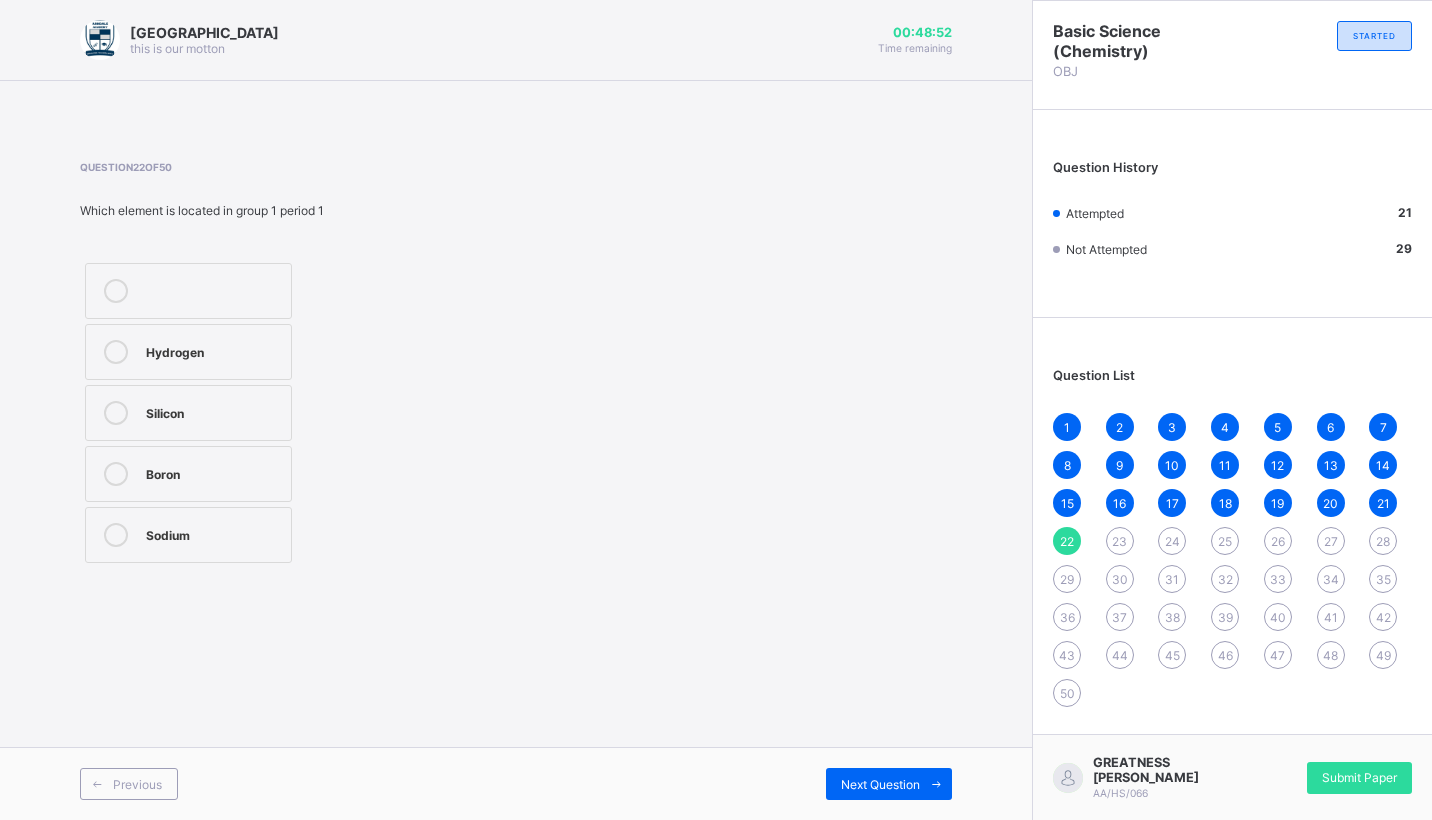 click on "Sodium" at bounding box center [213, 533] 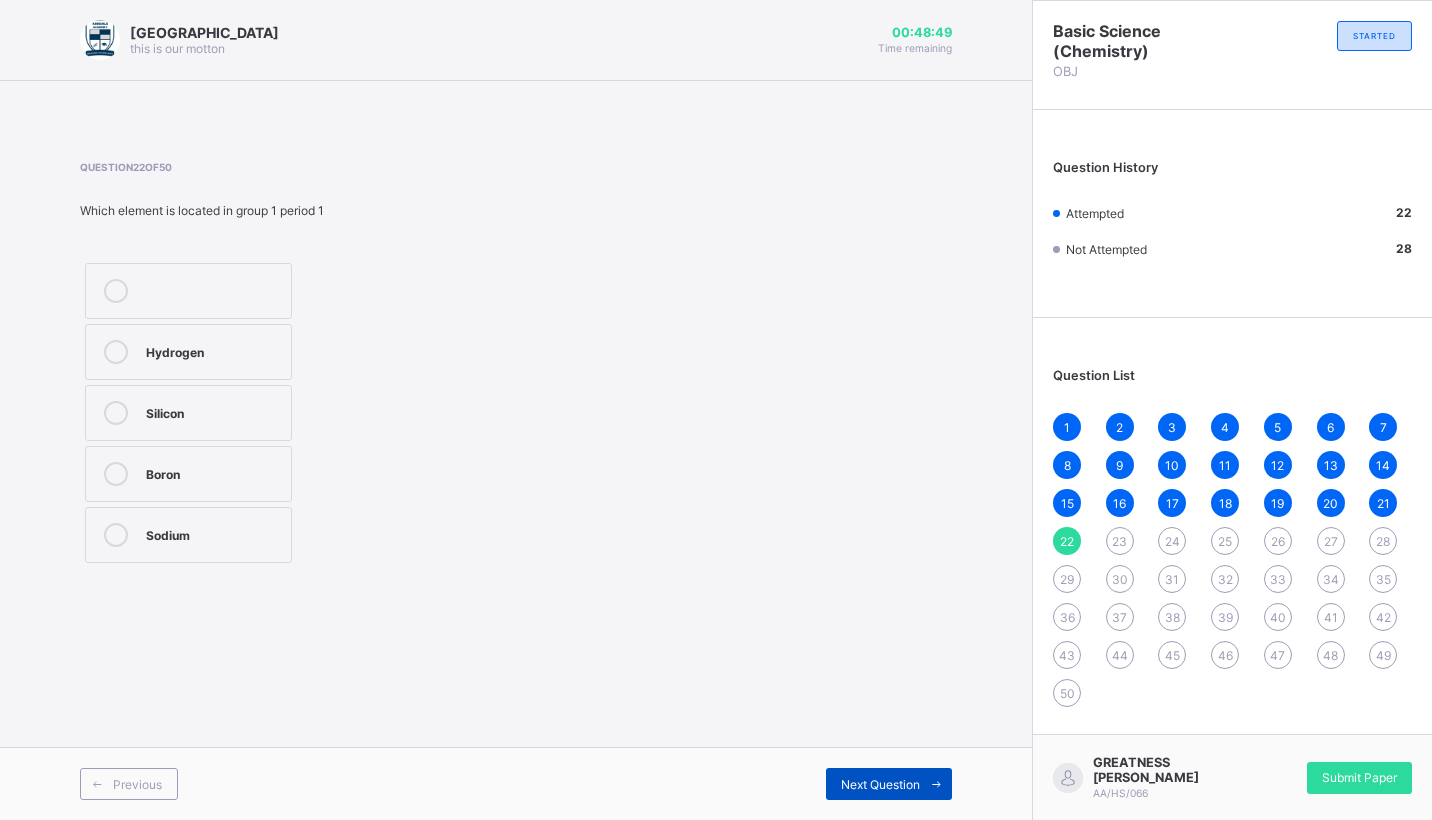 click on "Next Question" at bounding box center [889, 784] 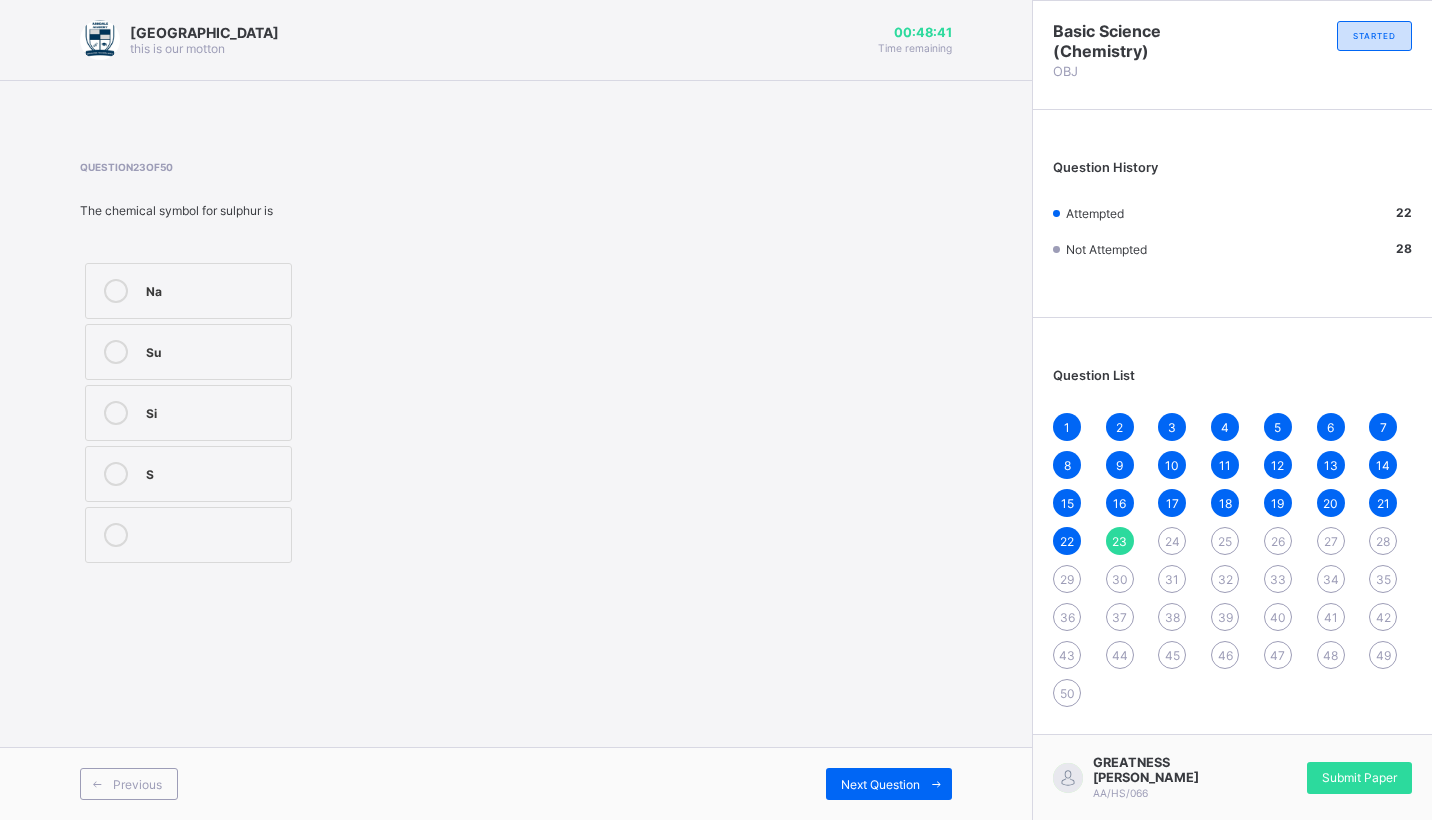 click on "Su" at bounding box center [188, 352] 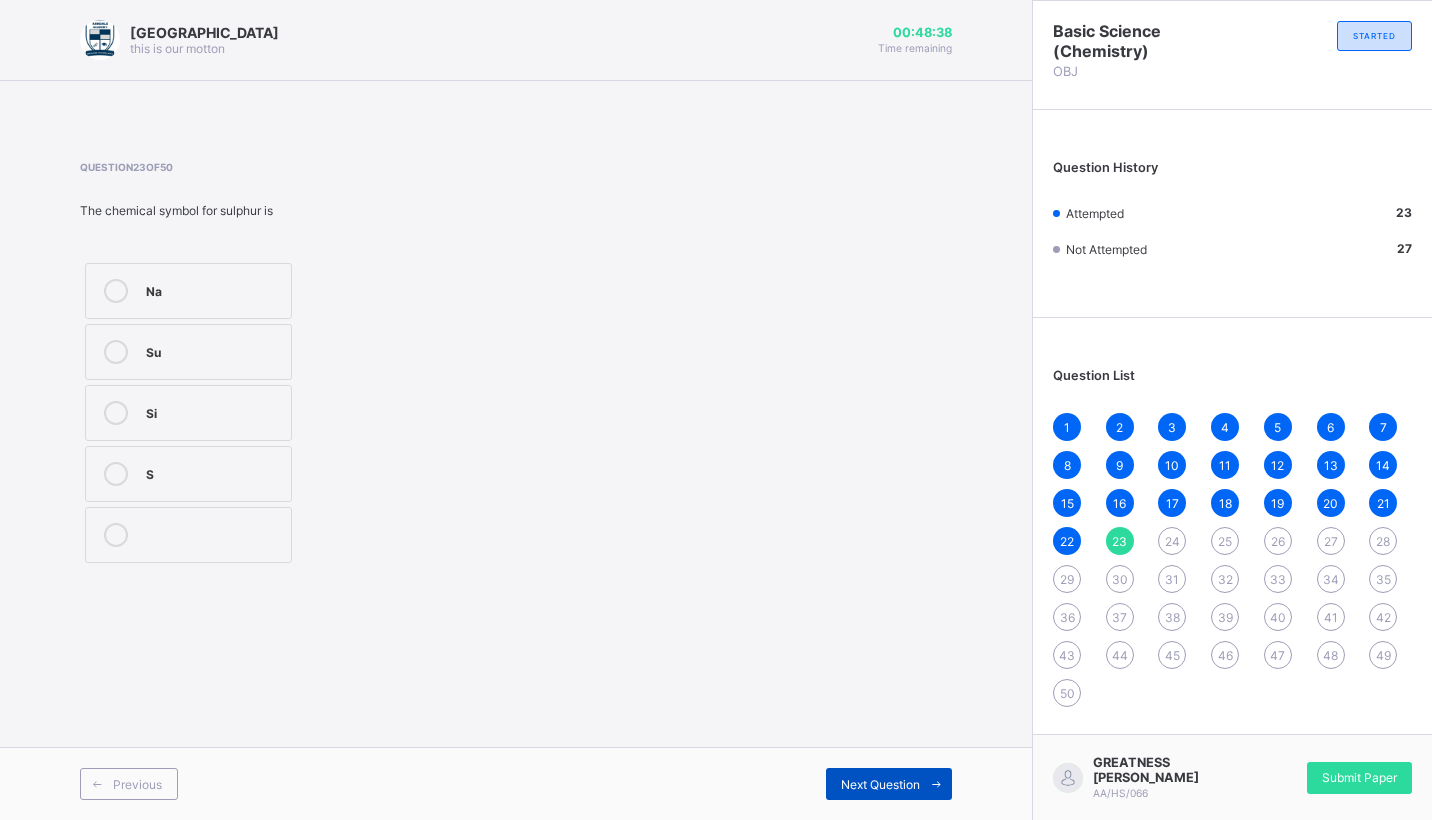 click at bounding box center (936, 784) 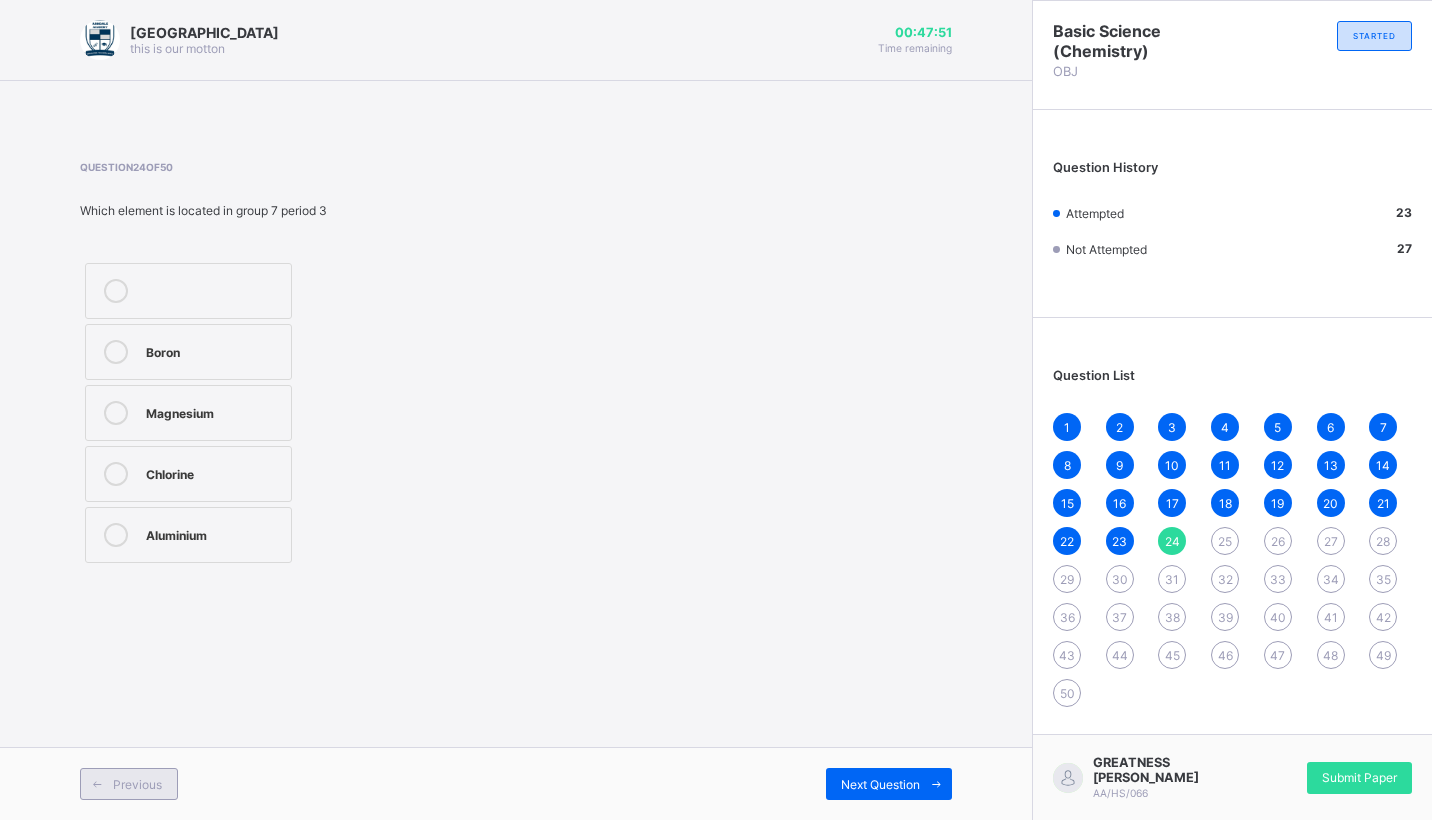 click at bounding box center (97, 784) 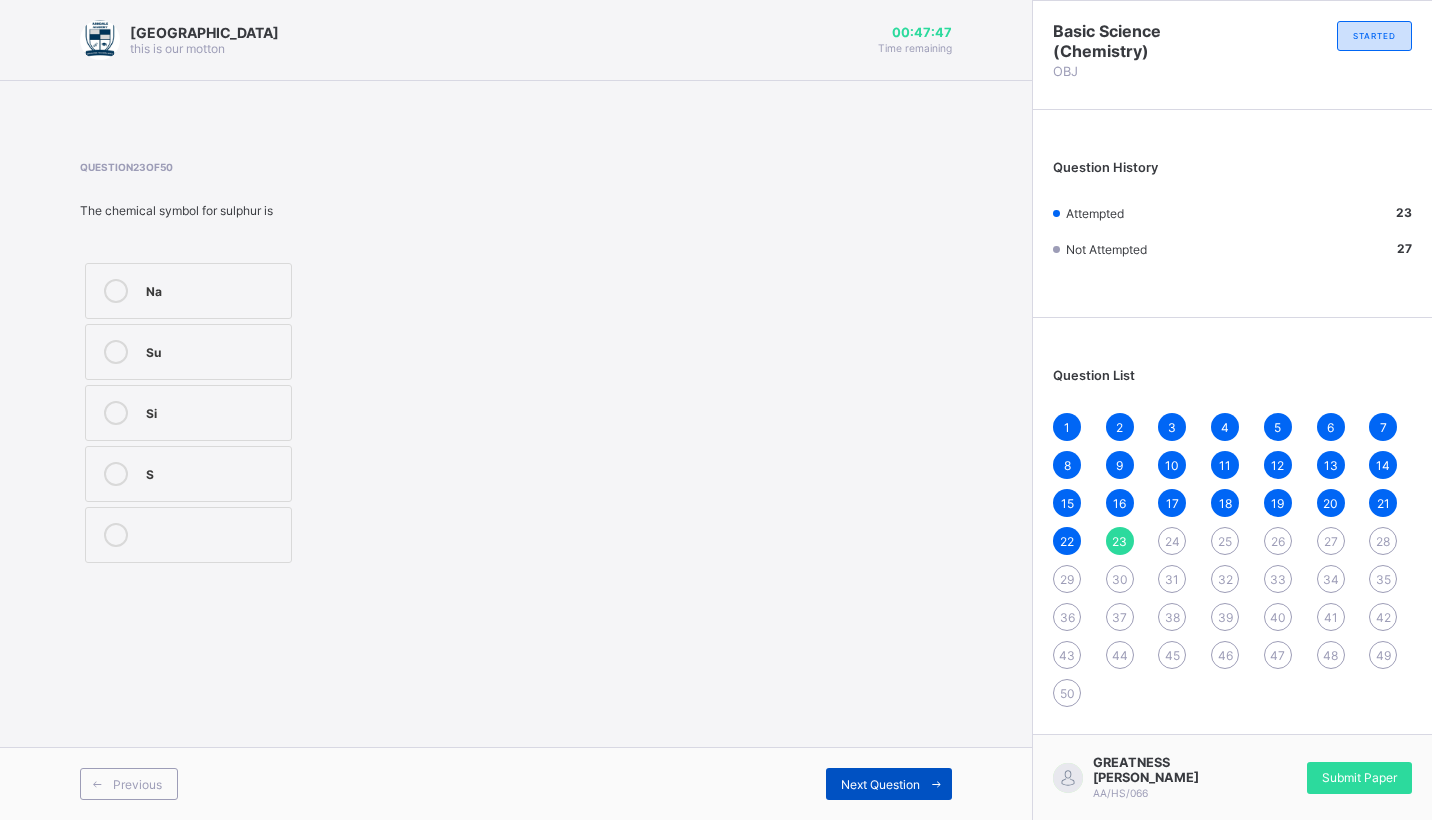 click on "Next Question" at bounding box center [880, 784] 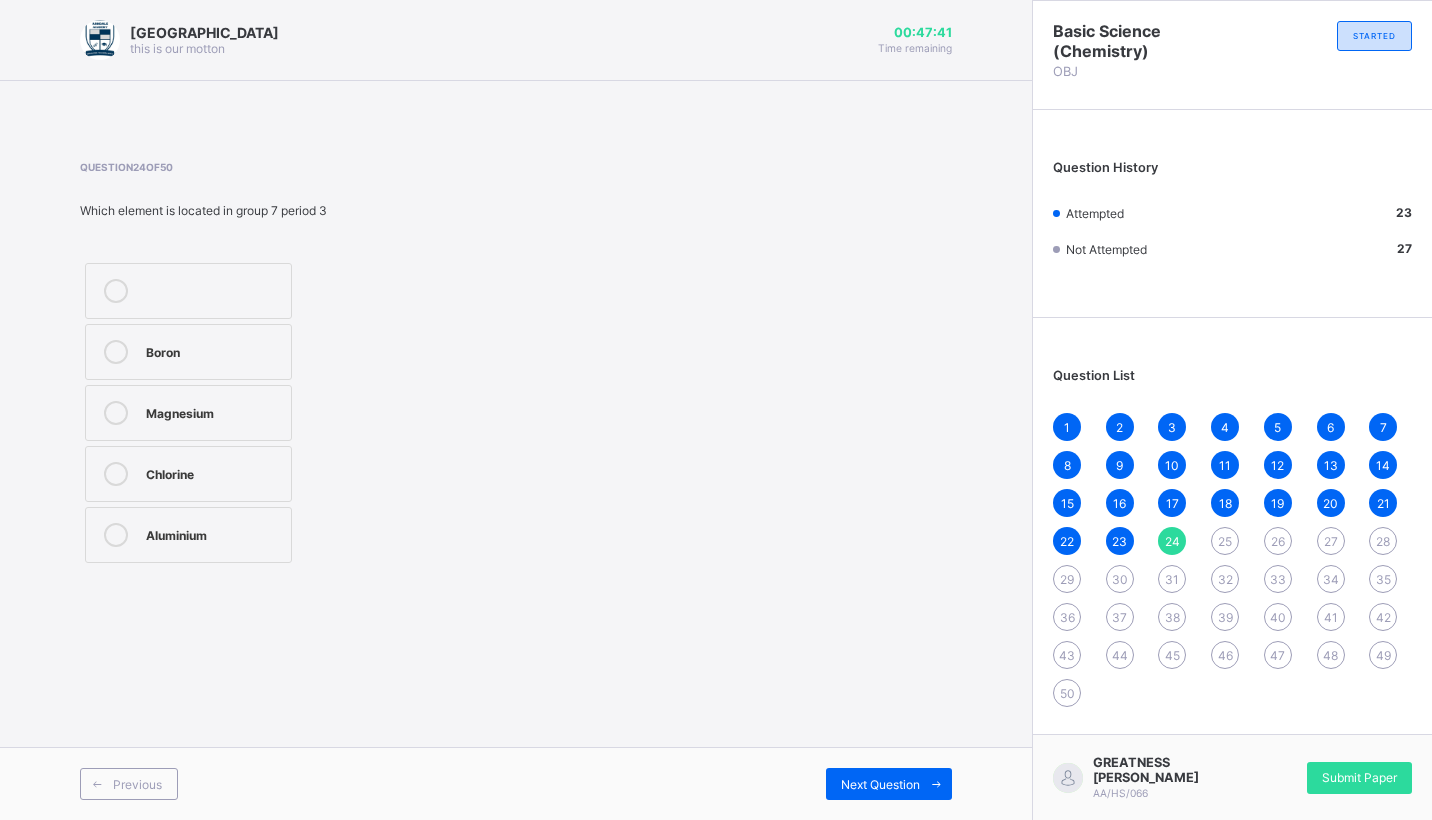 click on "Magnesium" at bounding box center [213, 411] 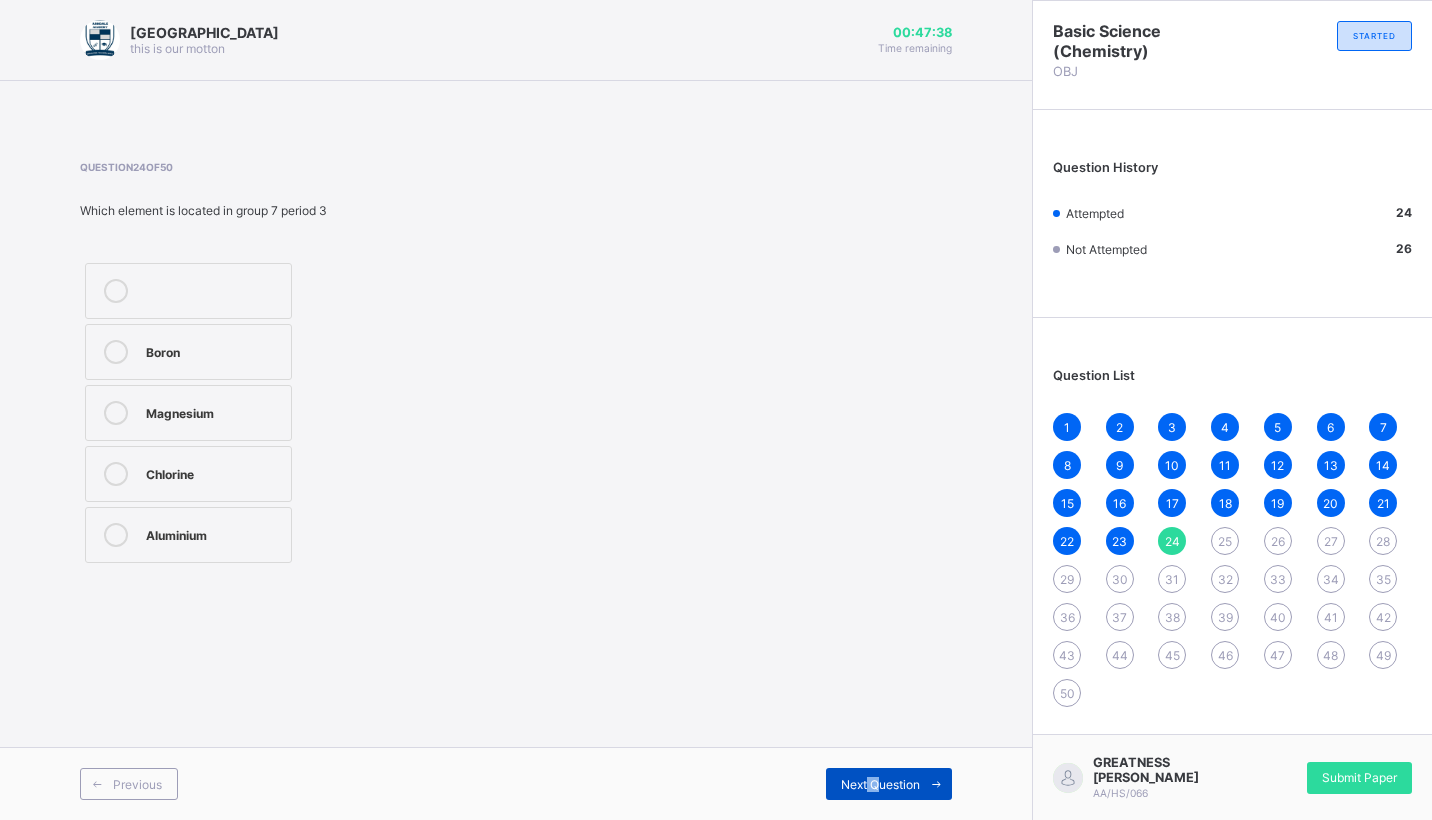 drag, startPoint x: 866, startPoint y: 794, endPoint x: 876, endPoint y: 797, distance: 10.440307 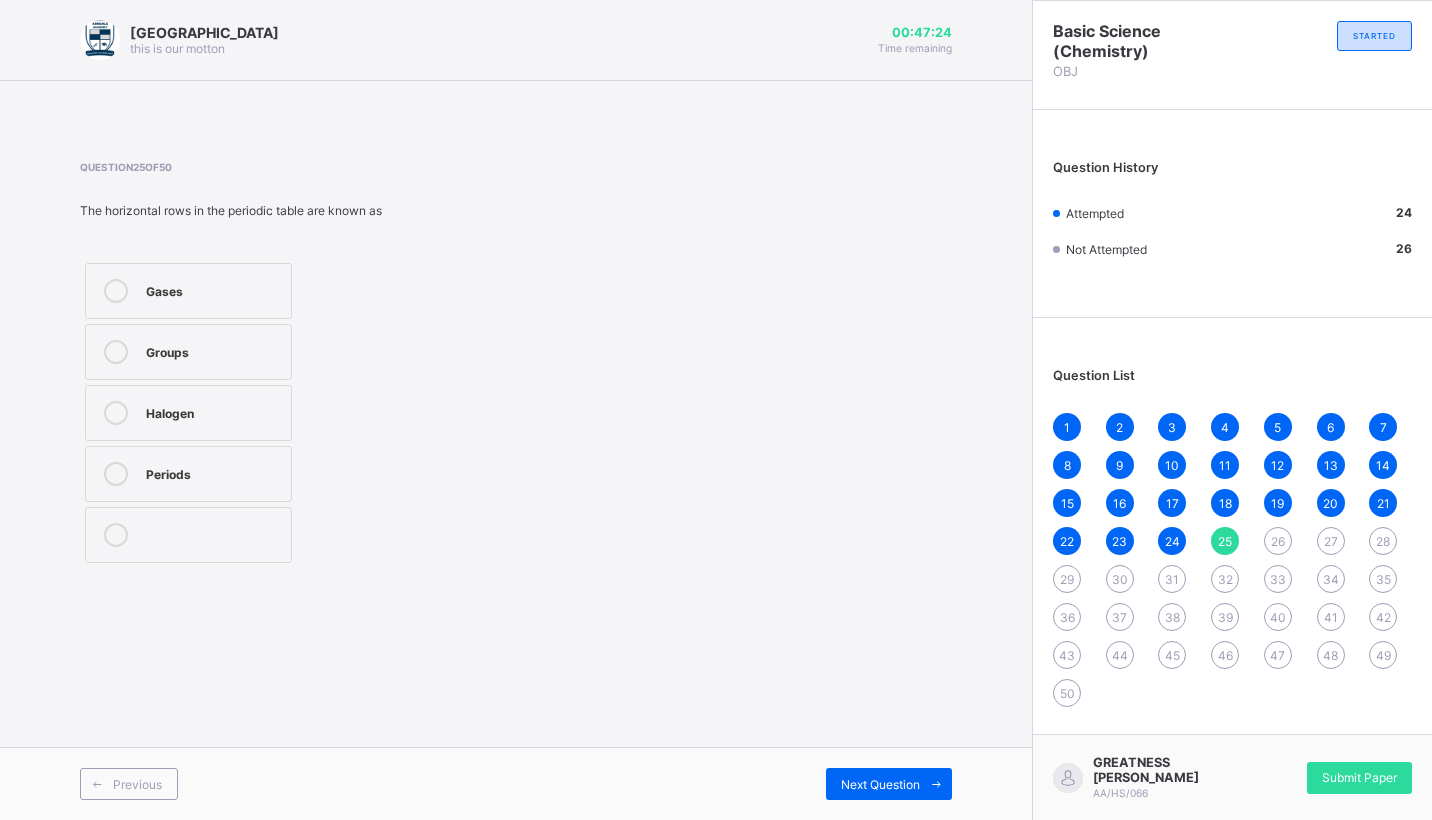 click on "Groups" at bounding box center (188, 352) 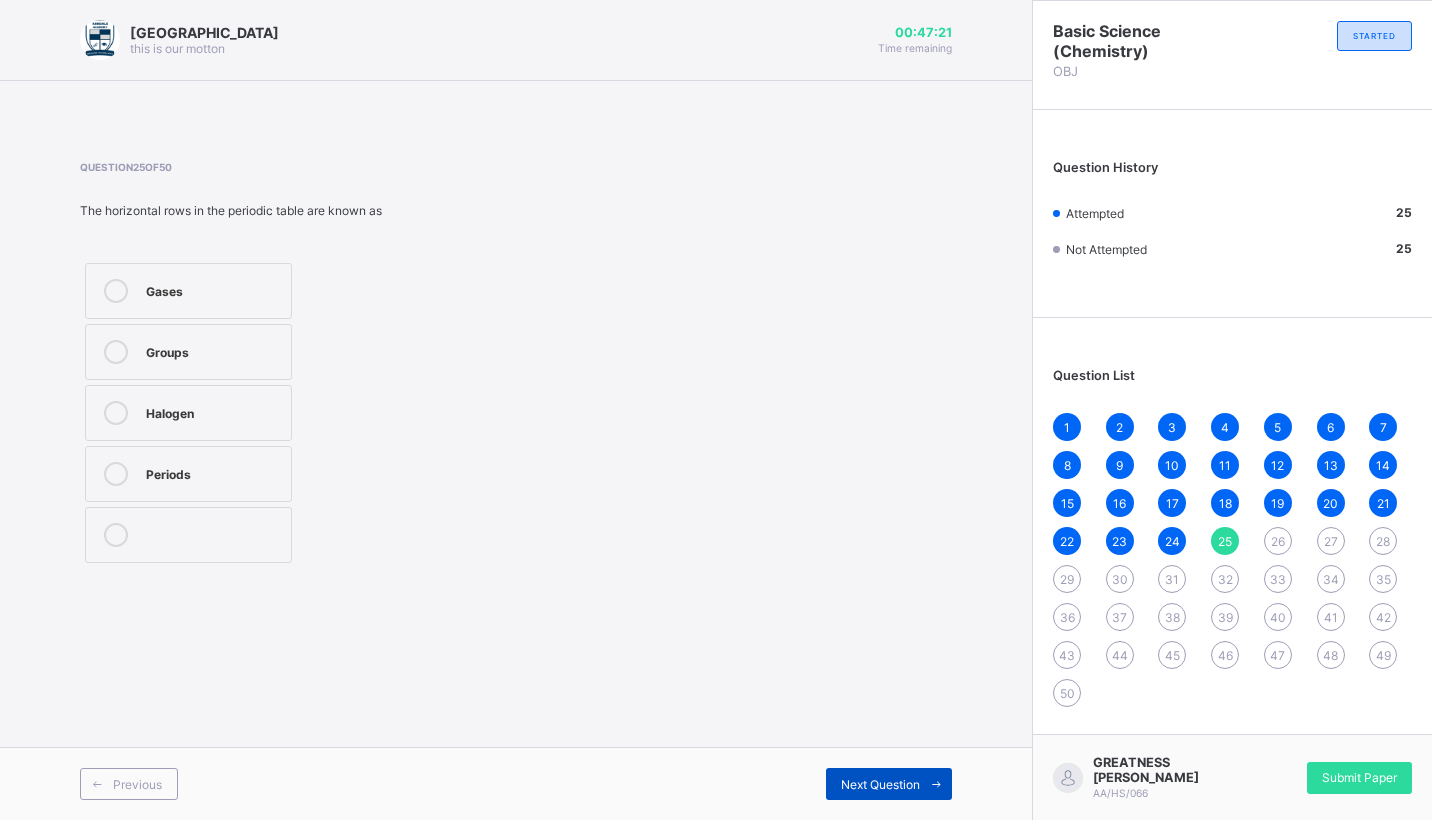 click on "Next Question" at bounding box center (889, 784) 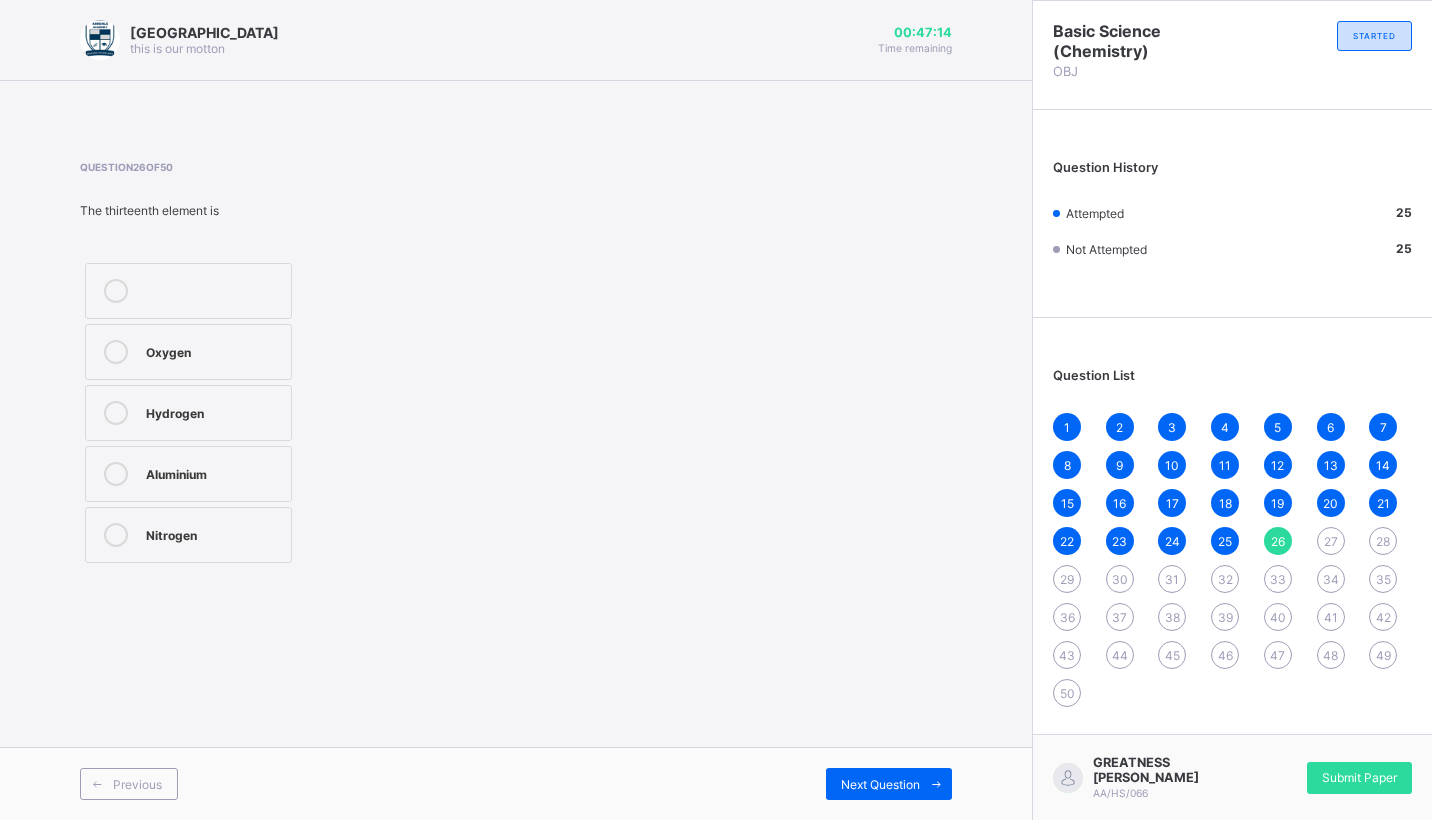 click on "Aluminium" at bounding box center [188, 474] 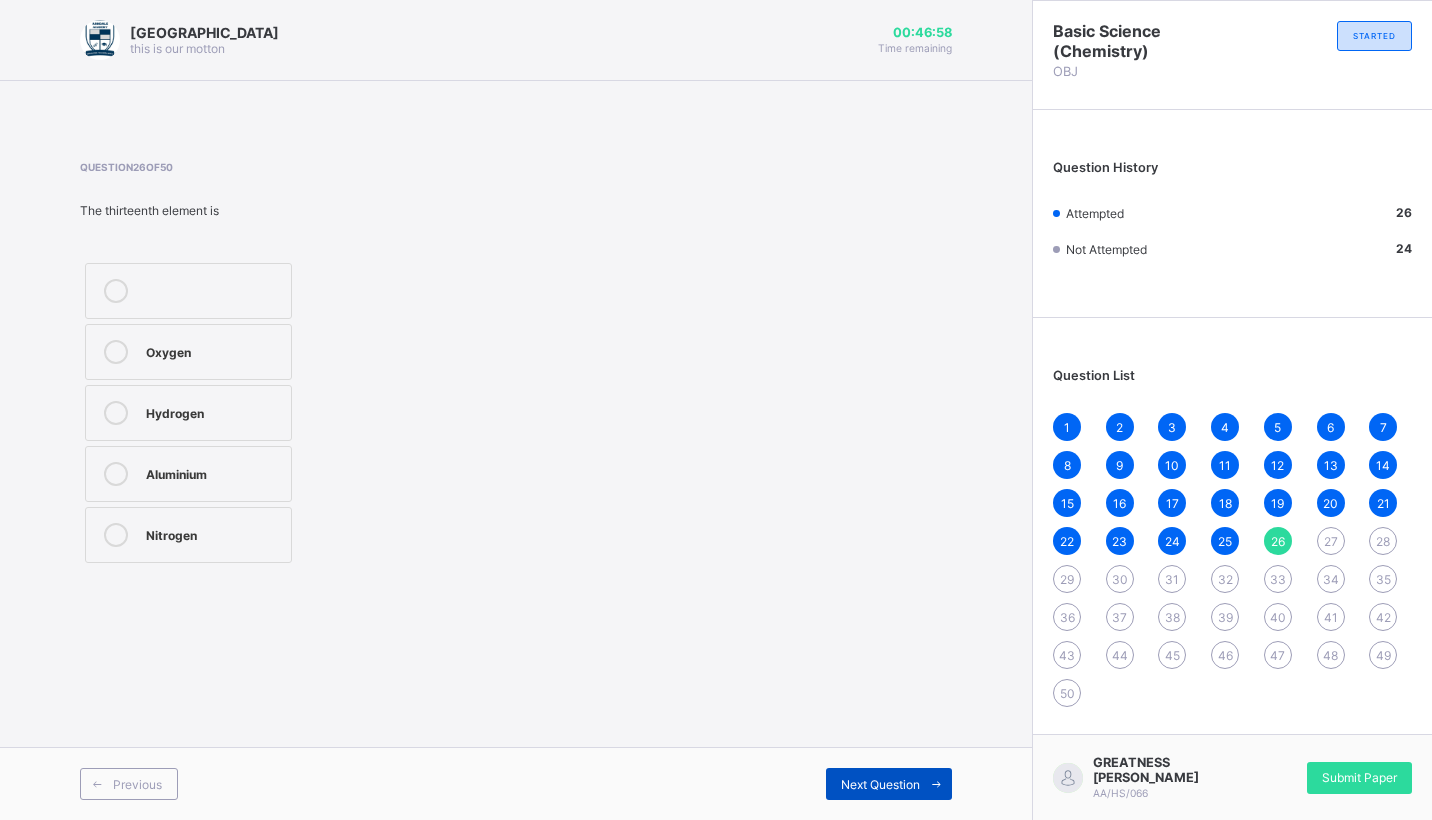 click on "Next Question" at bounding box center (880, 784) 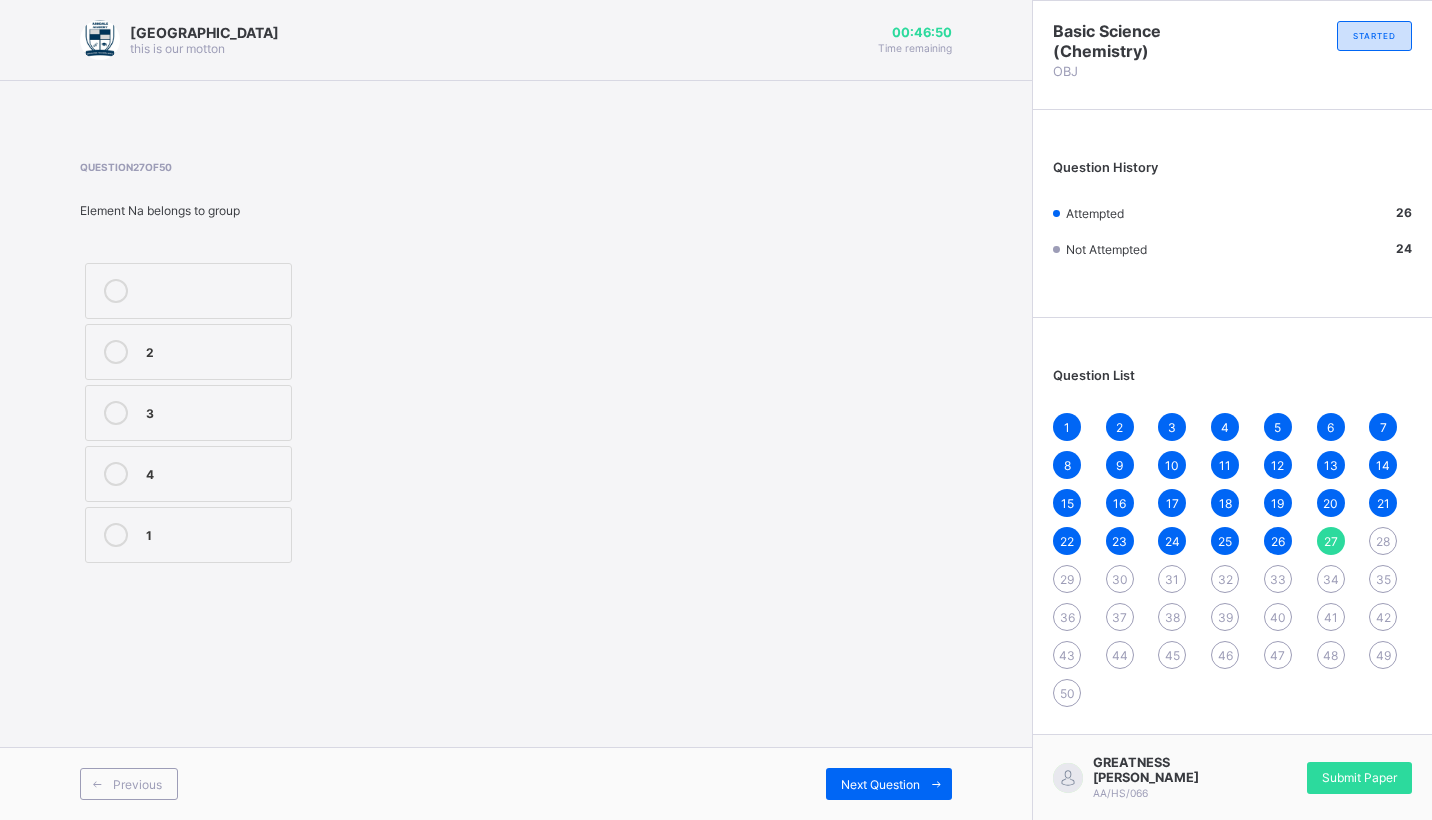 click on "4" at bounding box center [188, 474] 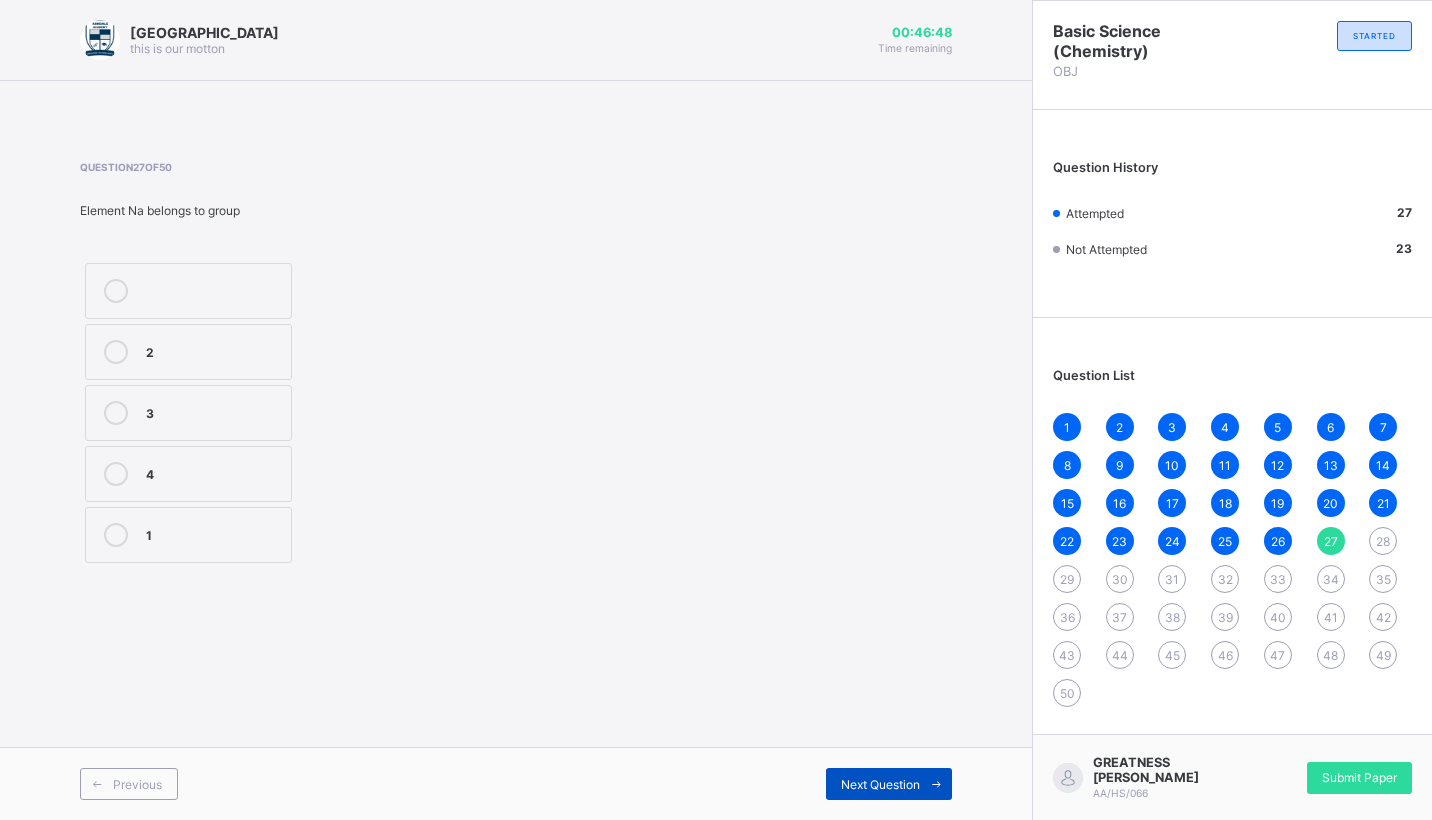 click on "Next Question" at bounding box center [889, 784] 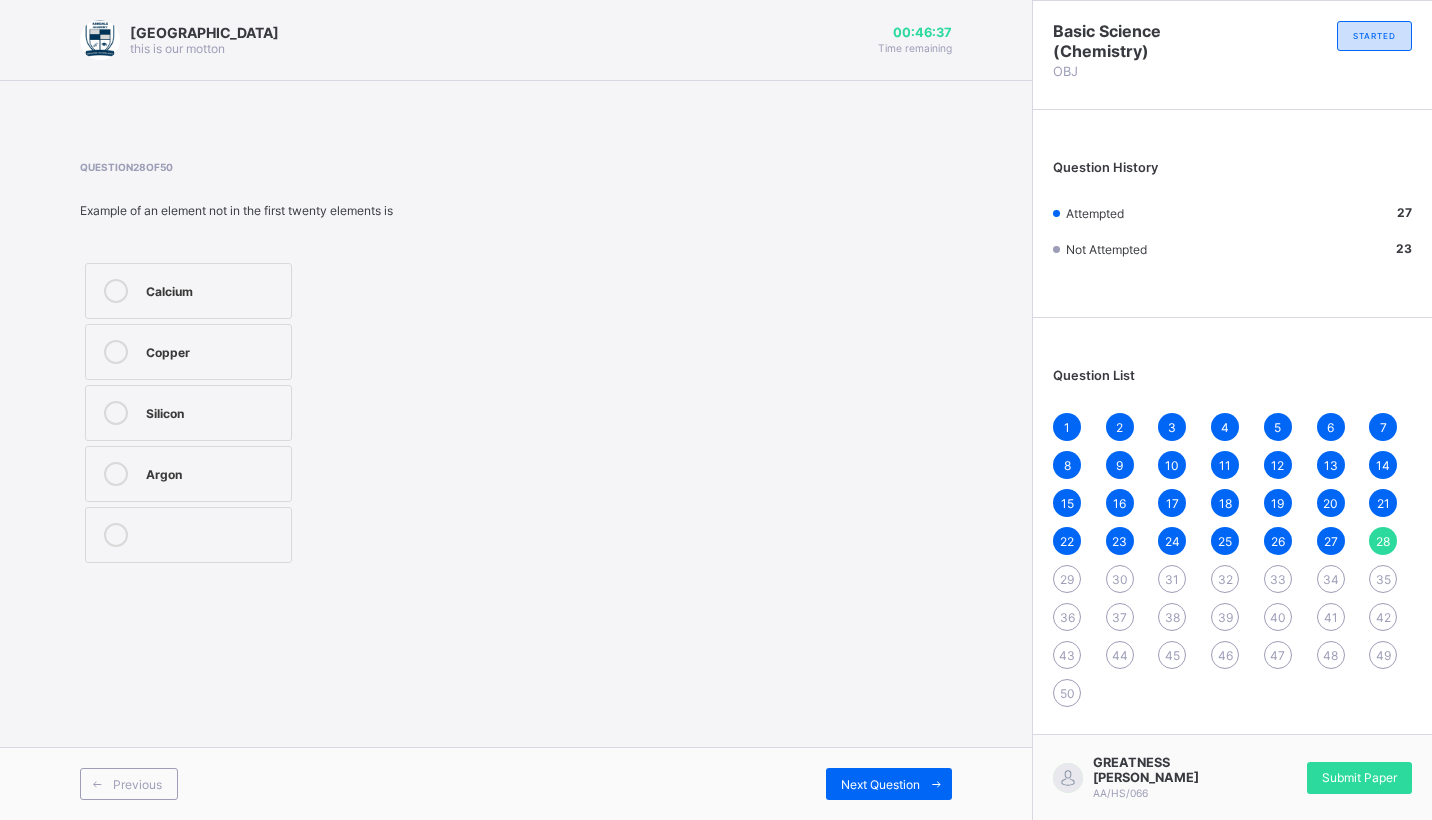 click on "Argon" at bounding box center (213, 472) 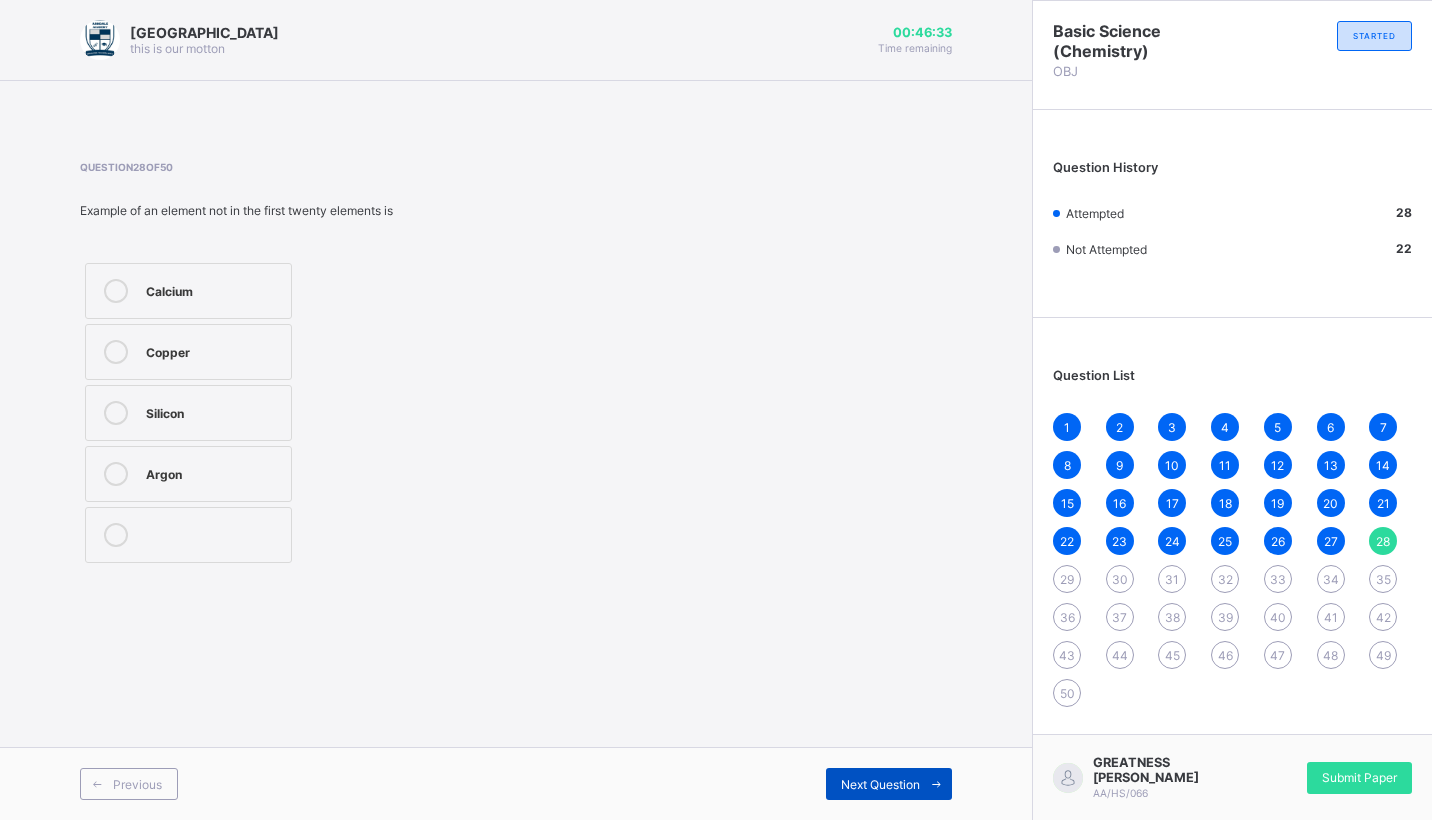 click on "Next Question" at bounding box center (889, 784) 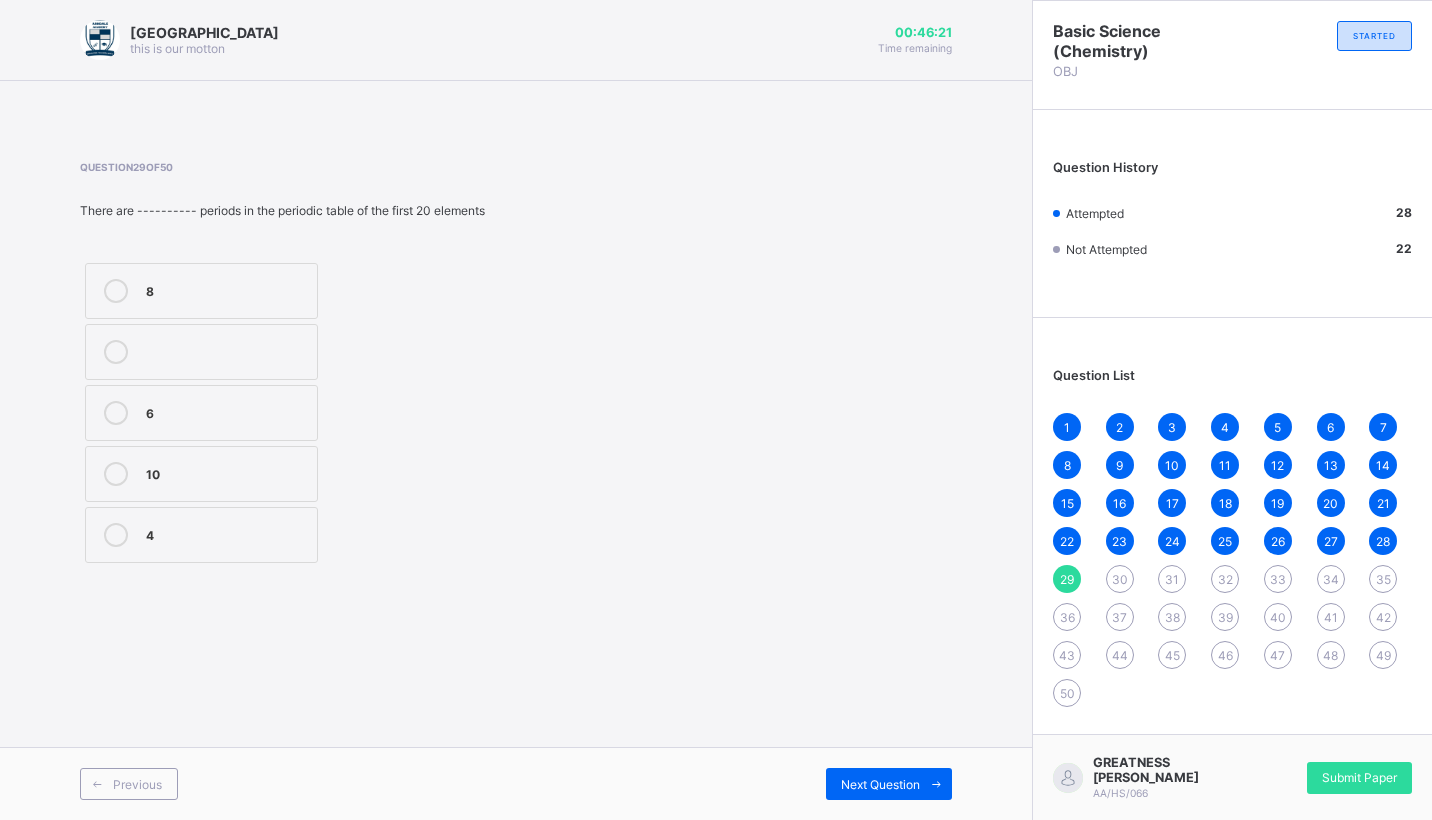 drag, startPoint x: 179, startPoint y: 292, endPoint x: 137, endPoint y: 395, distance: 111.233986 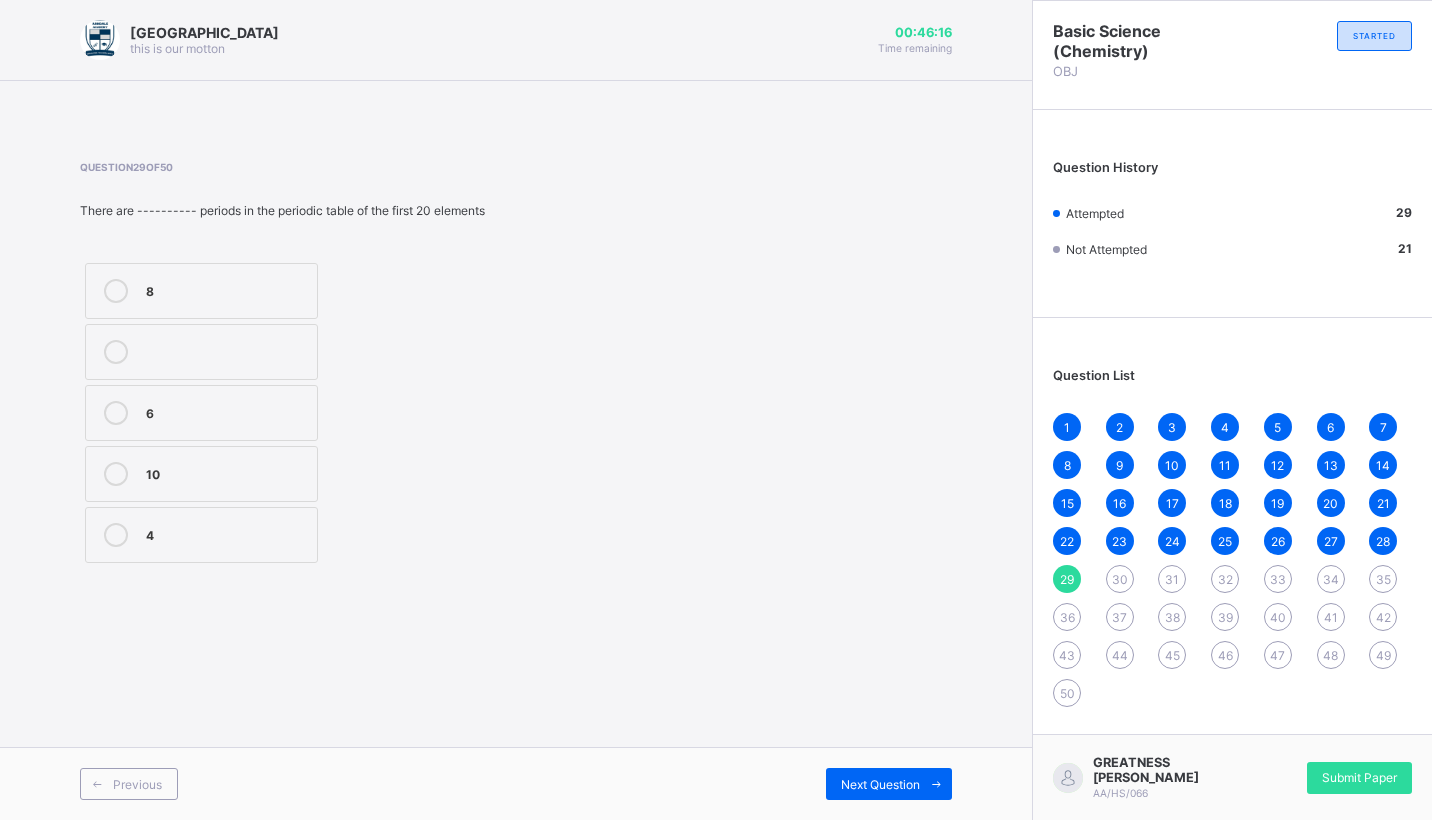 click on "6" at bounding box center [201, 413] 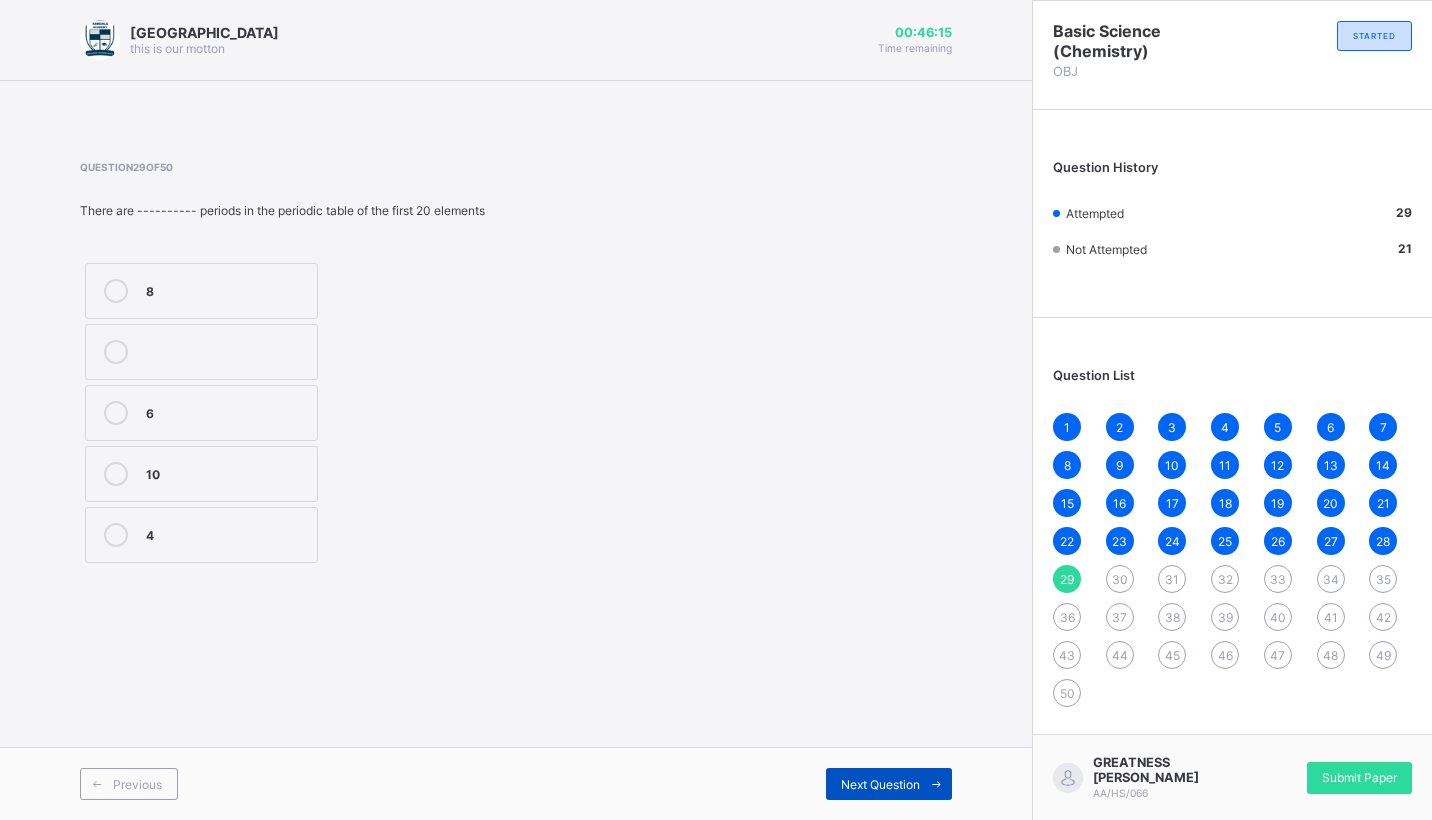 click on "Next Question" at bounding box center (889, 784) 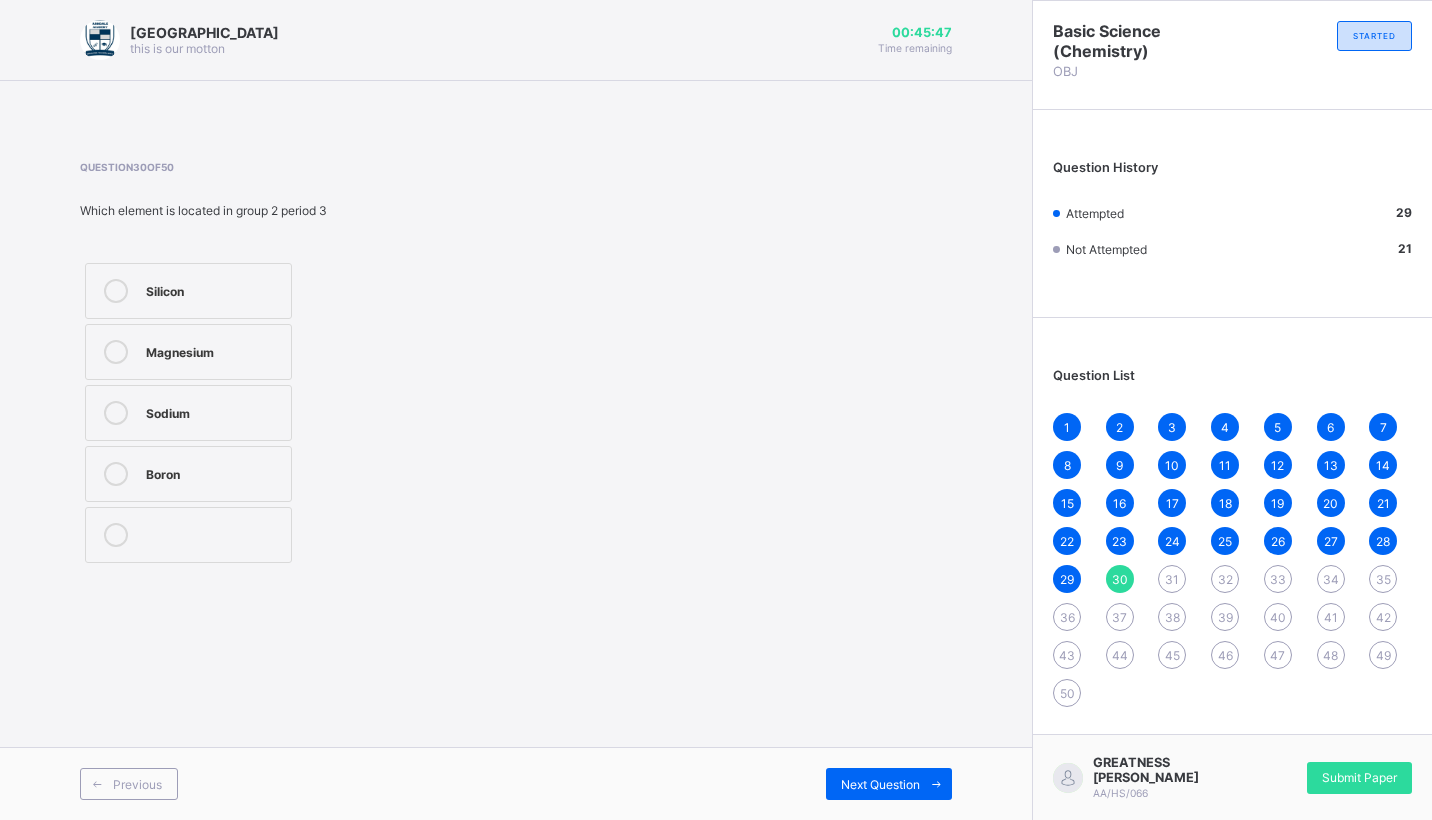 click on "Sodium" at bounding box center (188, 413) 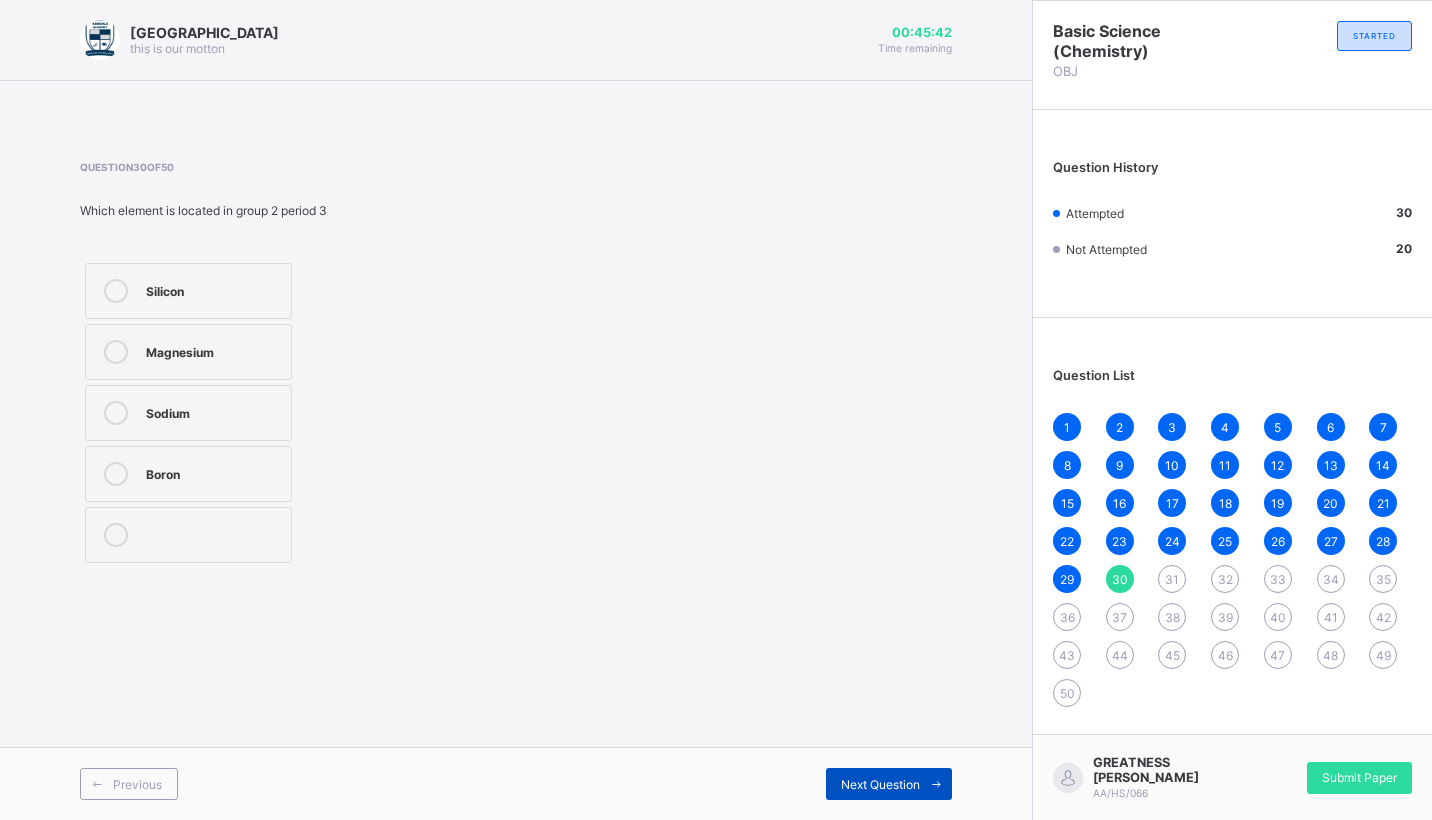 click on "Next Question" at bounding box center [880, 784] 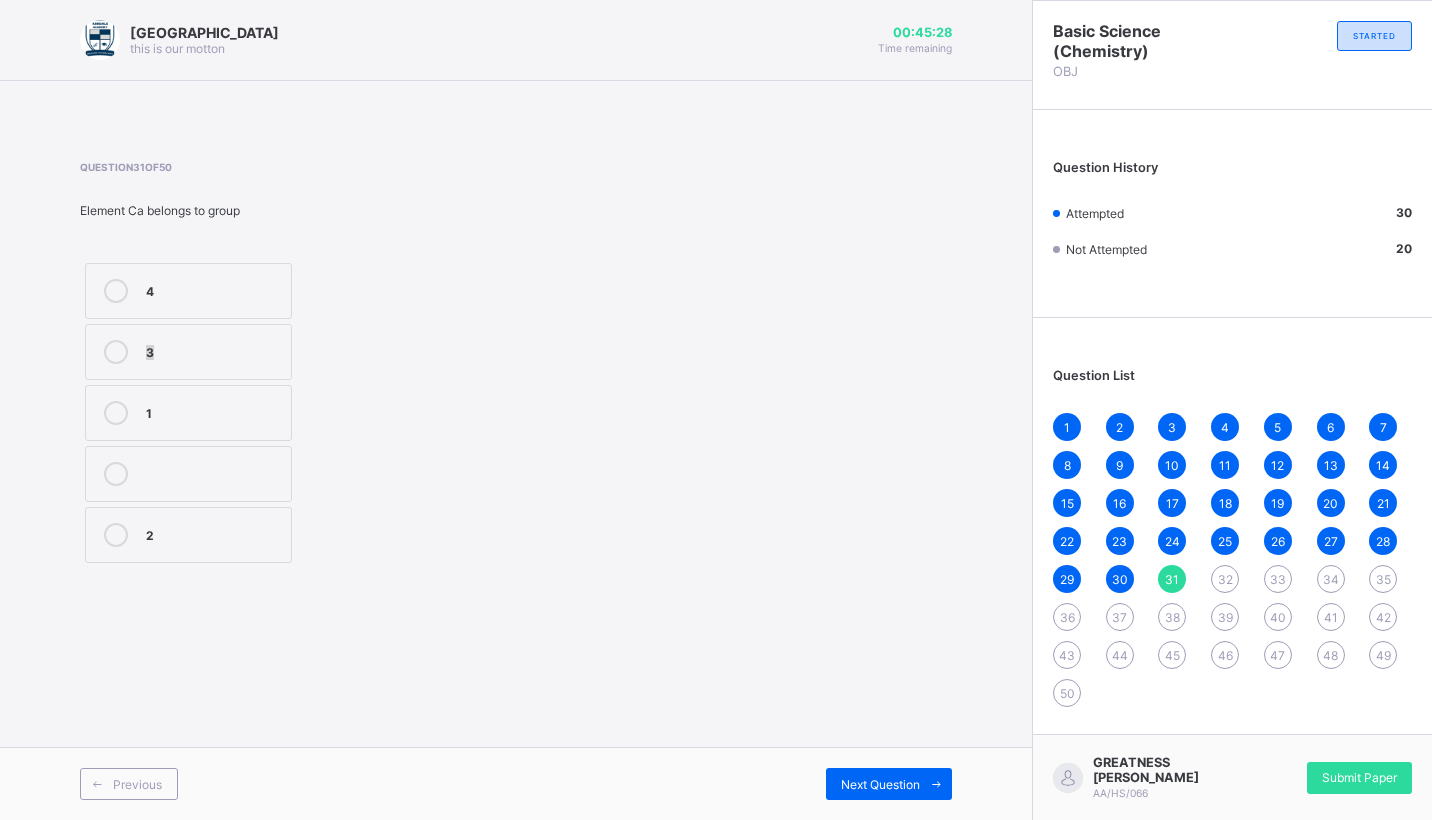 drag, startPoint x: 234, startPoint y: 313, endPoint x: 231, endPoint y: 331, distance: 18.248287 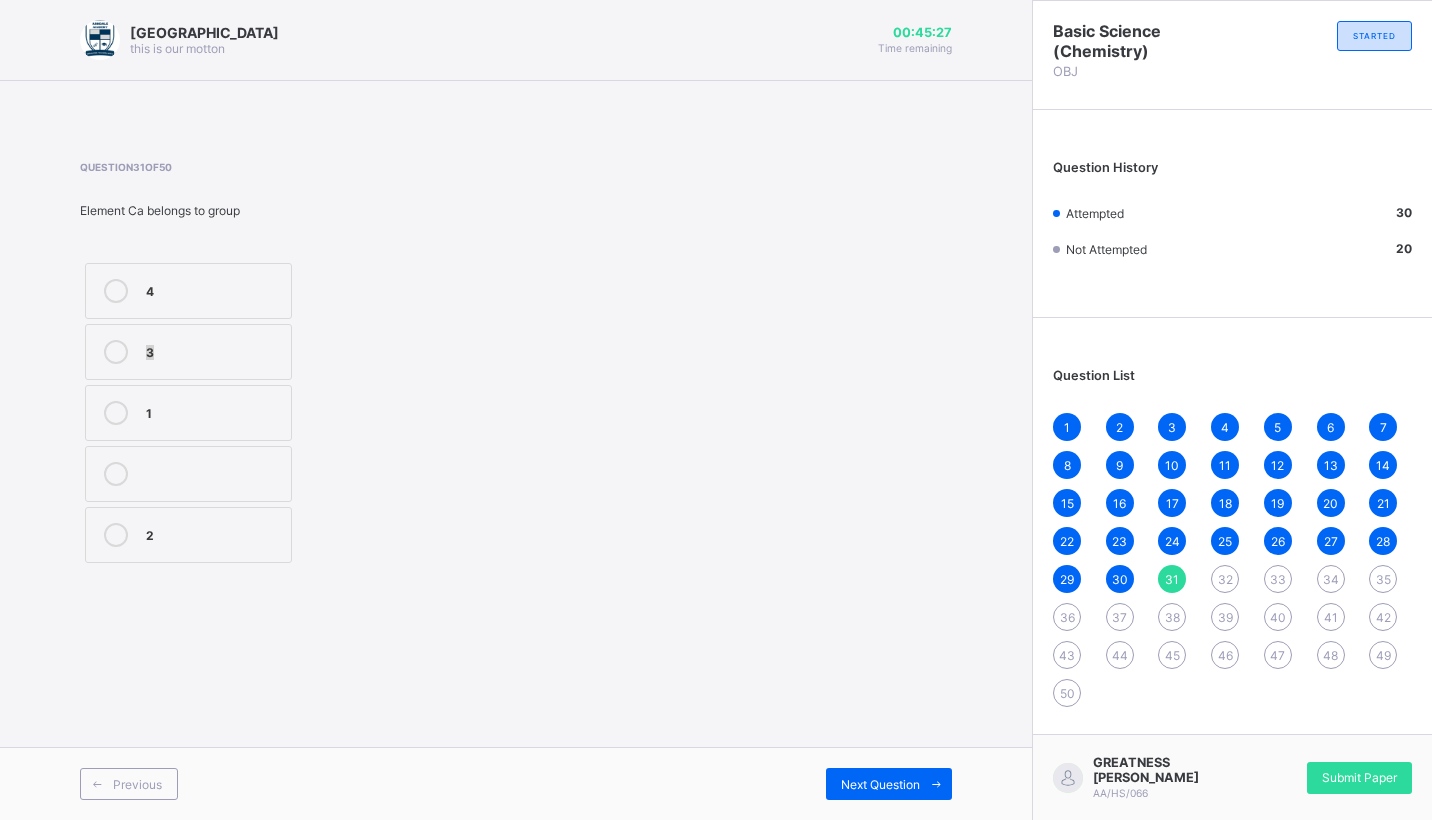 drag, startPoint x: 231, startPoint y: 331, endPoint x: 213, endPoint y: 359, distance: 33.286633 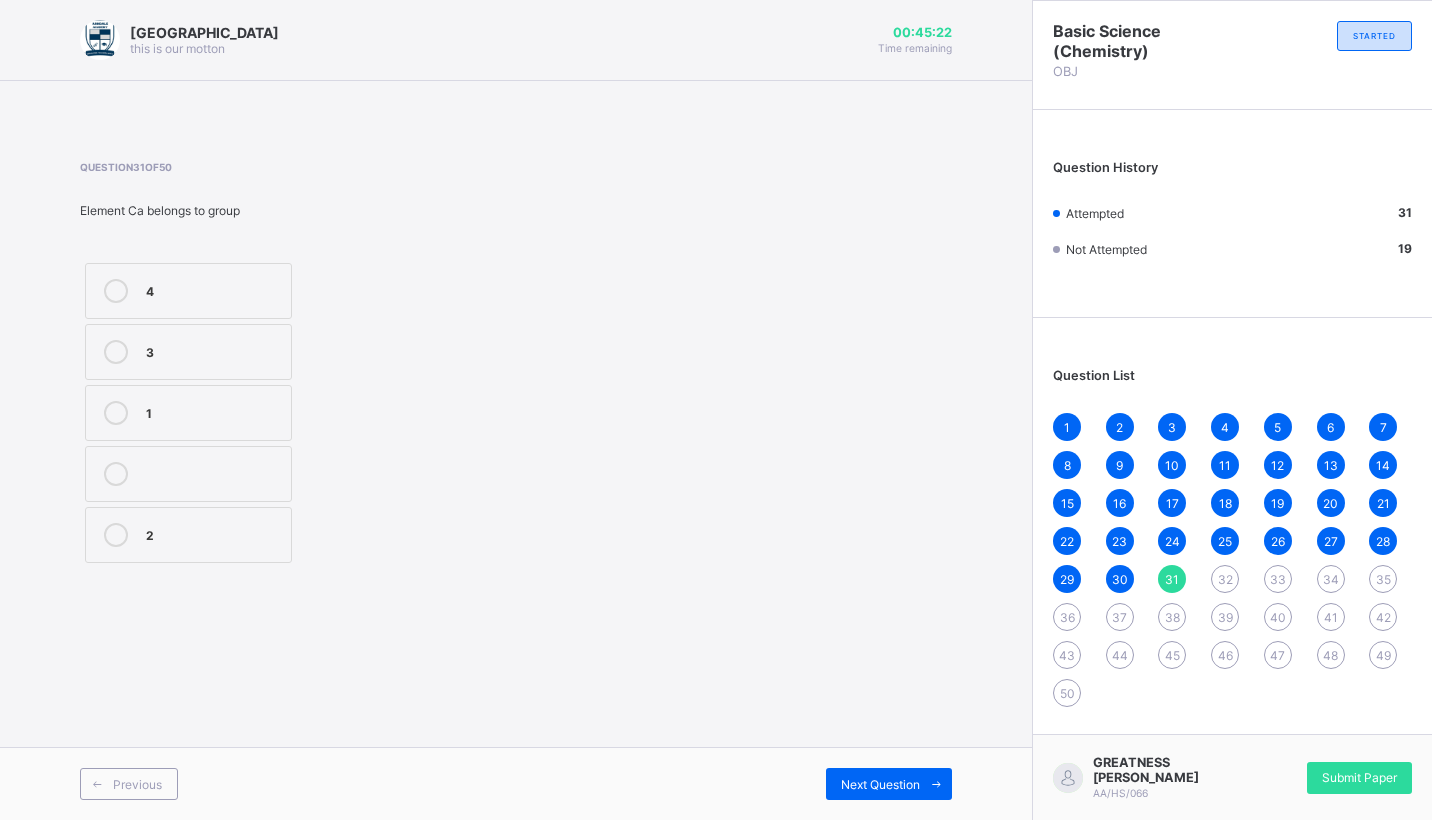 click on "Previous Next Question" at bounding box center [516, 783] 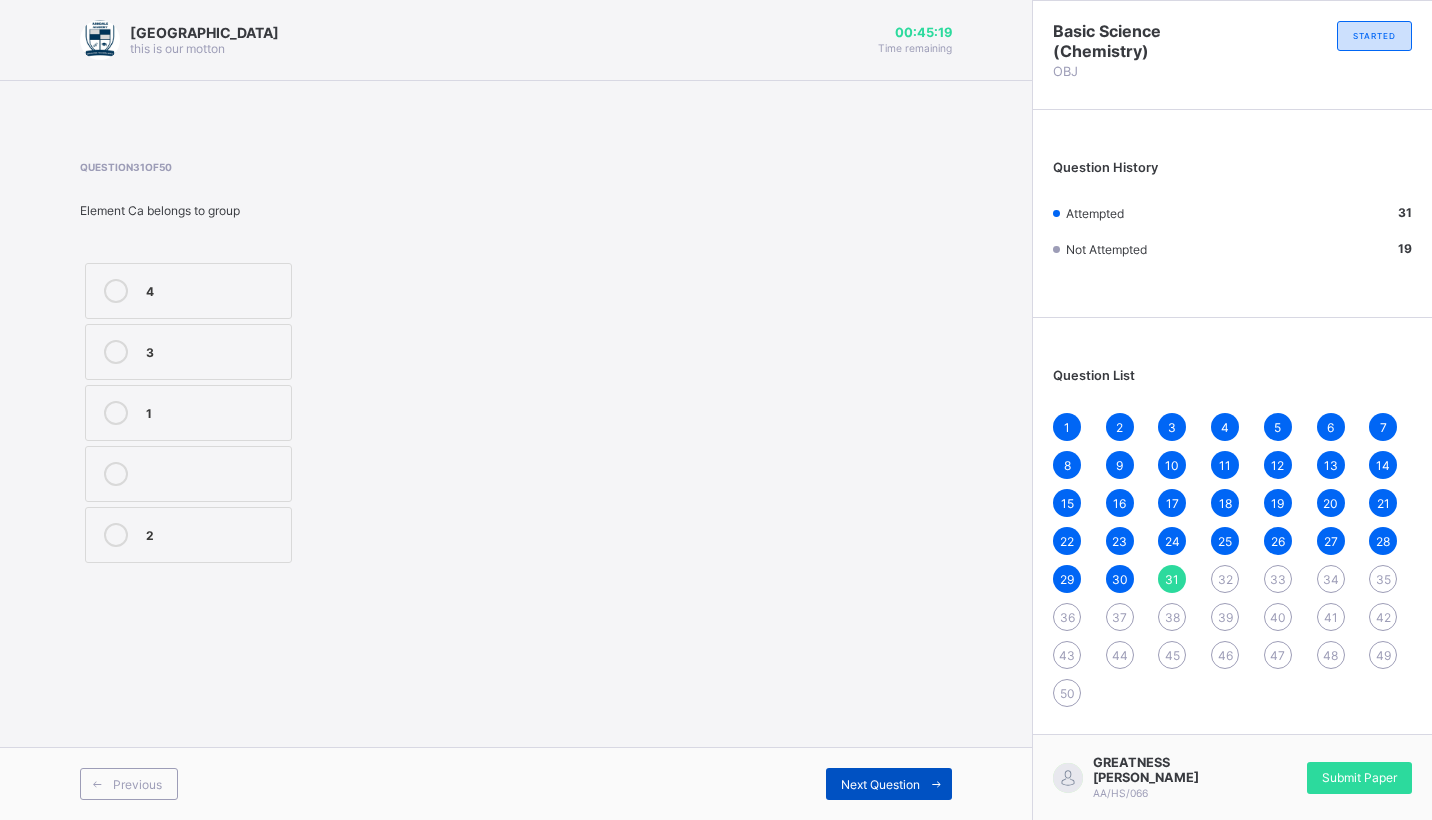 click on "Next Question" at bounding box center (889, 784) 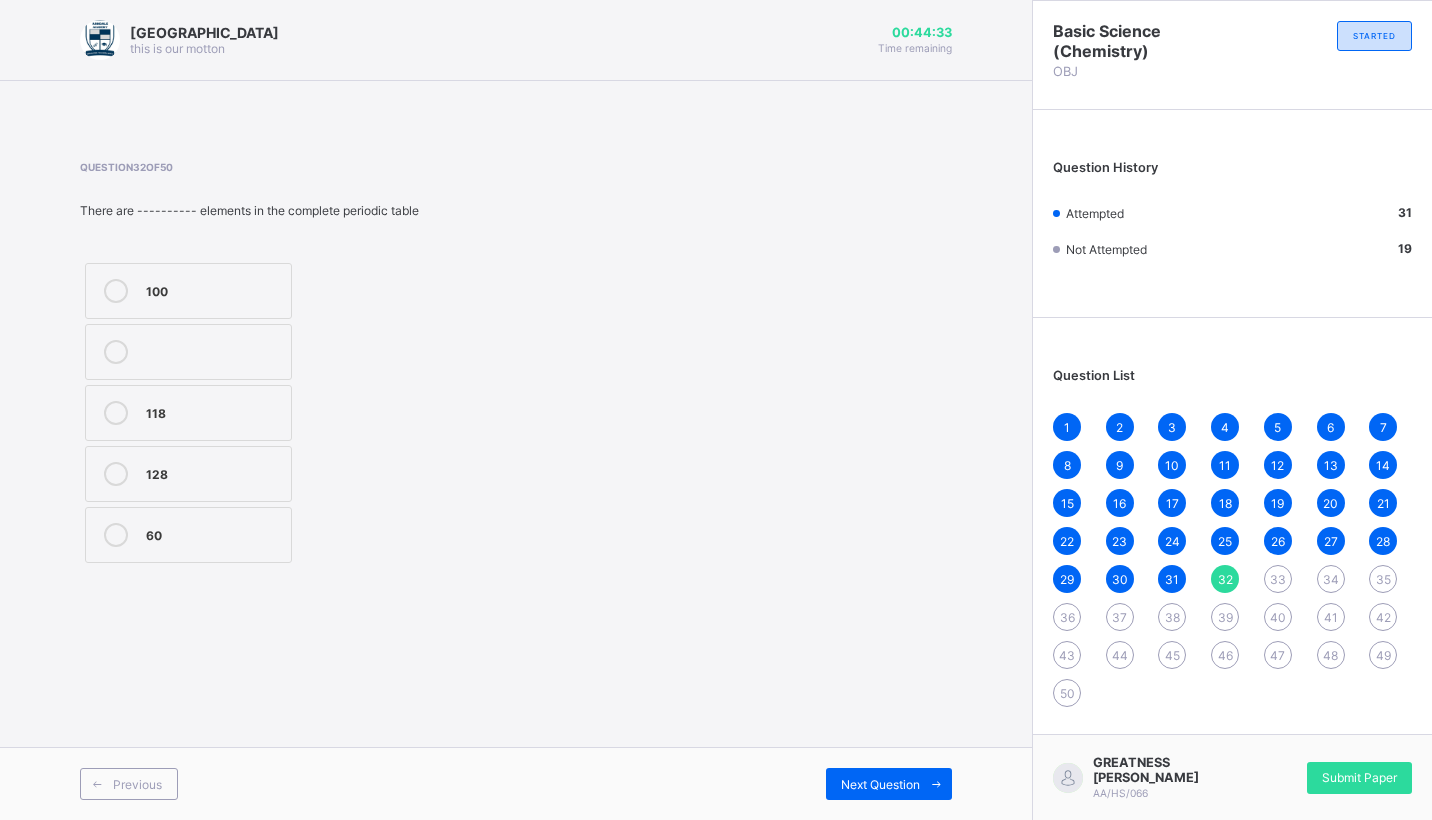 click on "60" at bounding box center (213, 533) 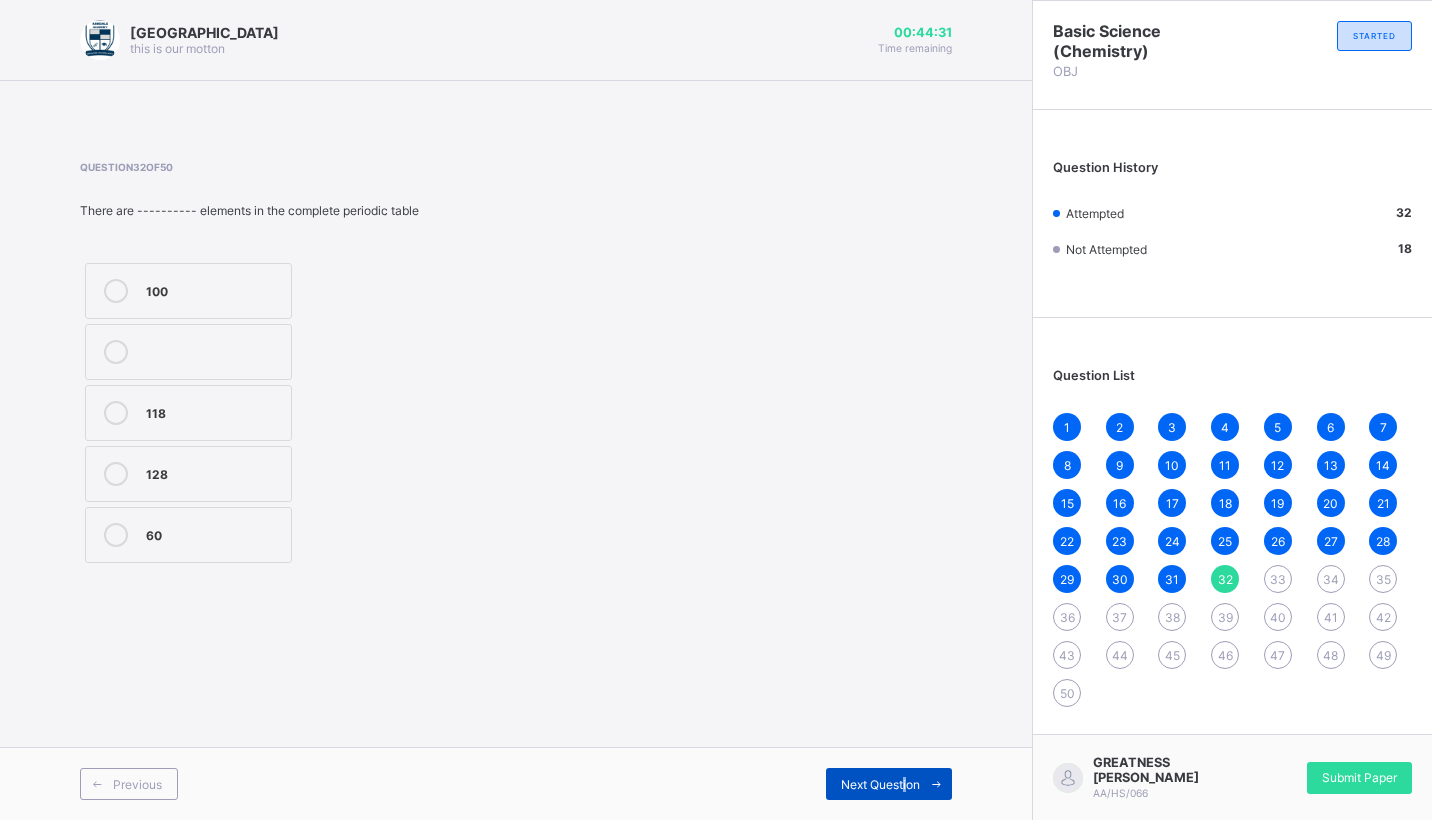 click on "Next Question" at bounding box center (889, 784) 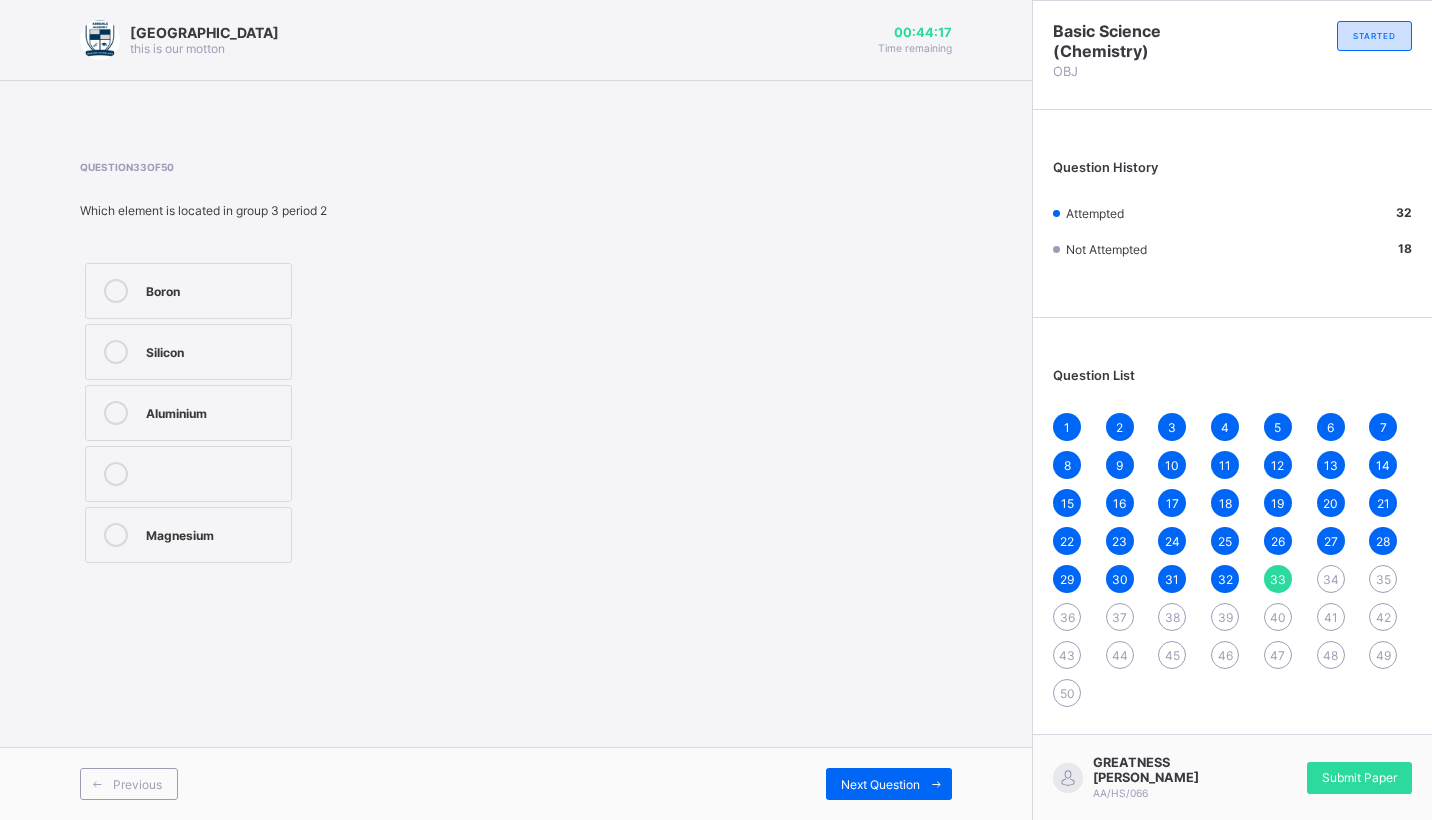 click on "Boron Silicon Aluminium Magnesium" at bounding box center (188, 413) 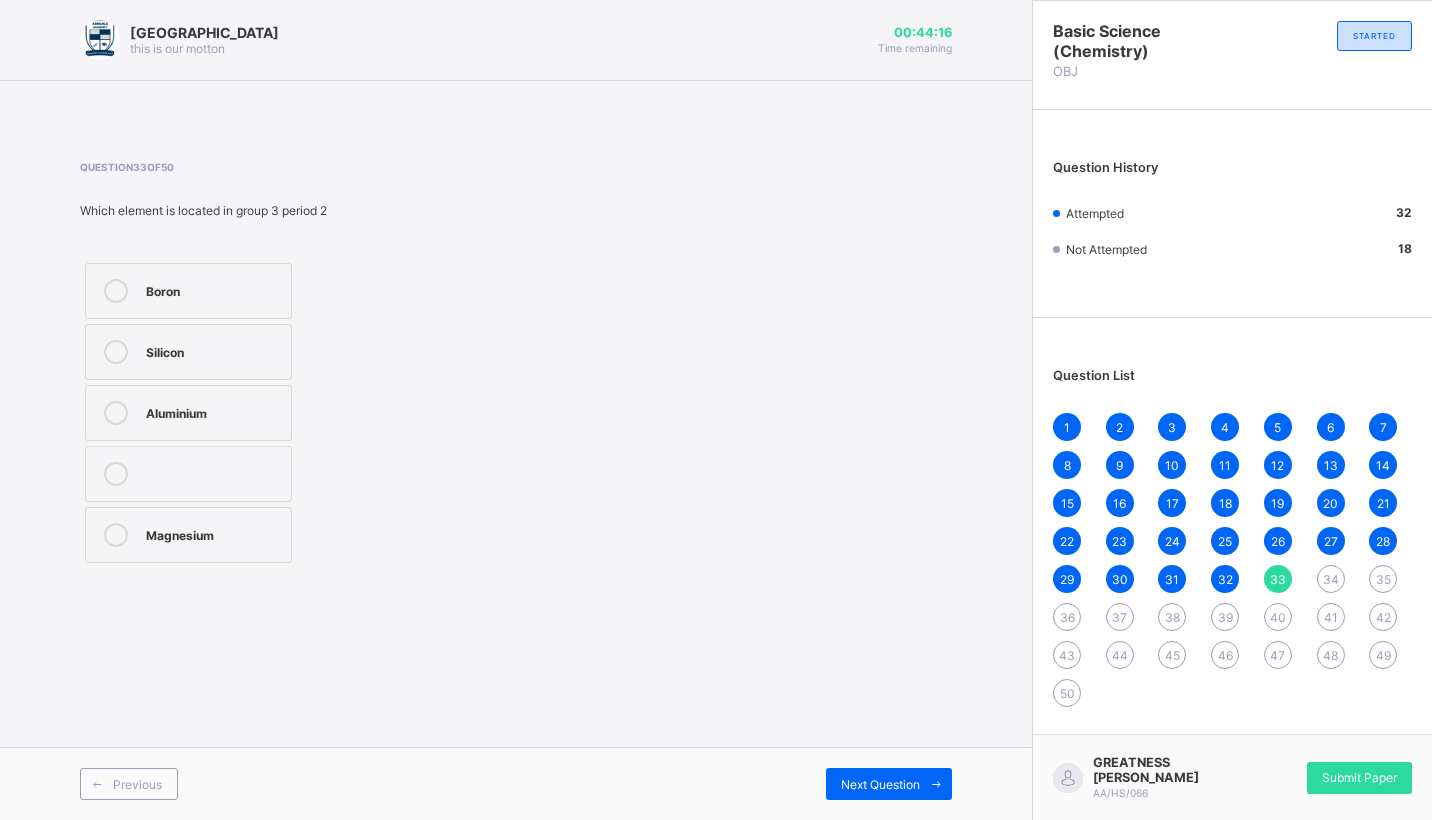 click on "Silicon" at bounding box center [188, 352] 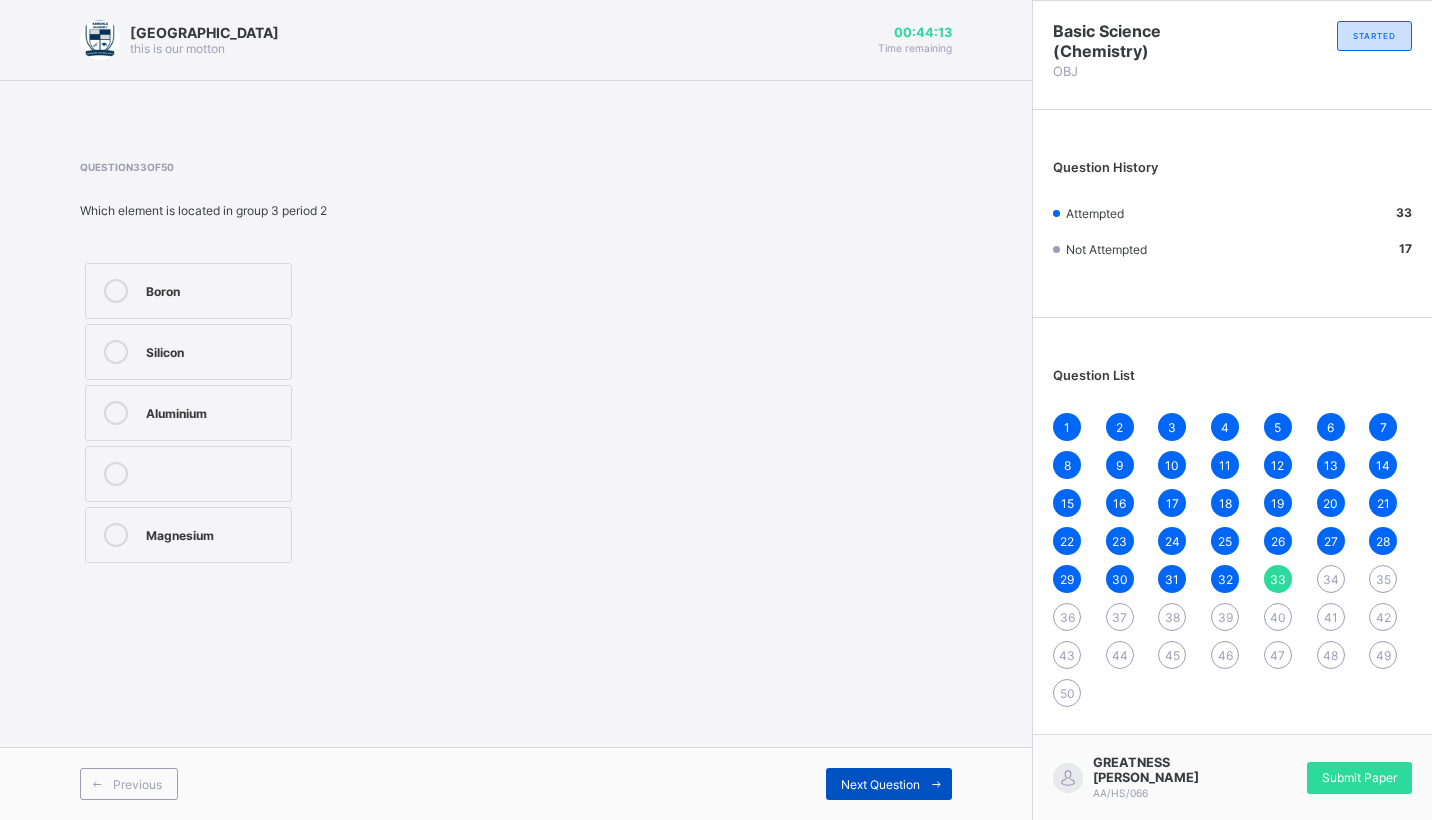 click on "Next Question" at bounding box center (889, 784) 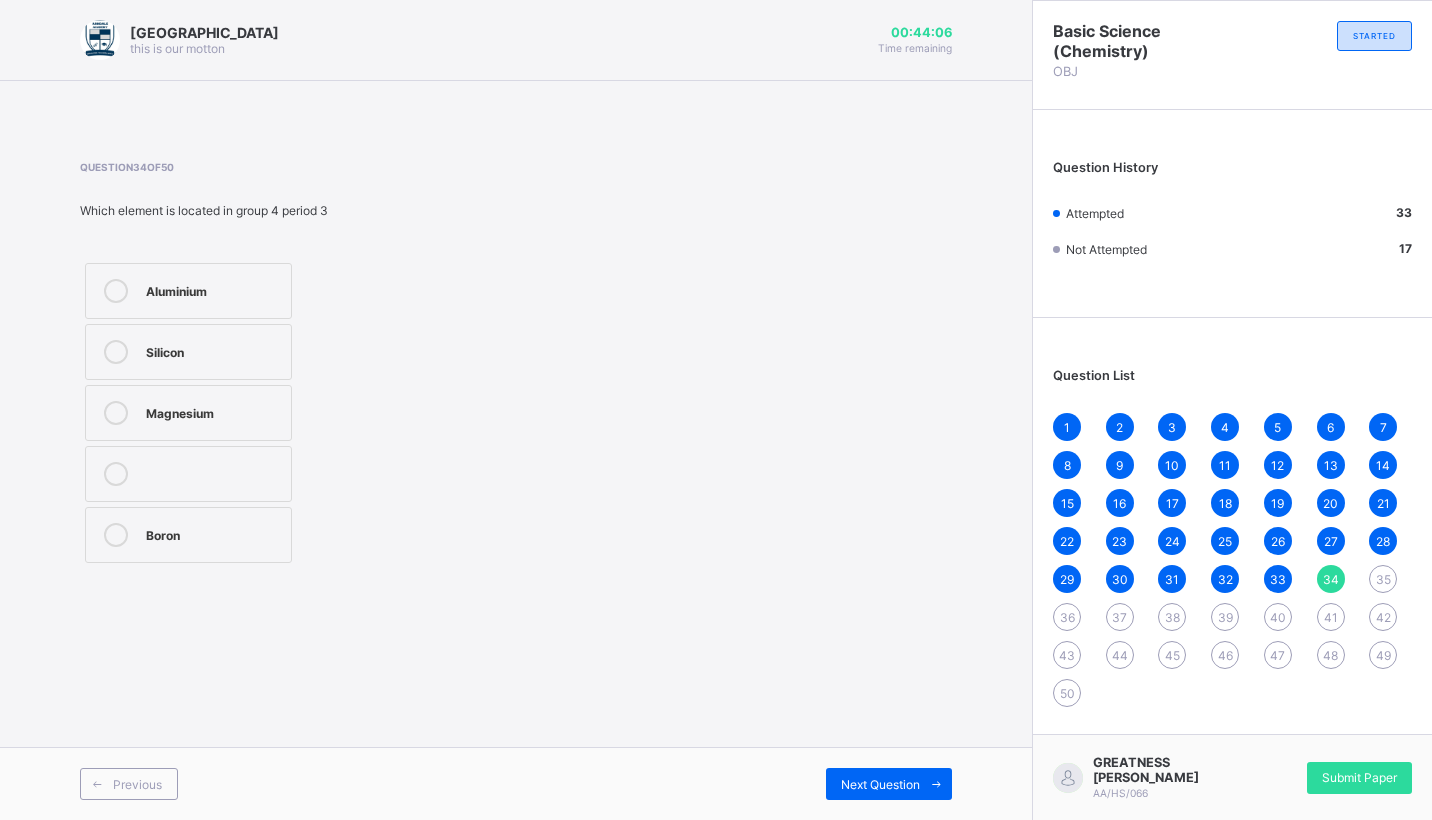 click on "Question  34  of  50 Which element is located in group 4 period 3 Aluminium Silicon Magnesium Boron" at bounding box center (516, 364) 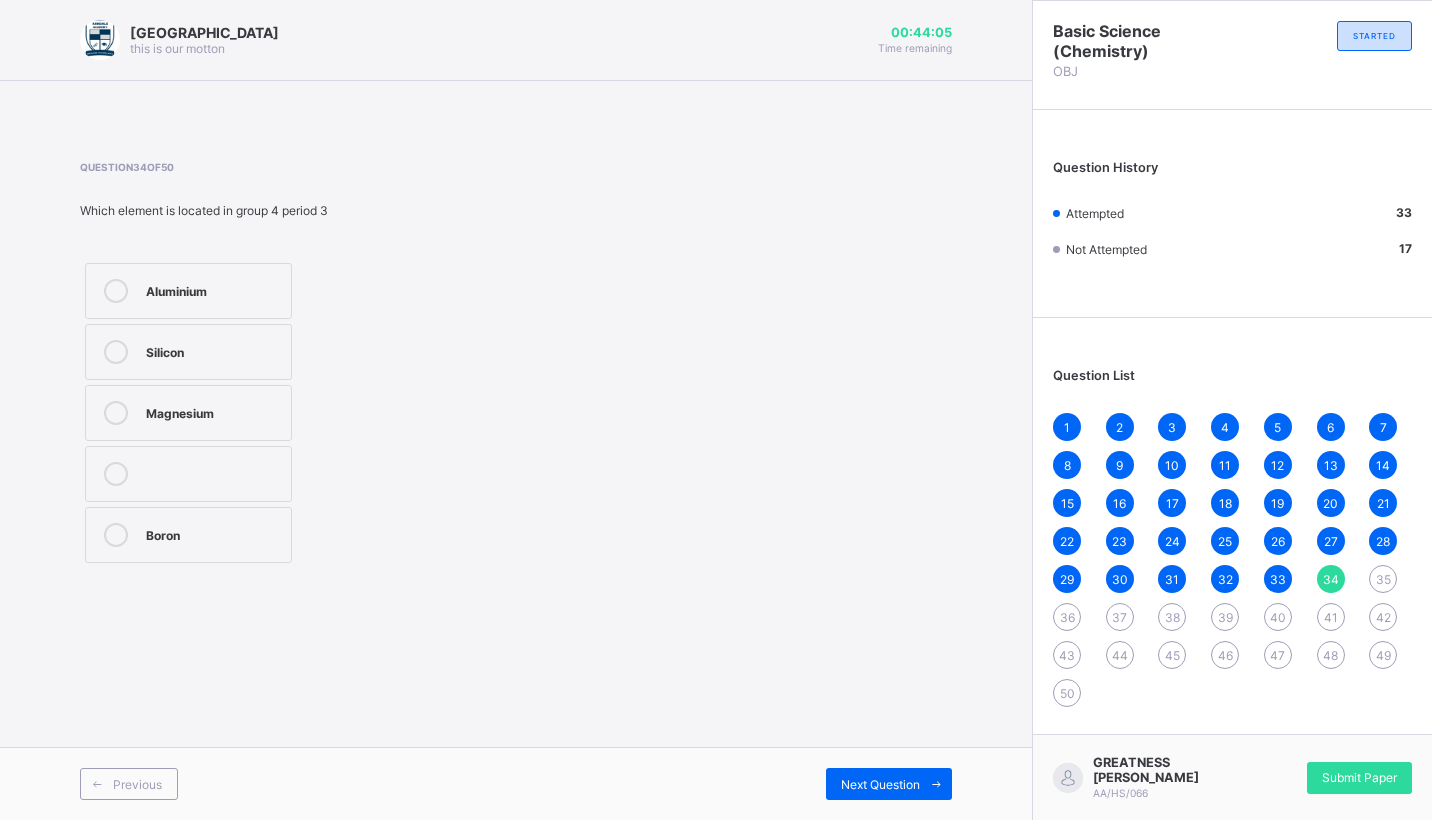 click at bounding box center (188, 474) 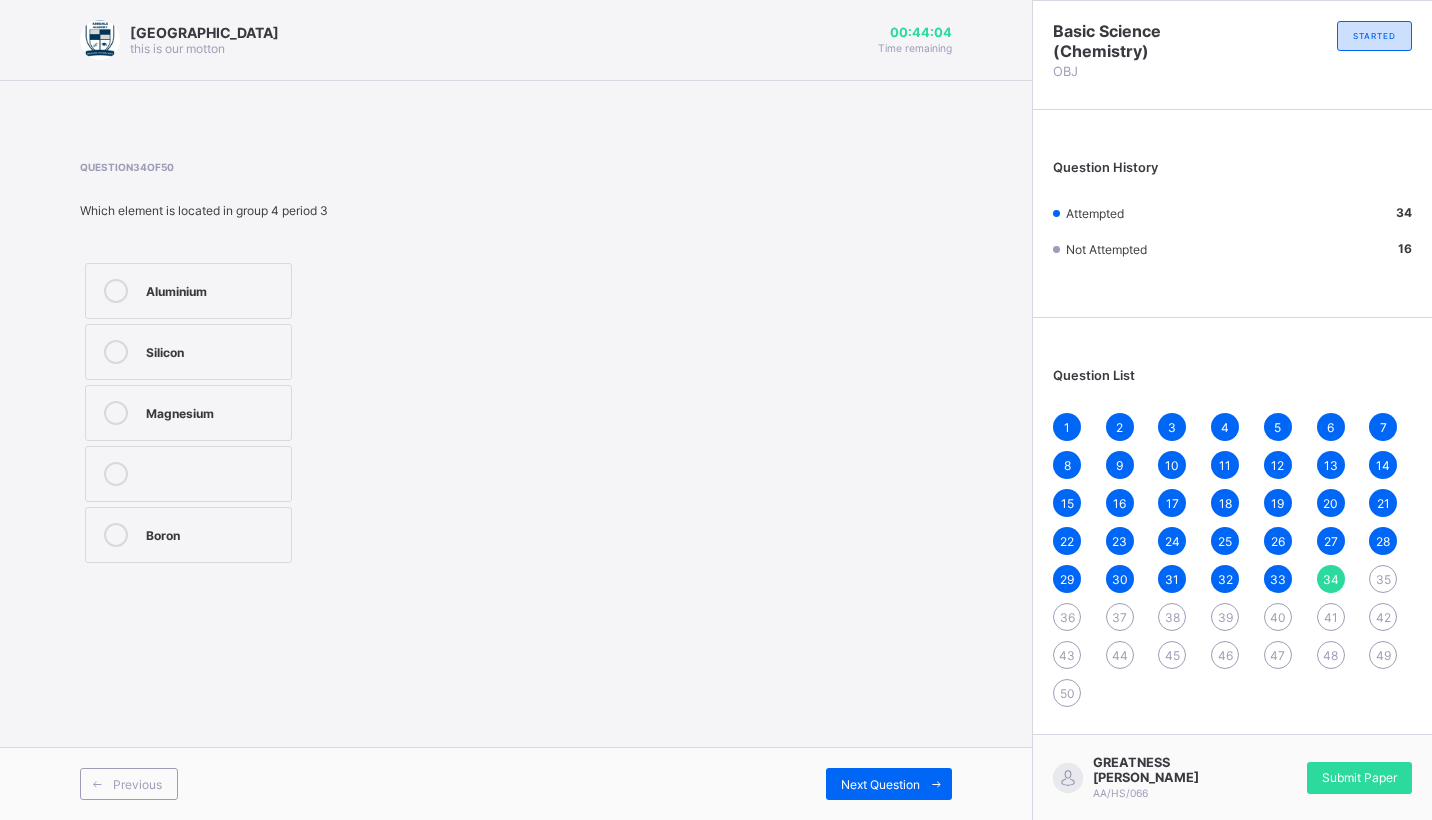 click on "Boron" at bounding box center [213, 533] 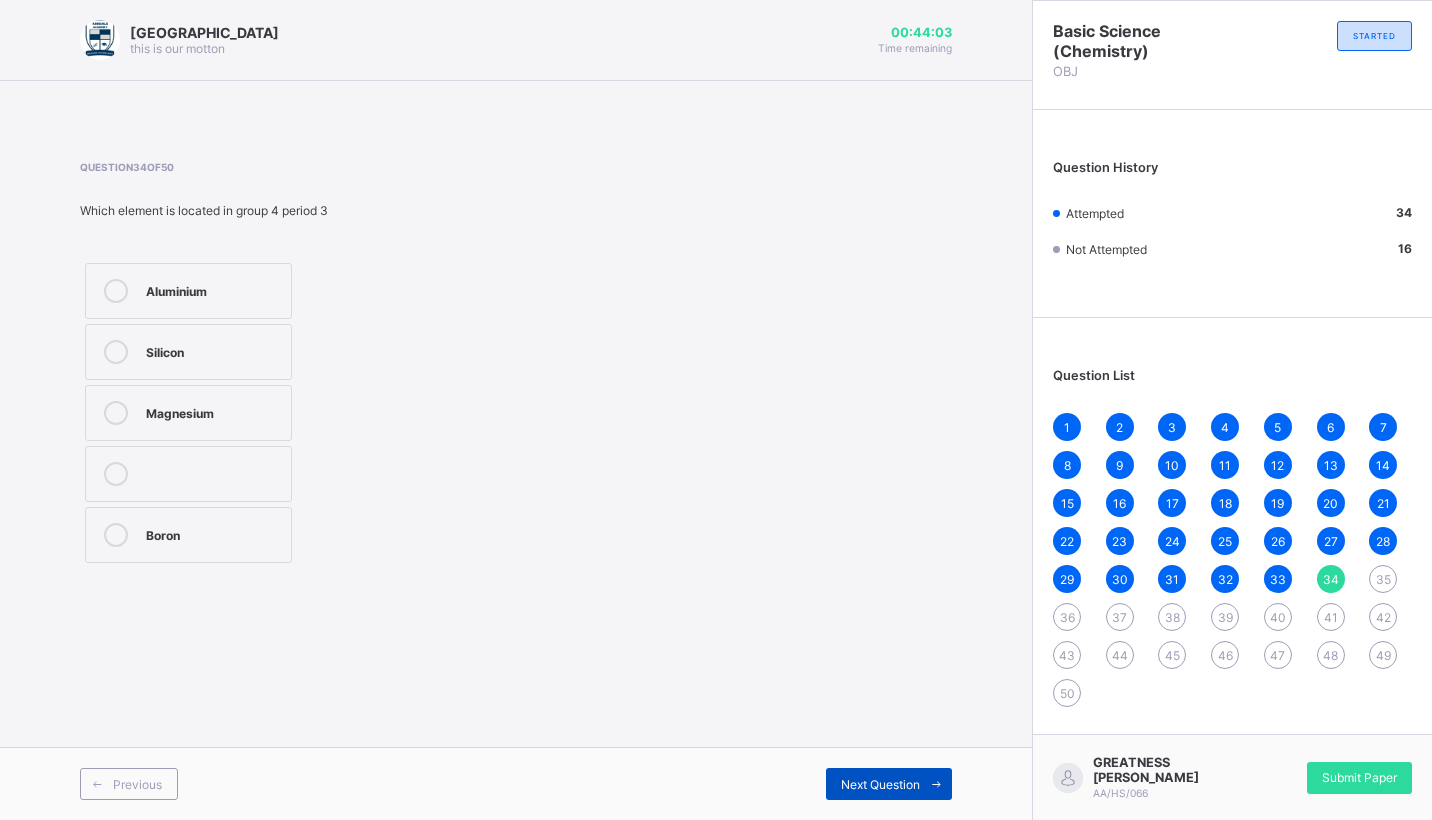 click on "Next Question" at bounding box center [889, 784] 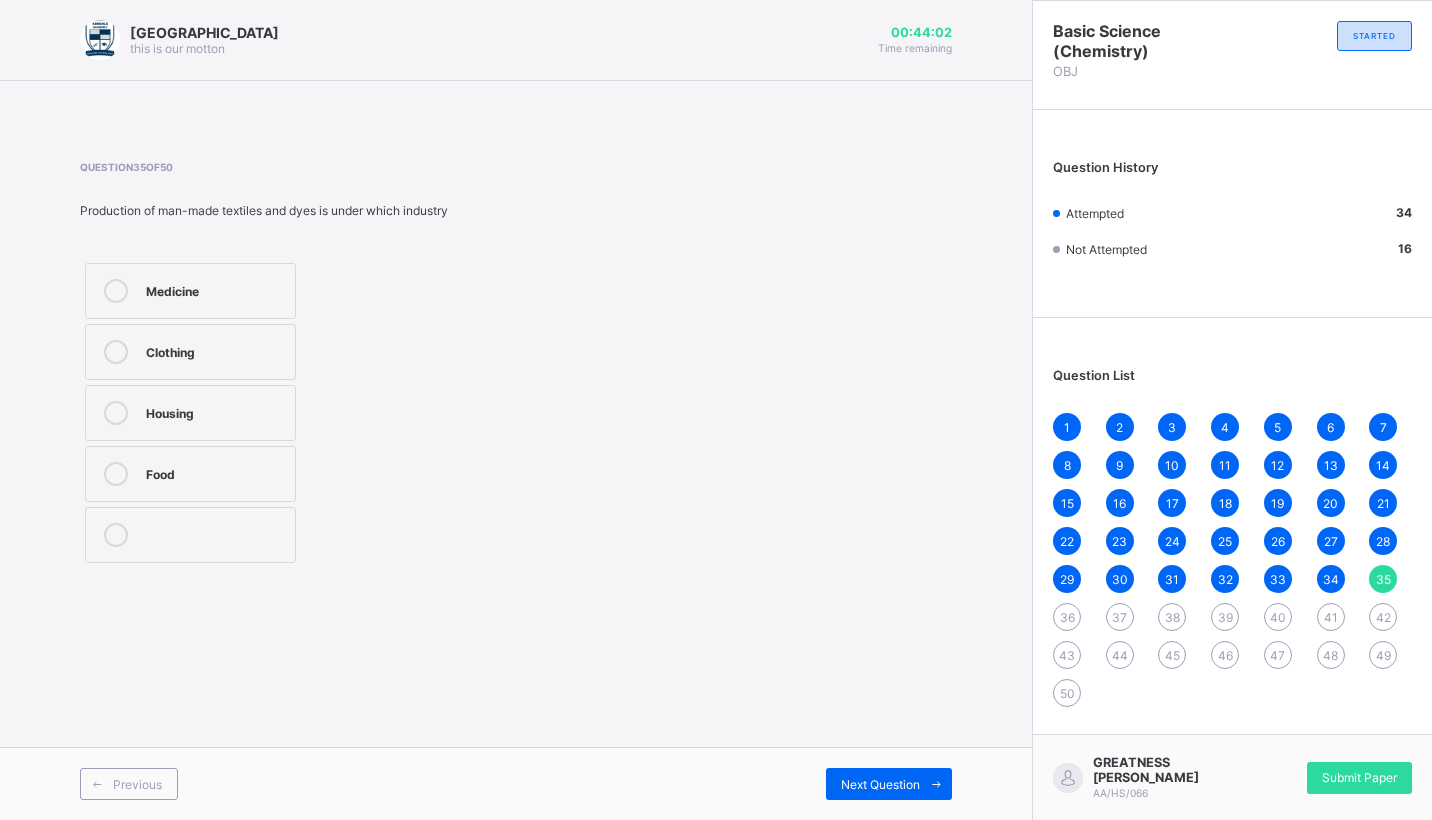 click on "Medicine" at bounding box center [190, 291] 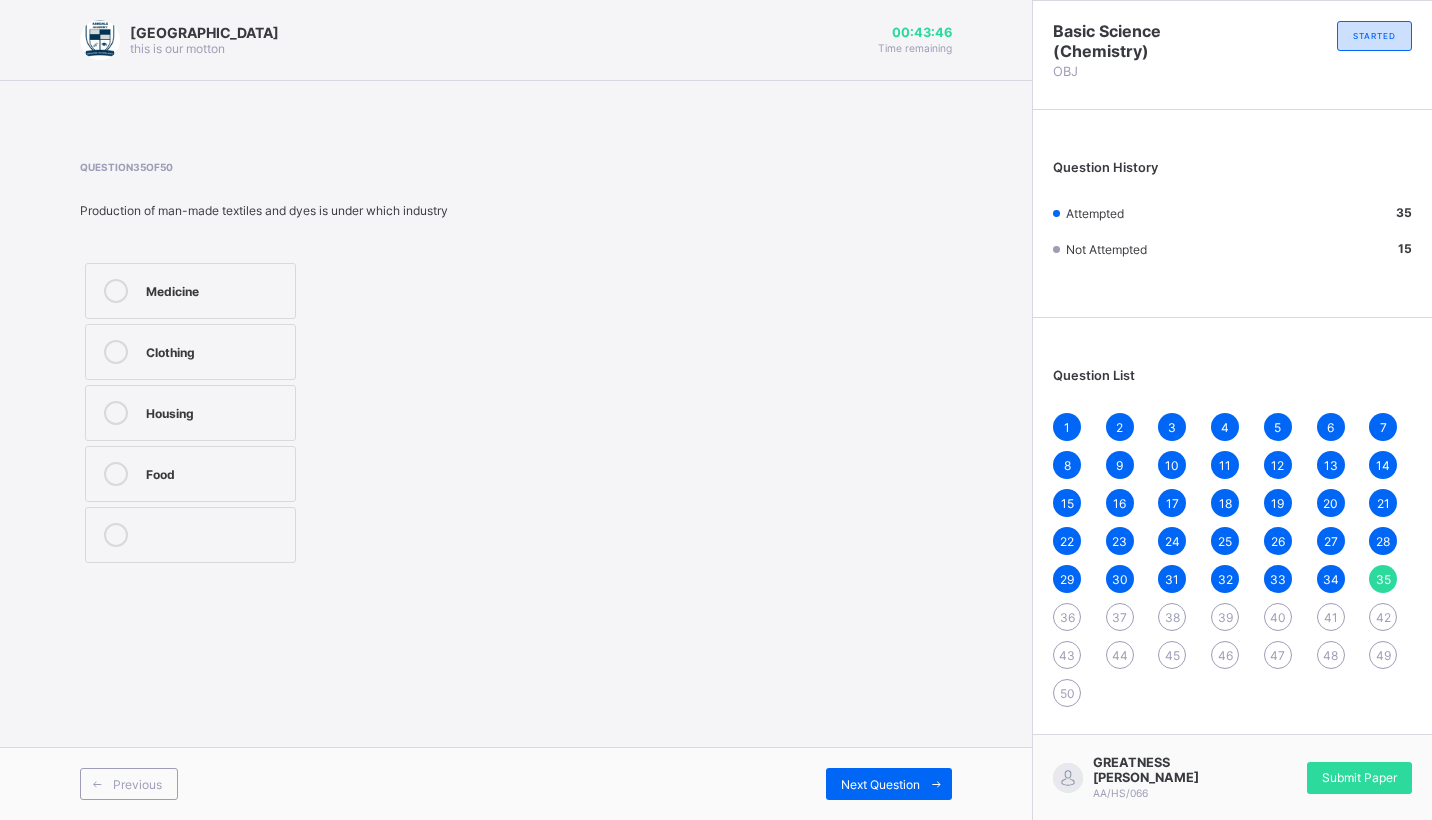 click on "Clothing" at bounding box center (190, 352) 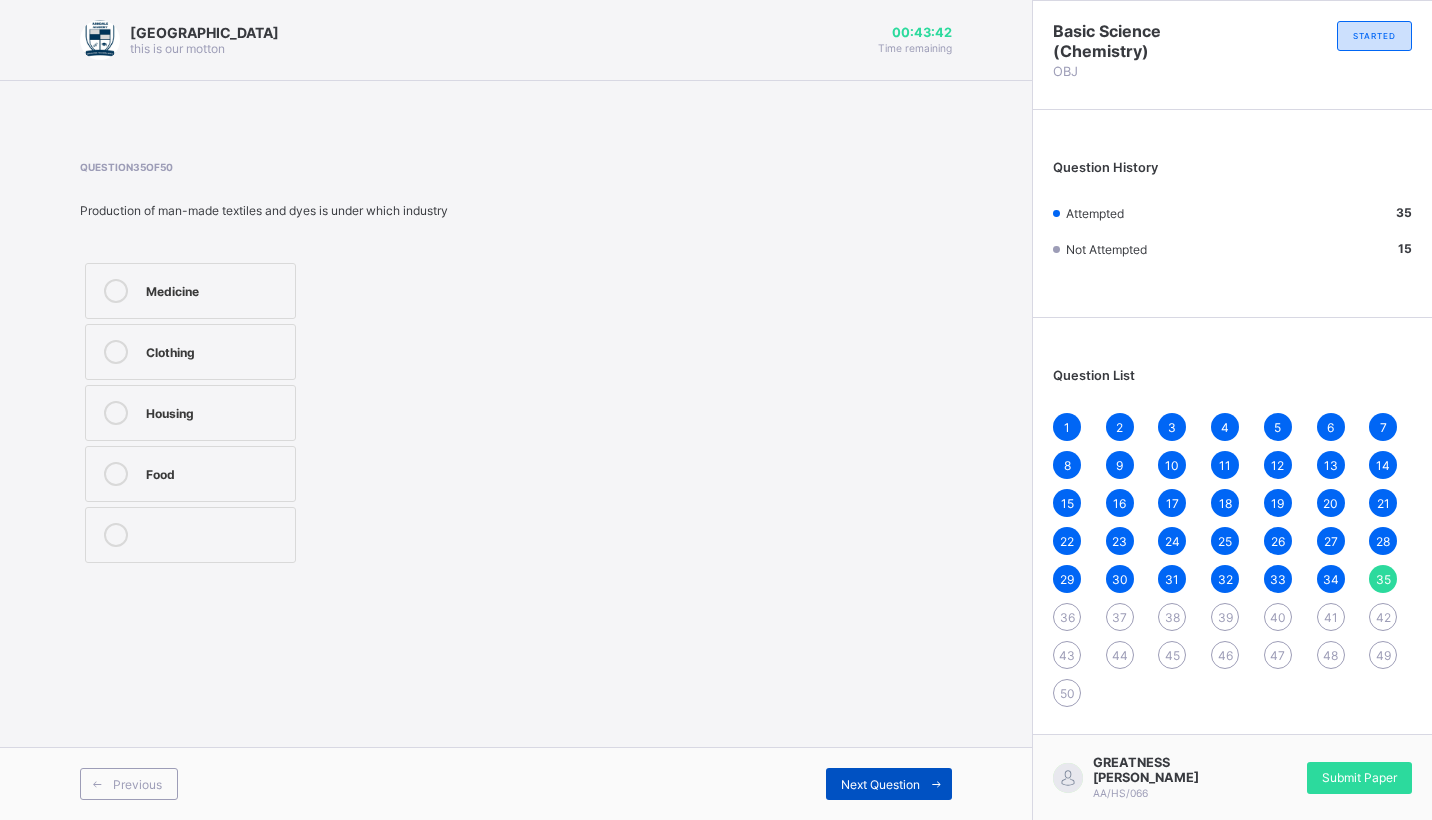 click at bounding box center [936, 784] 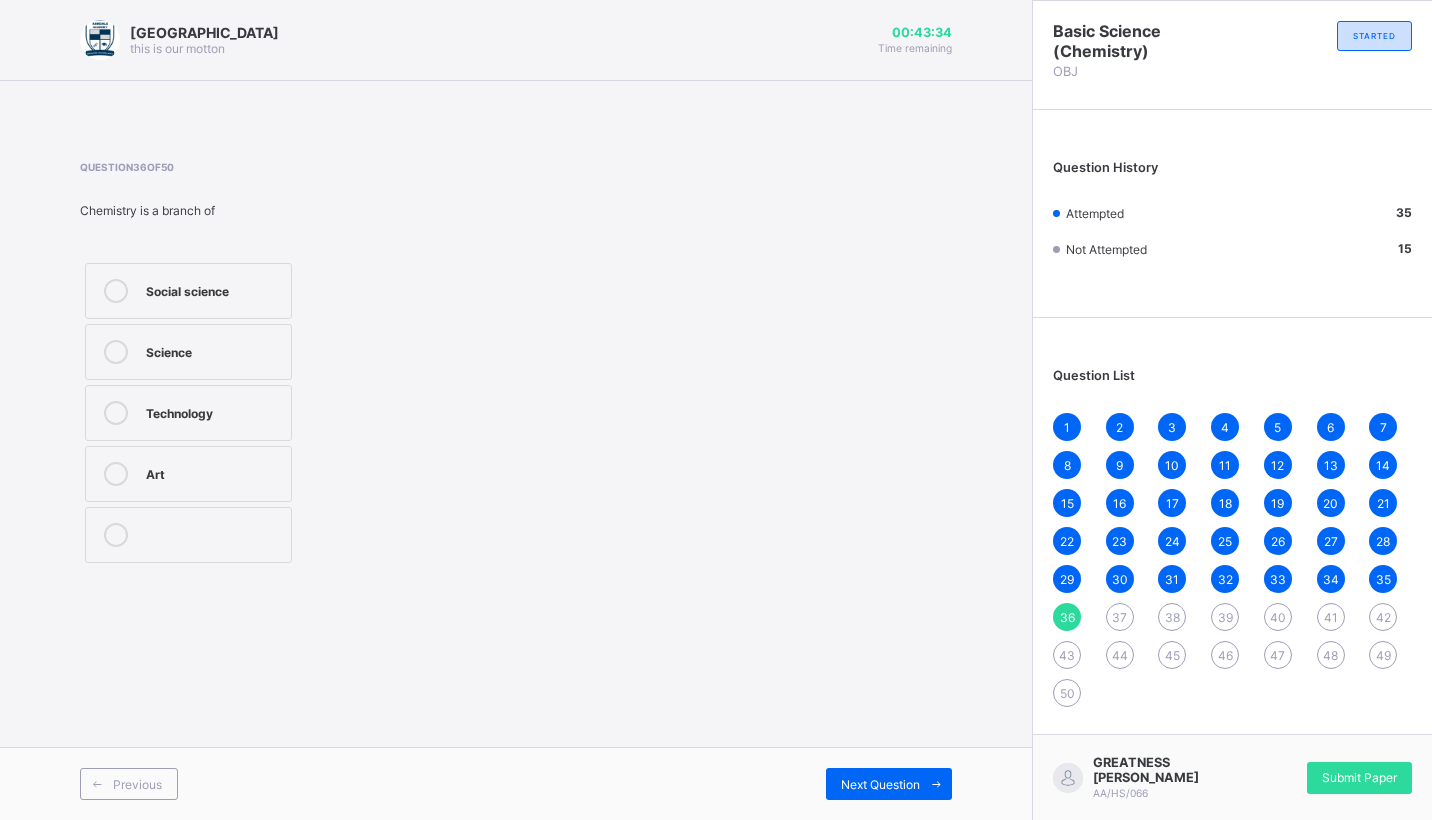click at bounding box center [116, 352] 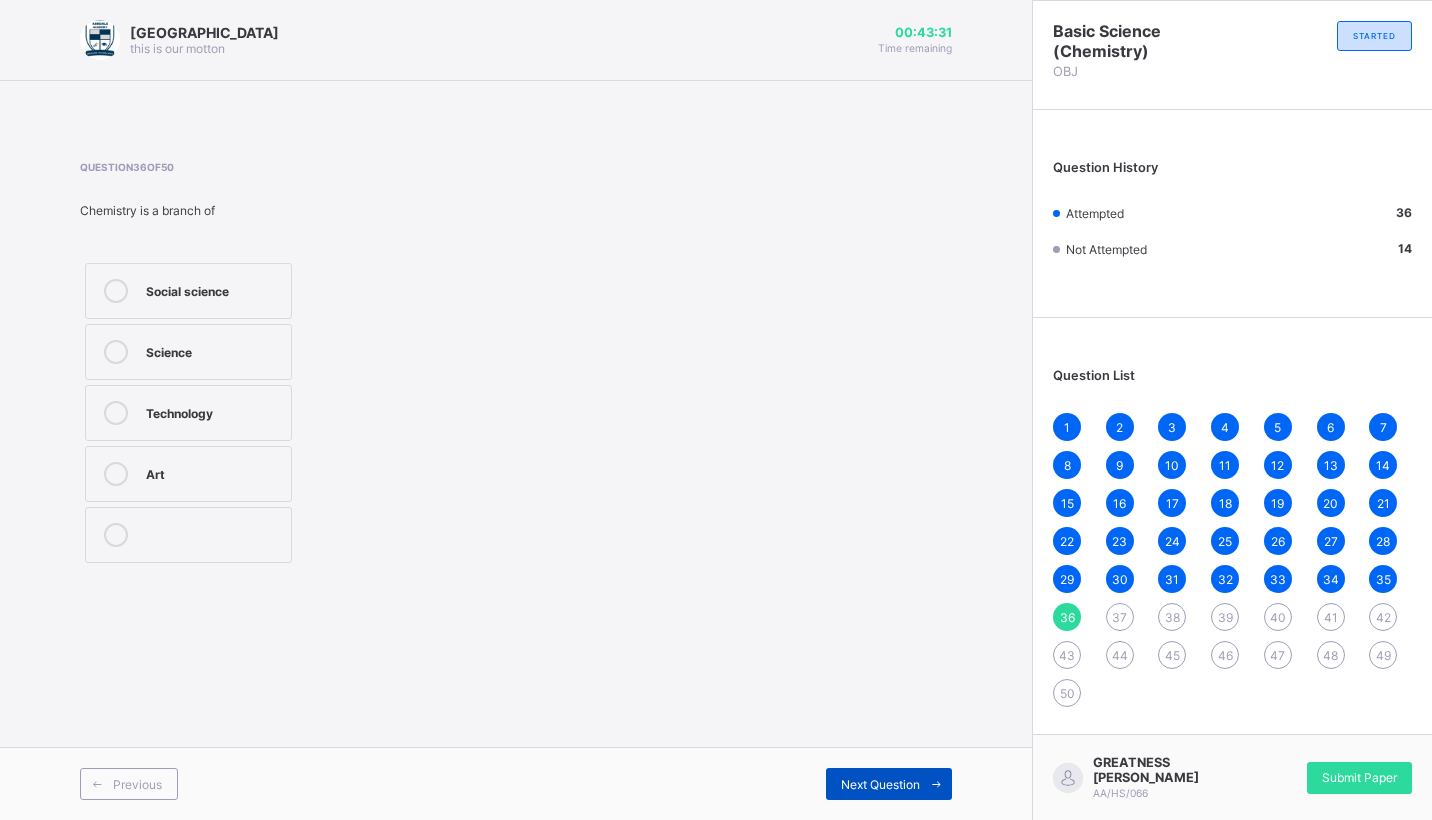 click on "Next Question" at bounding box center [889, 784] 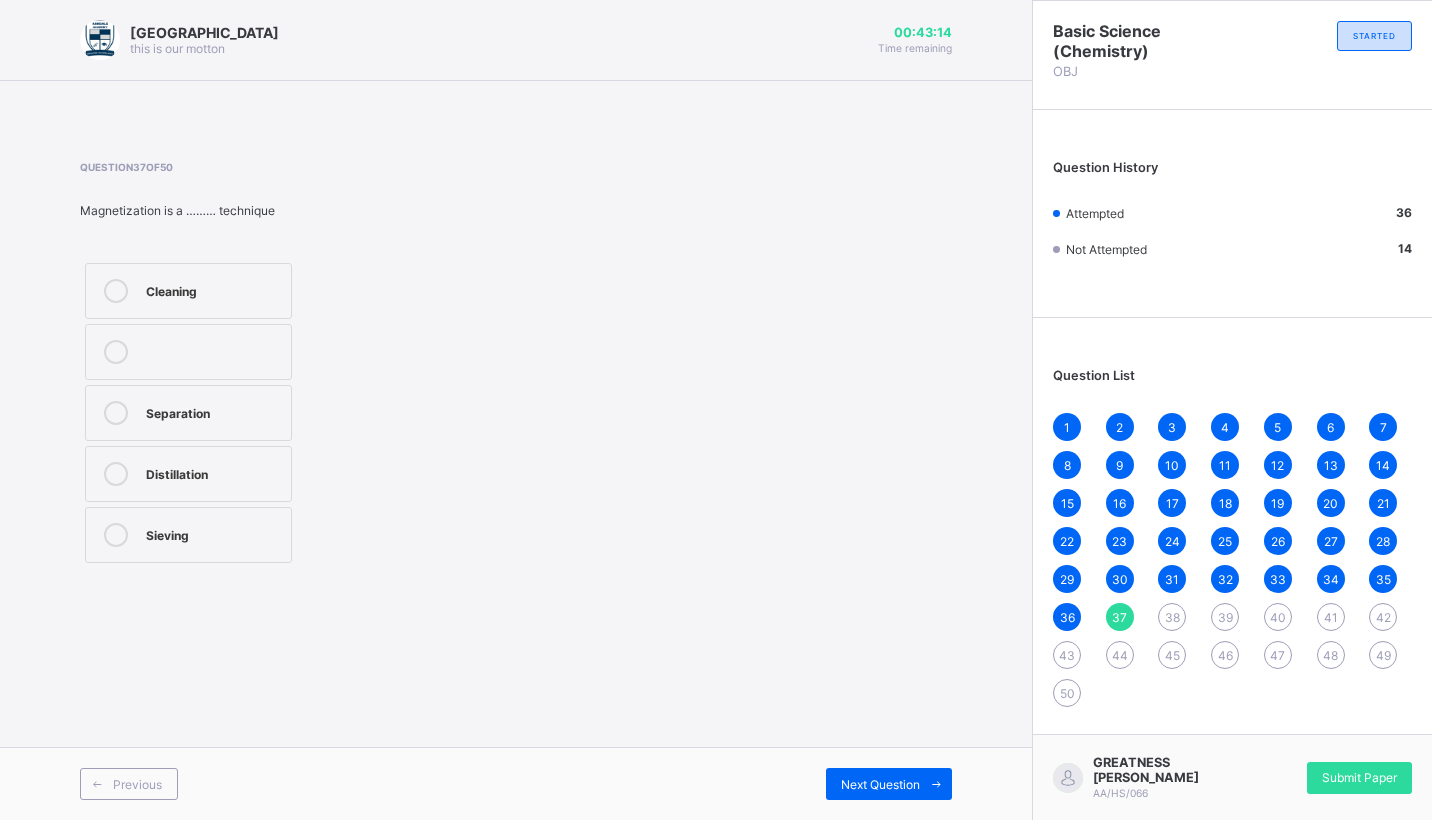 click on "Separation" at bounding box center [188, 413] 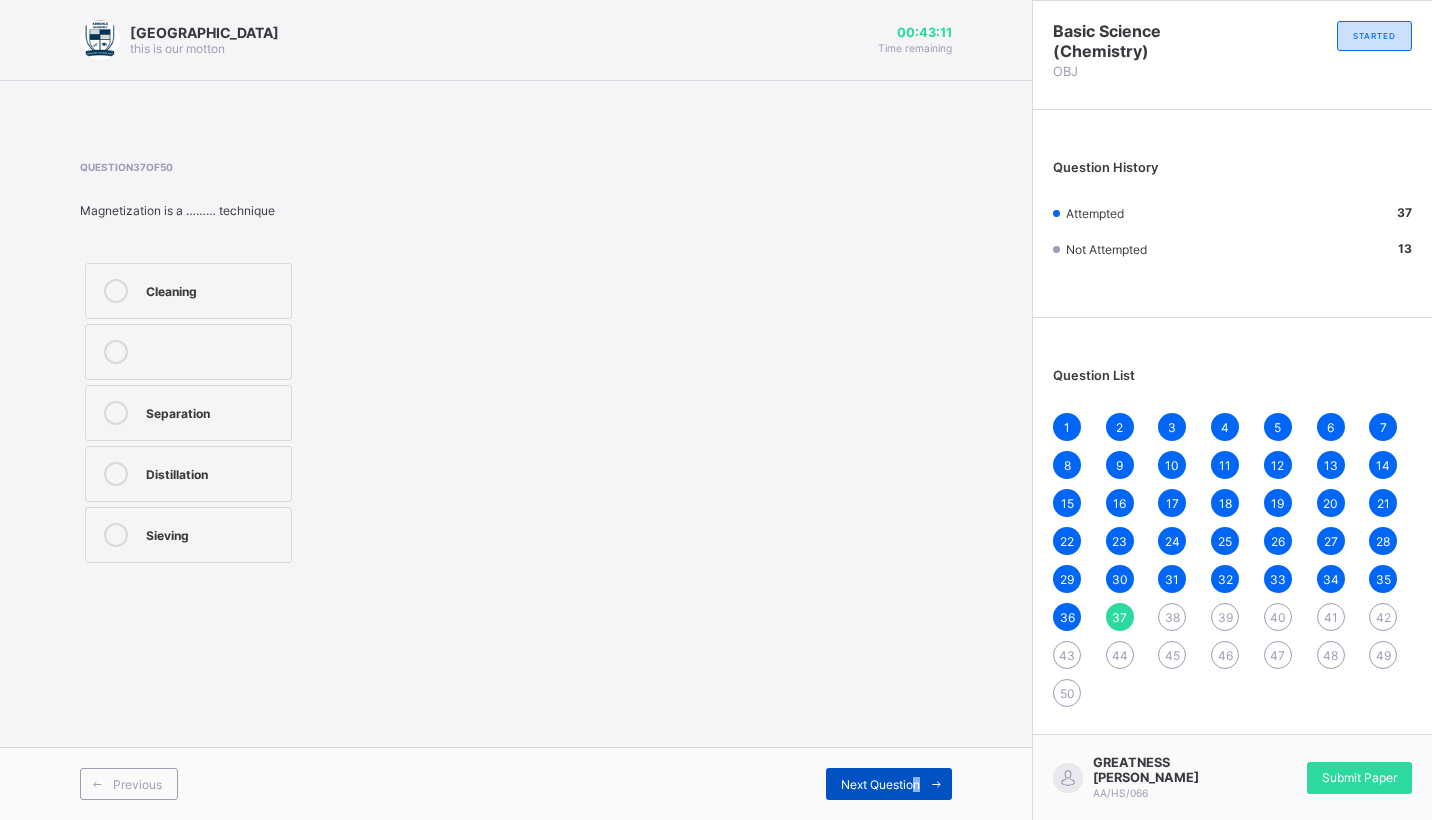 click on "Next Question" at bounding box center [880, 784] 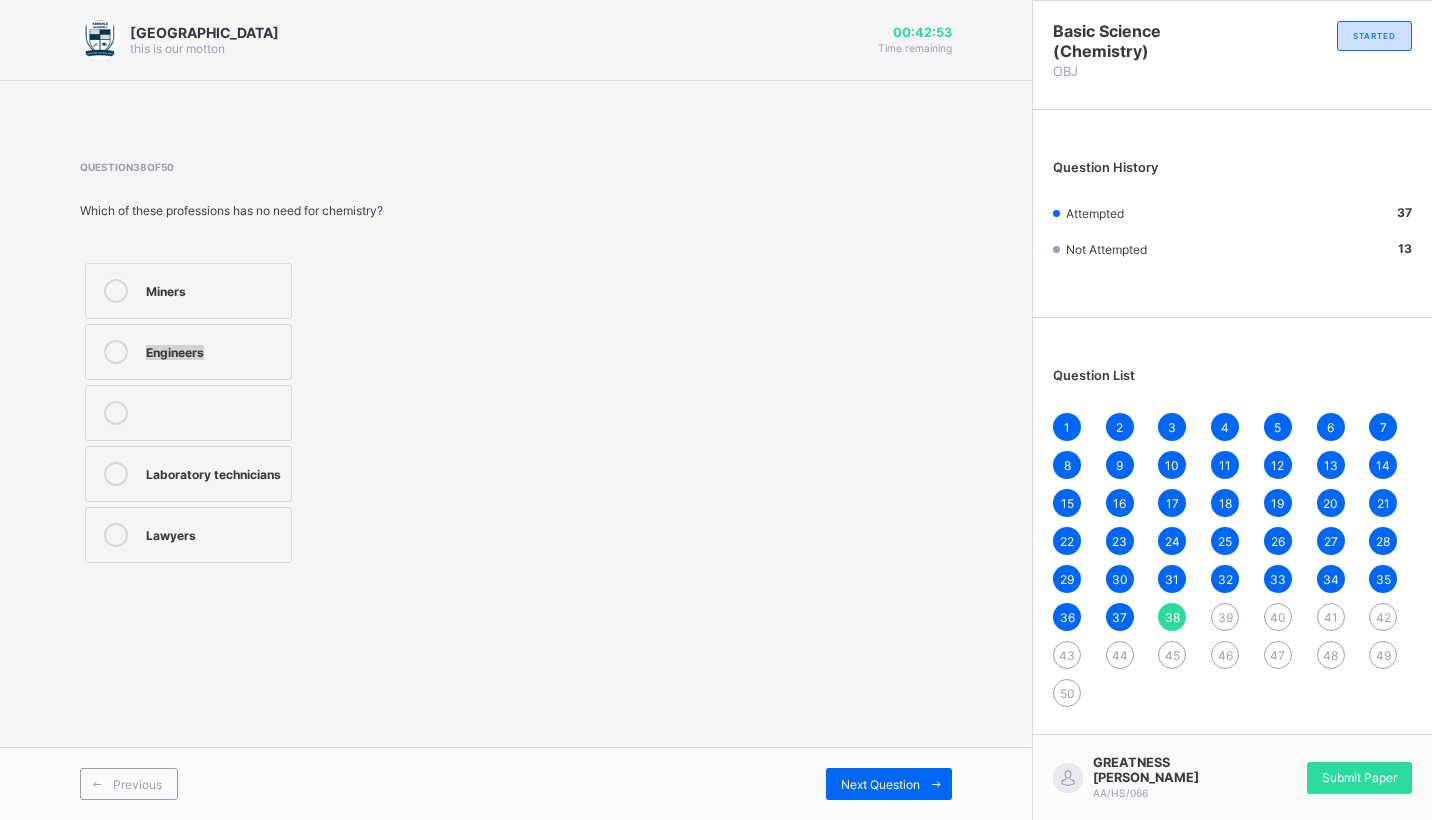 drag, startPoint x: 29, startPoint y: 386, endPoint x: 46, endPoint y: 422, distance: 39.812057 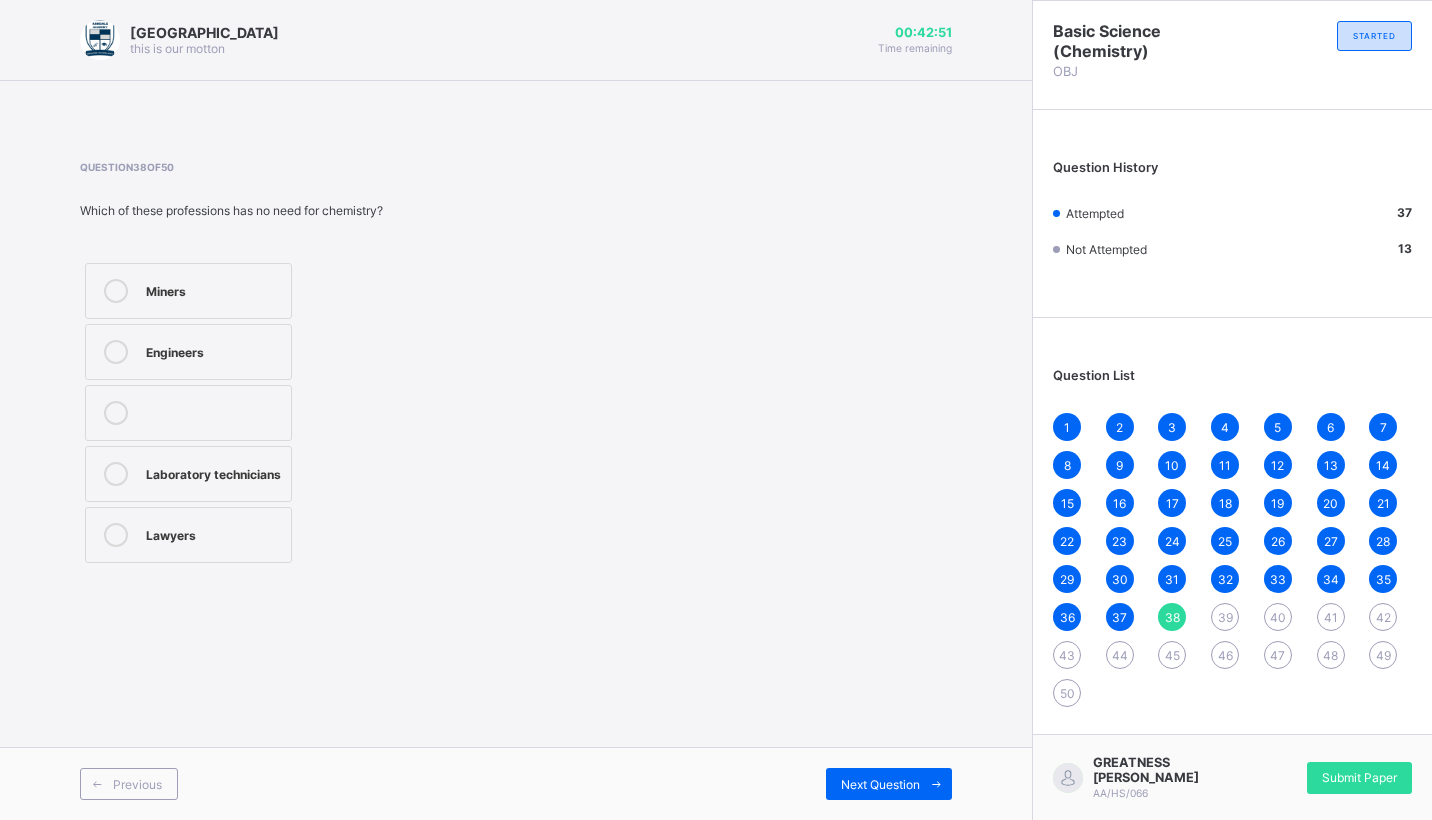drag, startPoint x: 353, startPoint y: 554, endPoint x: 313, endPoint y: 508, distance: 60.959003 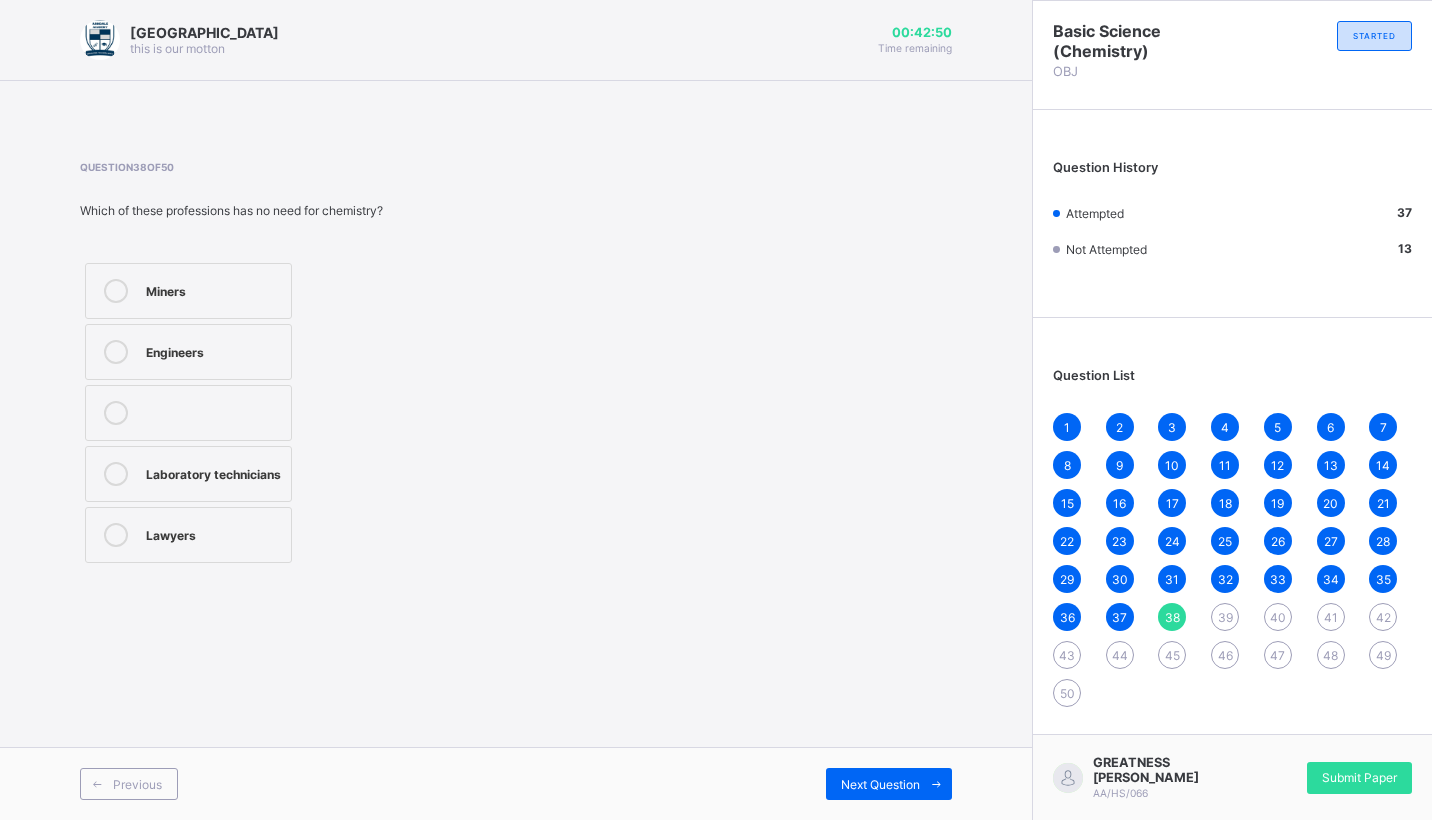 click on "Arndale Academy this is our [PERSON_NAME] 00:42:50 Time remaining Question  38  of  50 Which of these professions has no need for chemistry? Miners Engineers Laboratory technicians Lawyers Previous Next Question" at bounding box center [516, 410] 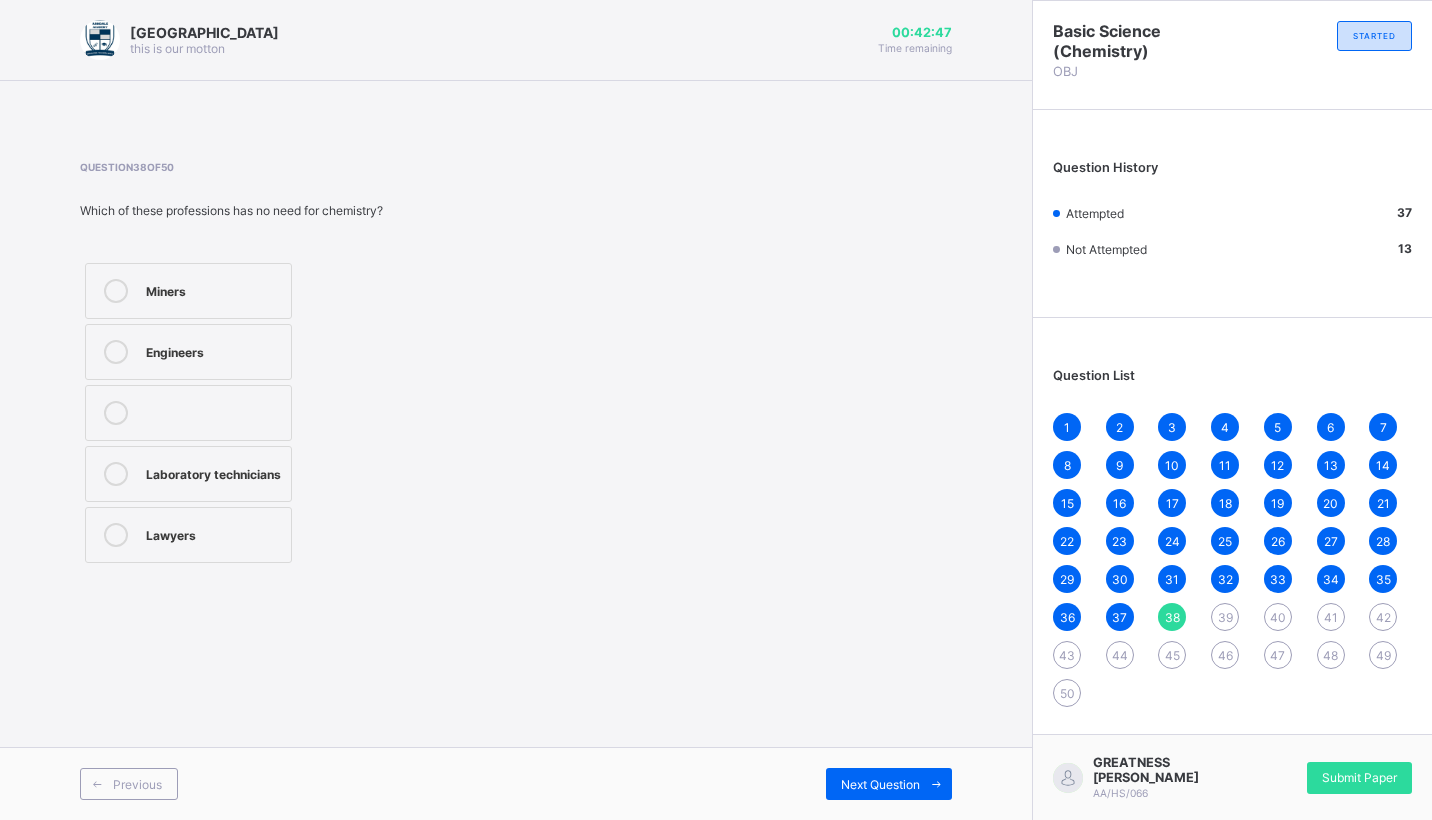 drag, startPoint x: 199, startPoint y: 330, endPoint x: 197, endPoint y: 319, distance: 11.18034 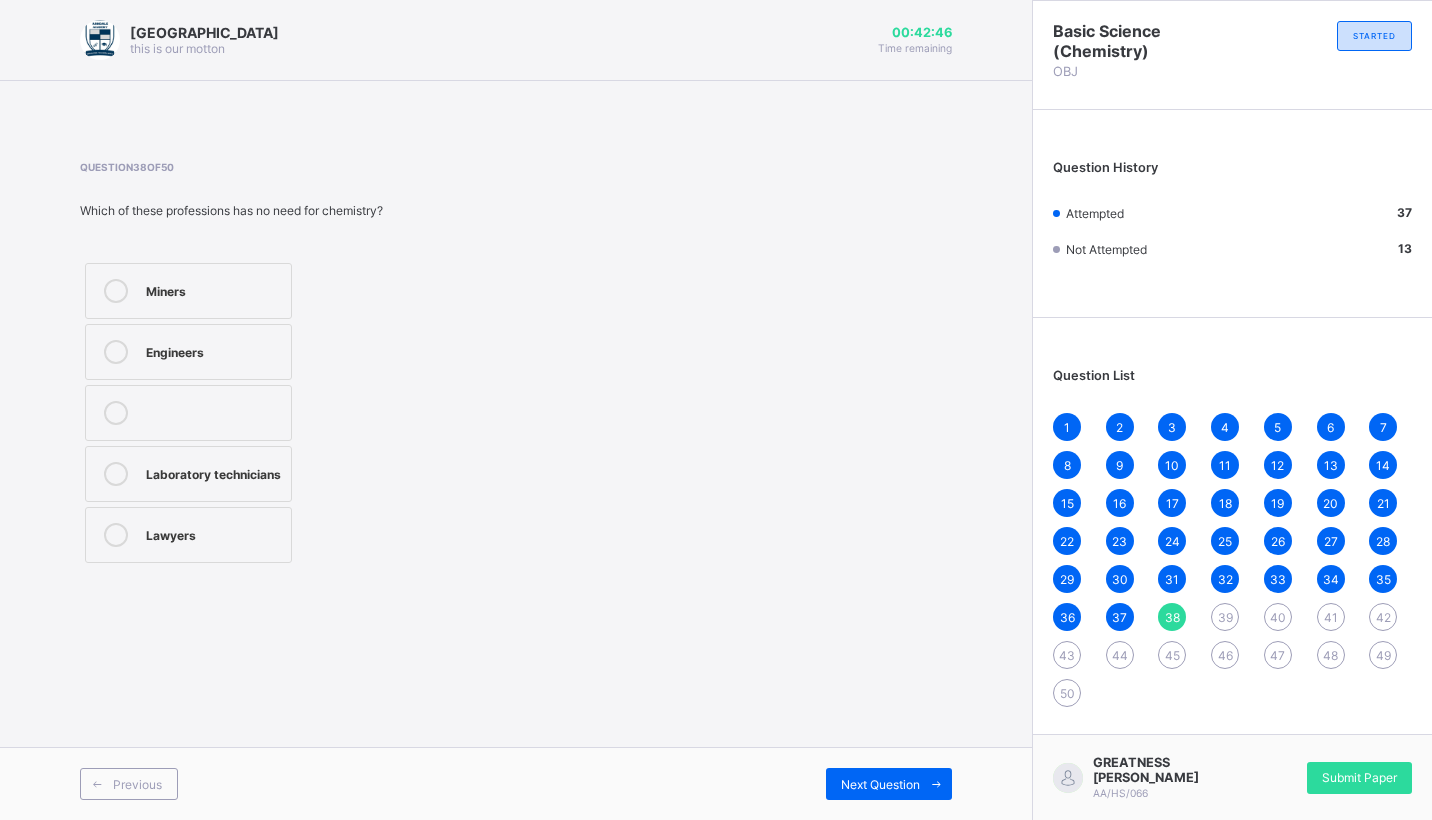 click on "Miners" at bounding box center [188, 291] 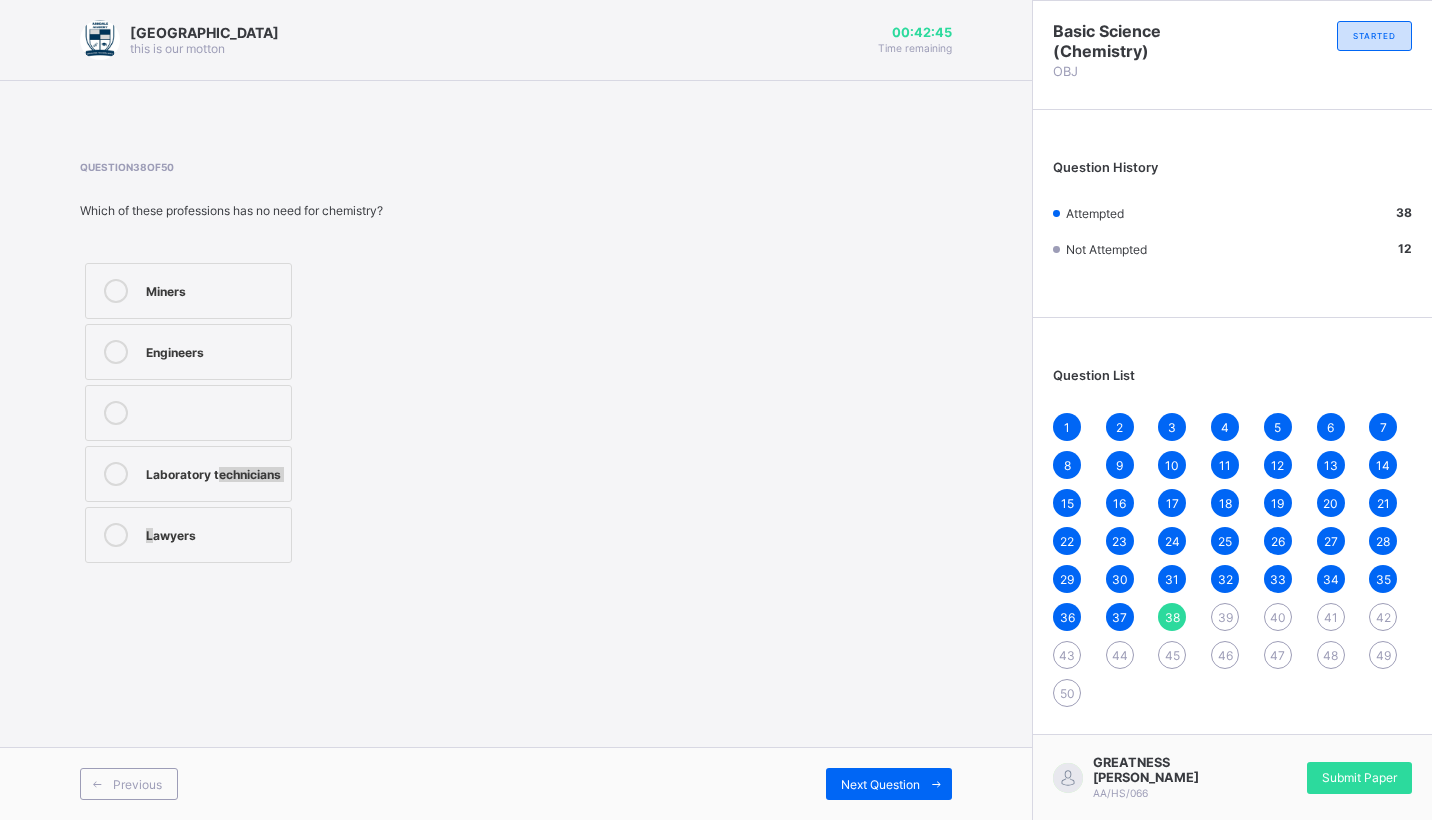 drag, startPoint x: 151, startPoint y: 493, endPoint x: 156, endPoint y: 516, distance: 23.537205 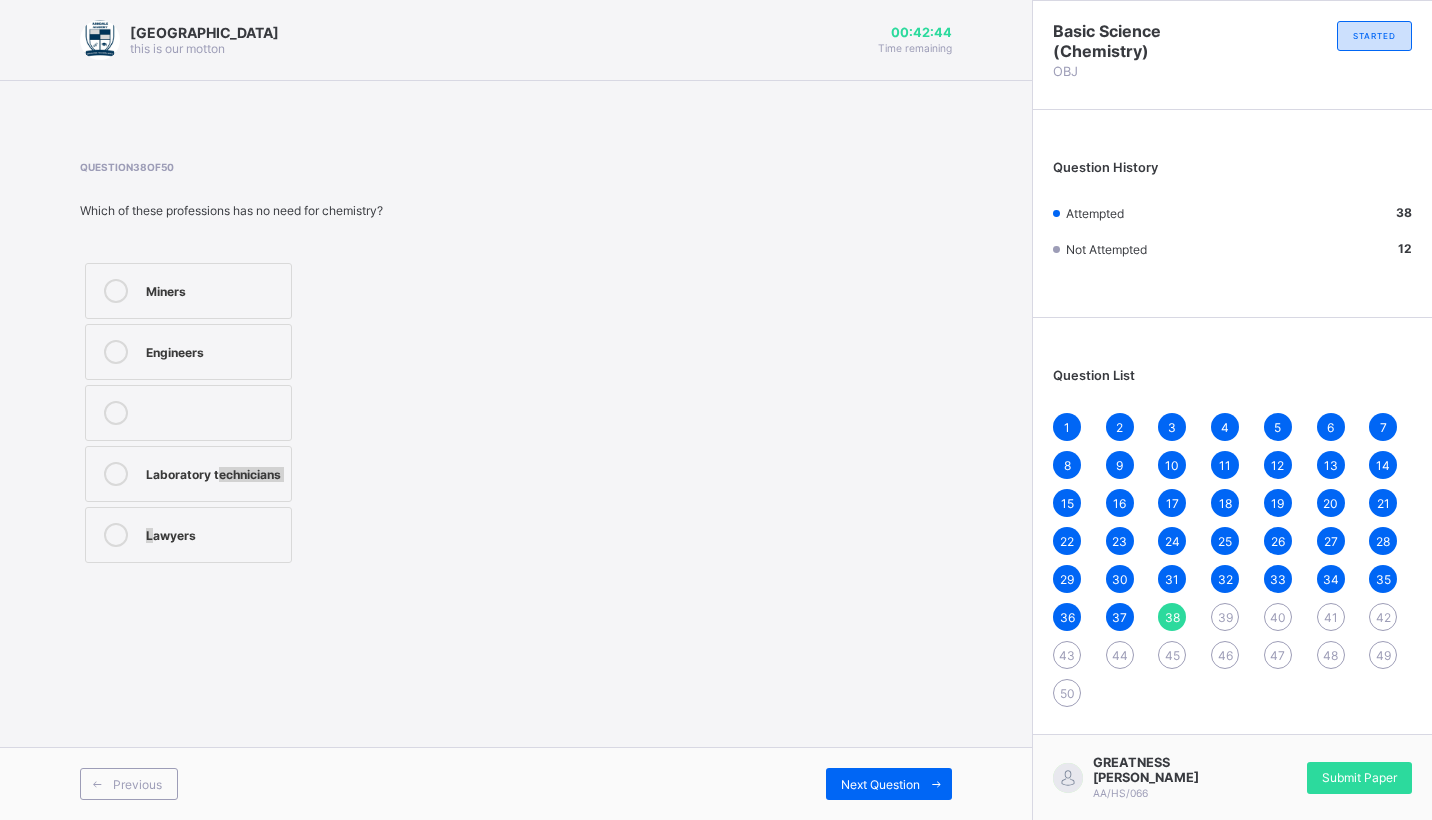 drag, startPoint x: 156, startPoint y: 516, endPoint x: 123, endPoint y: 539, distance: 40.22437 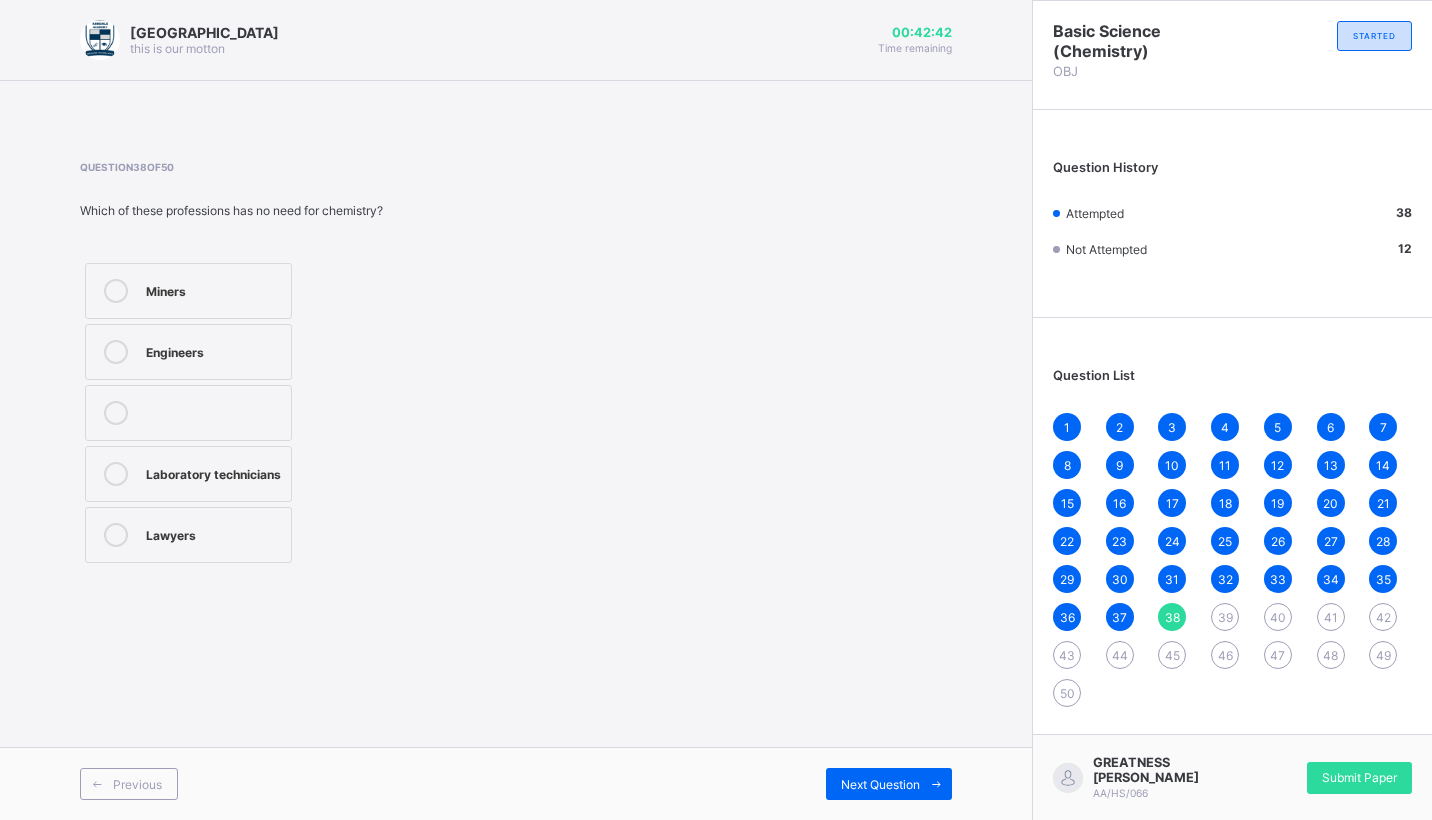 drag, startPoint x: 897, startPoint y: 775, endPoint x: 898, endPoint y: 763, distance: 12.0415945 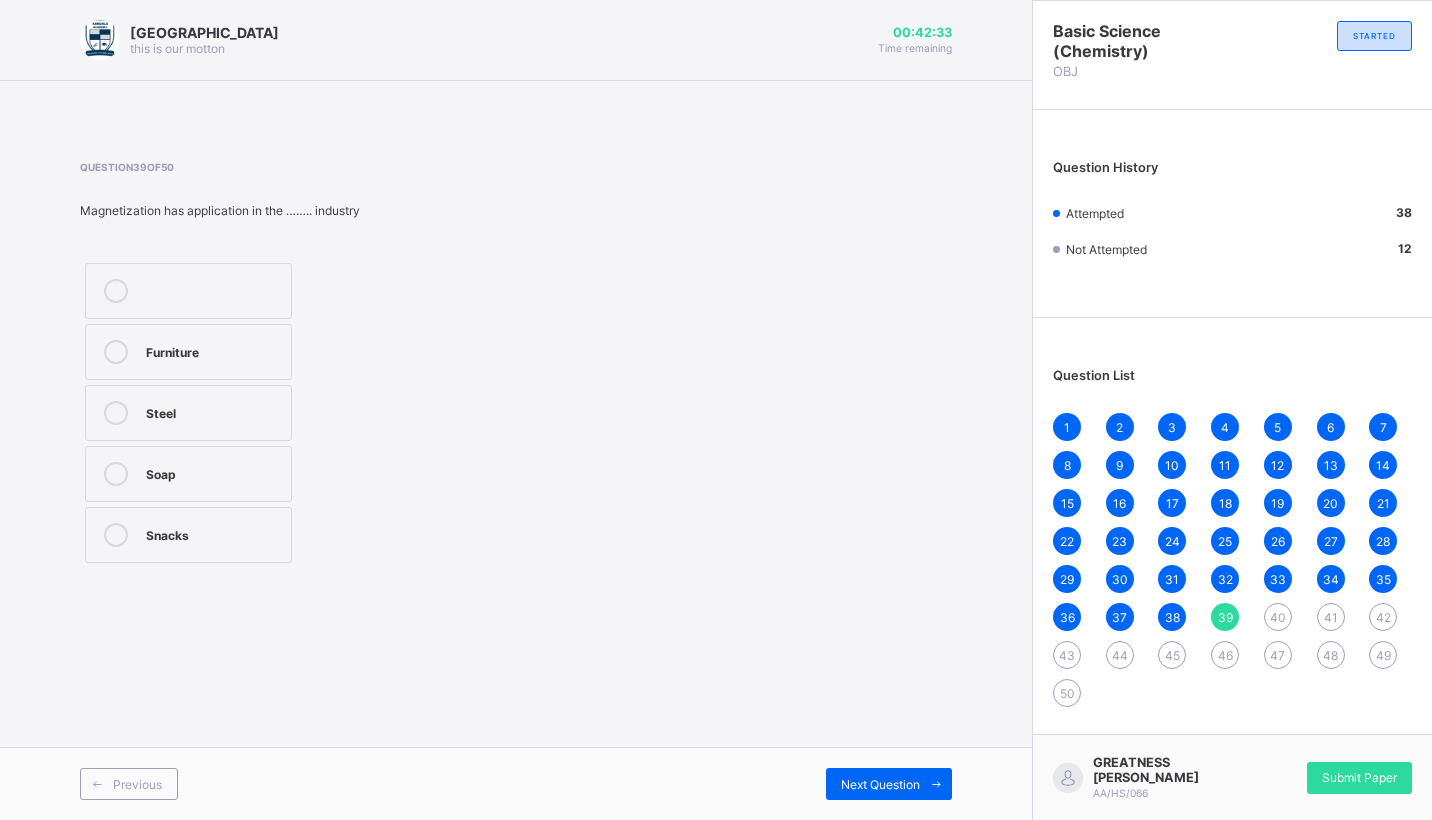 drag, startPoint x: 624, startPoint y: 358, endPoint x: 274, endPoint y: 329, distance: 351.19937 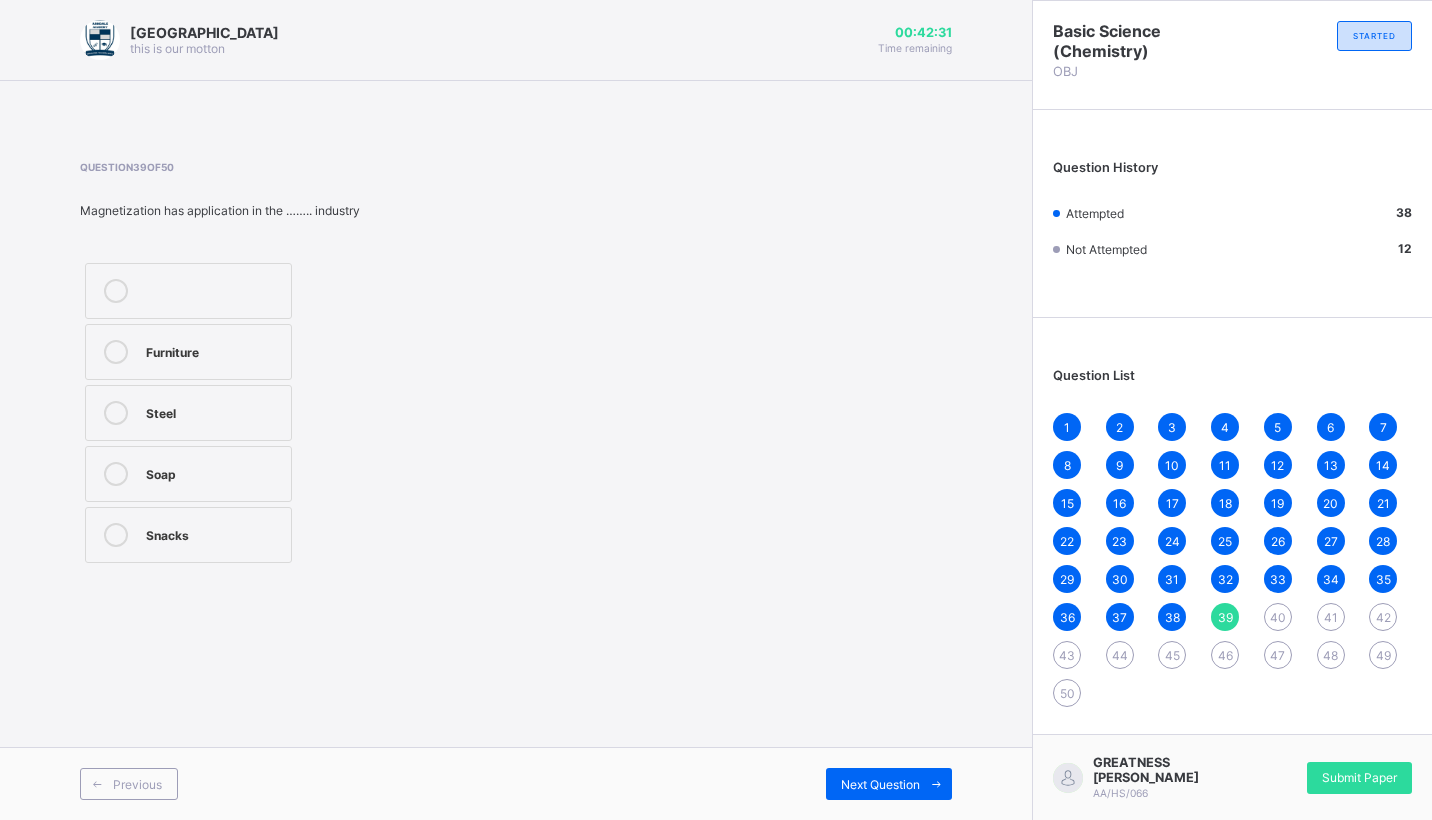 drag, startPoint x: 274, startPoint y: 329, endPoint x: 4, endPoint y: 248, distance: 281.88828 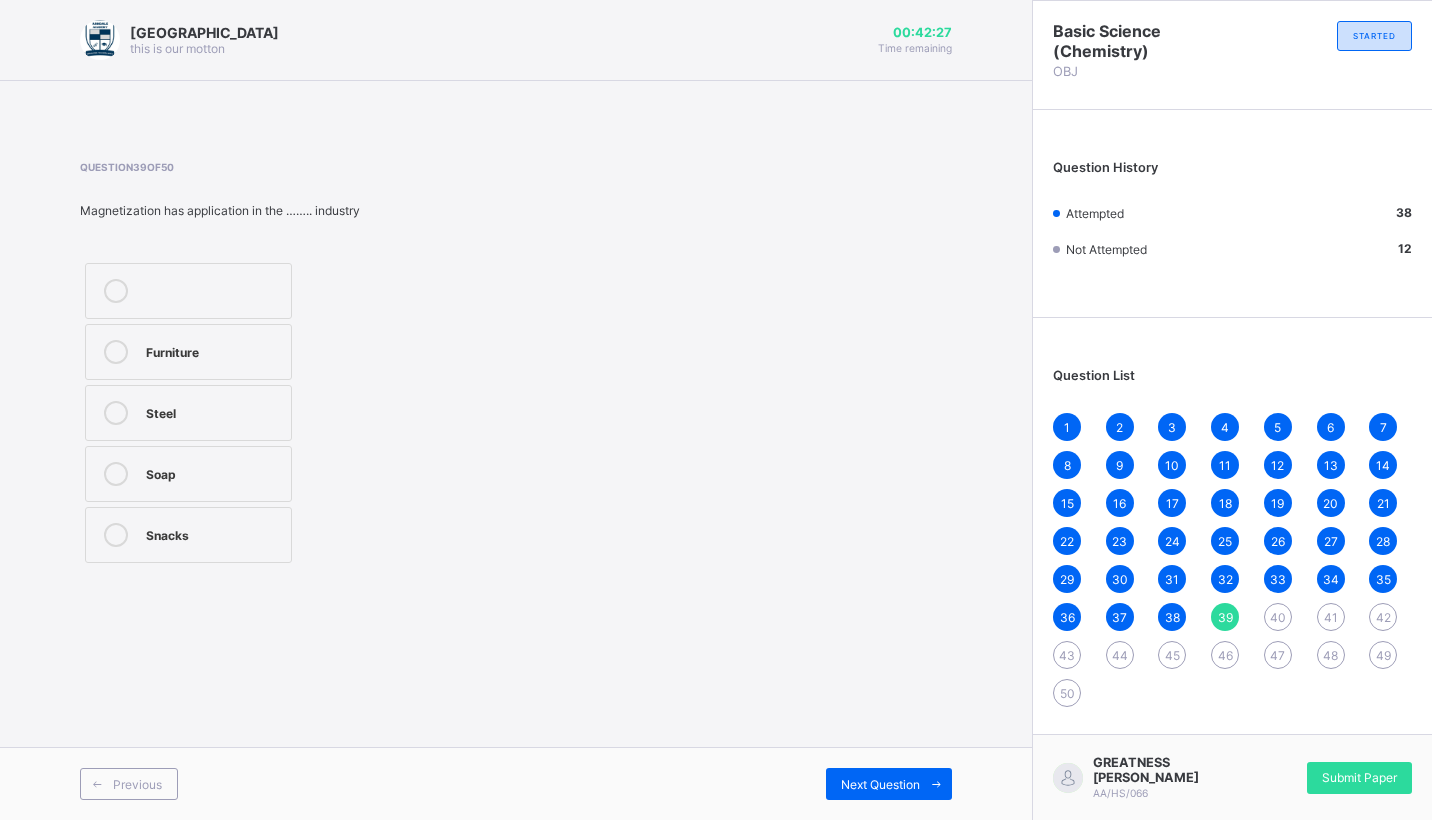 click on "Steel" at bounding box center [188, 413] 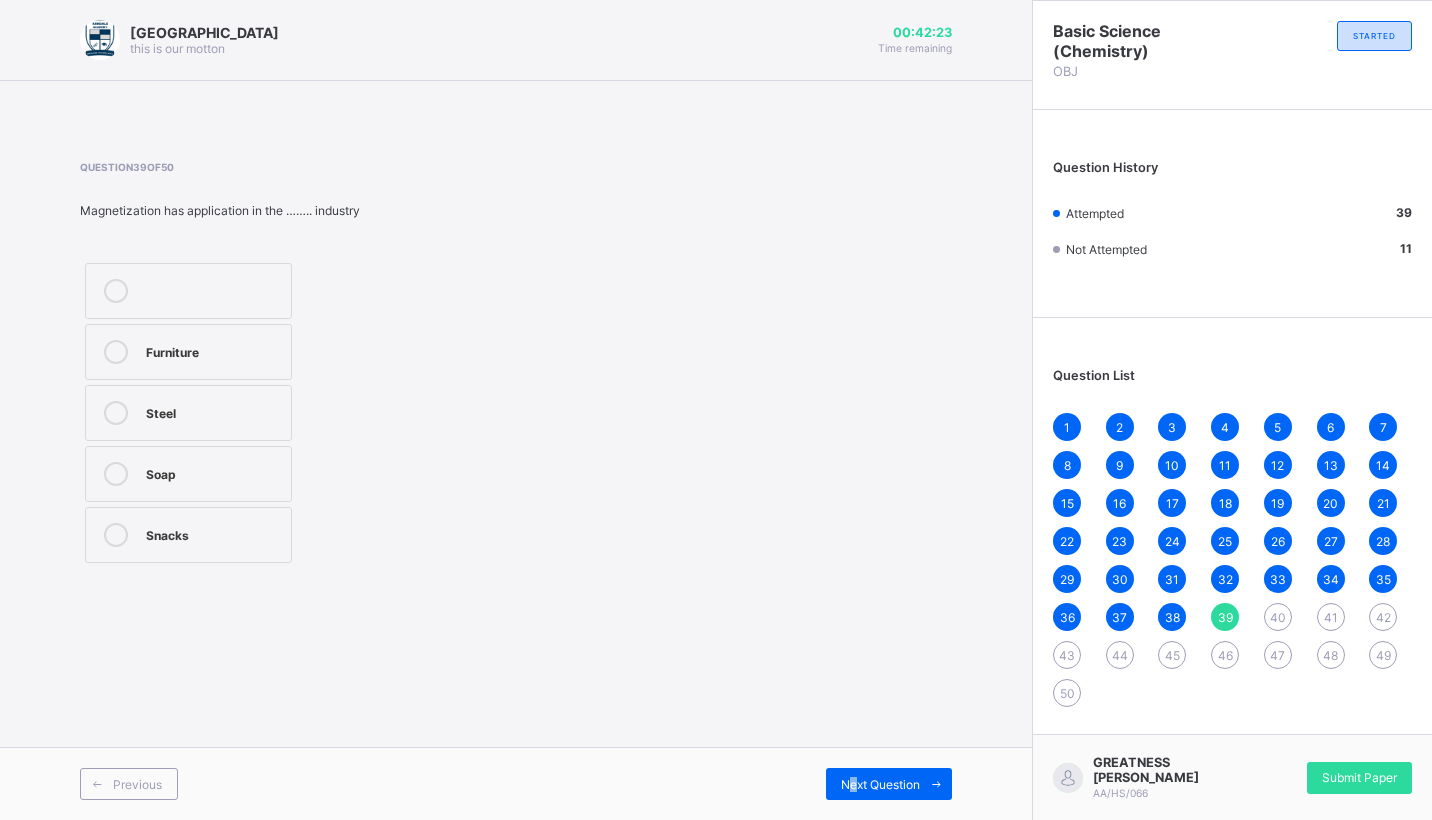drag, startPoint x: 851, startPoint y: 781, endPoint x: 857, endPoint y: 766, distance: 16.155495 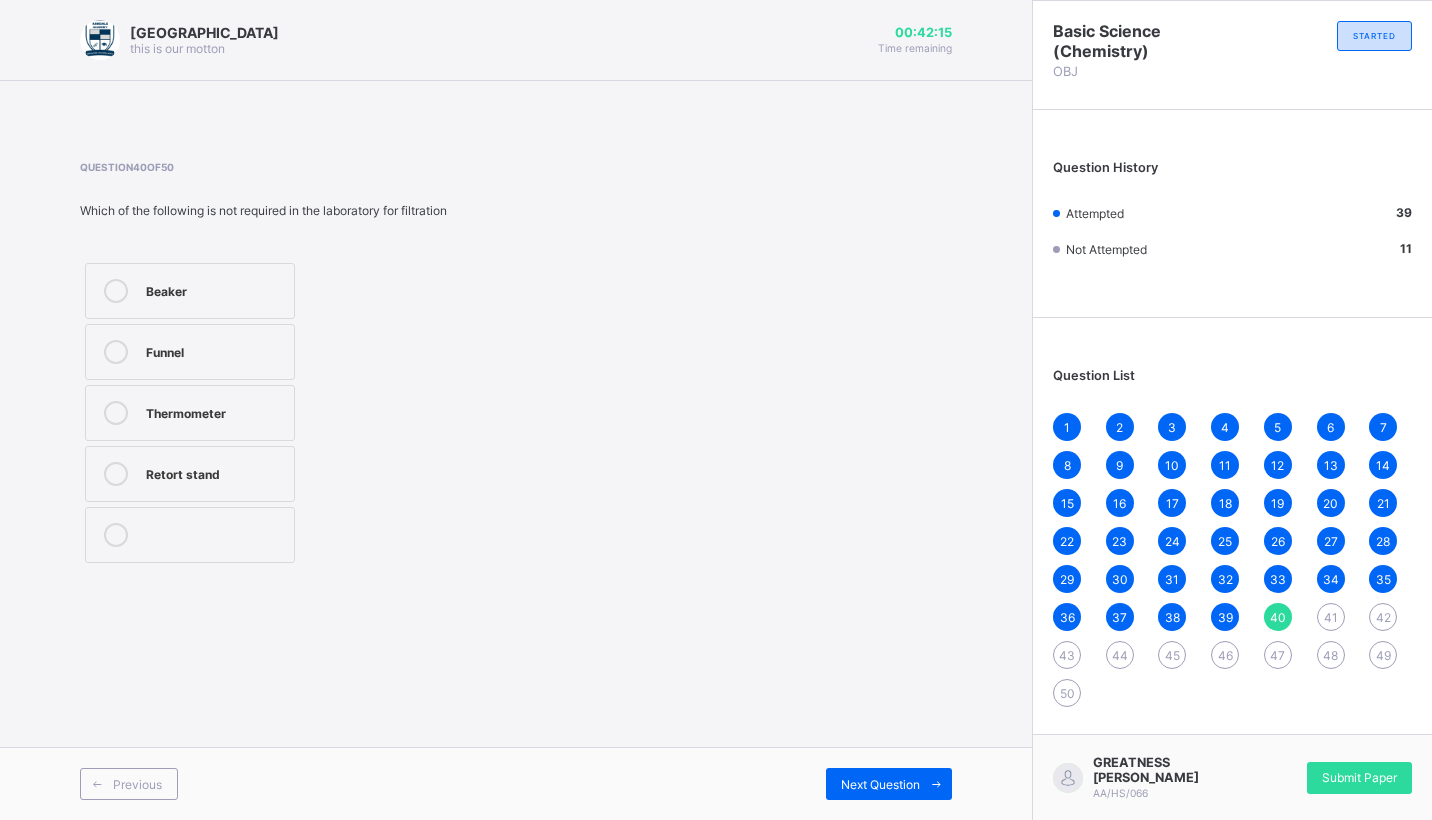 click on "Thermometer" at bounding box center (215, 411) 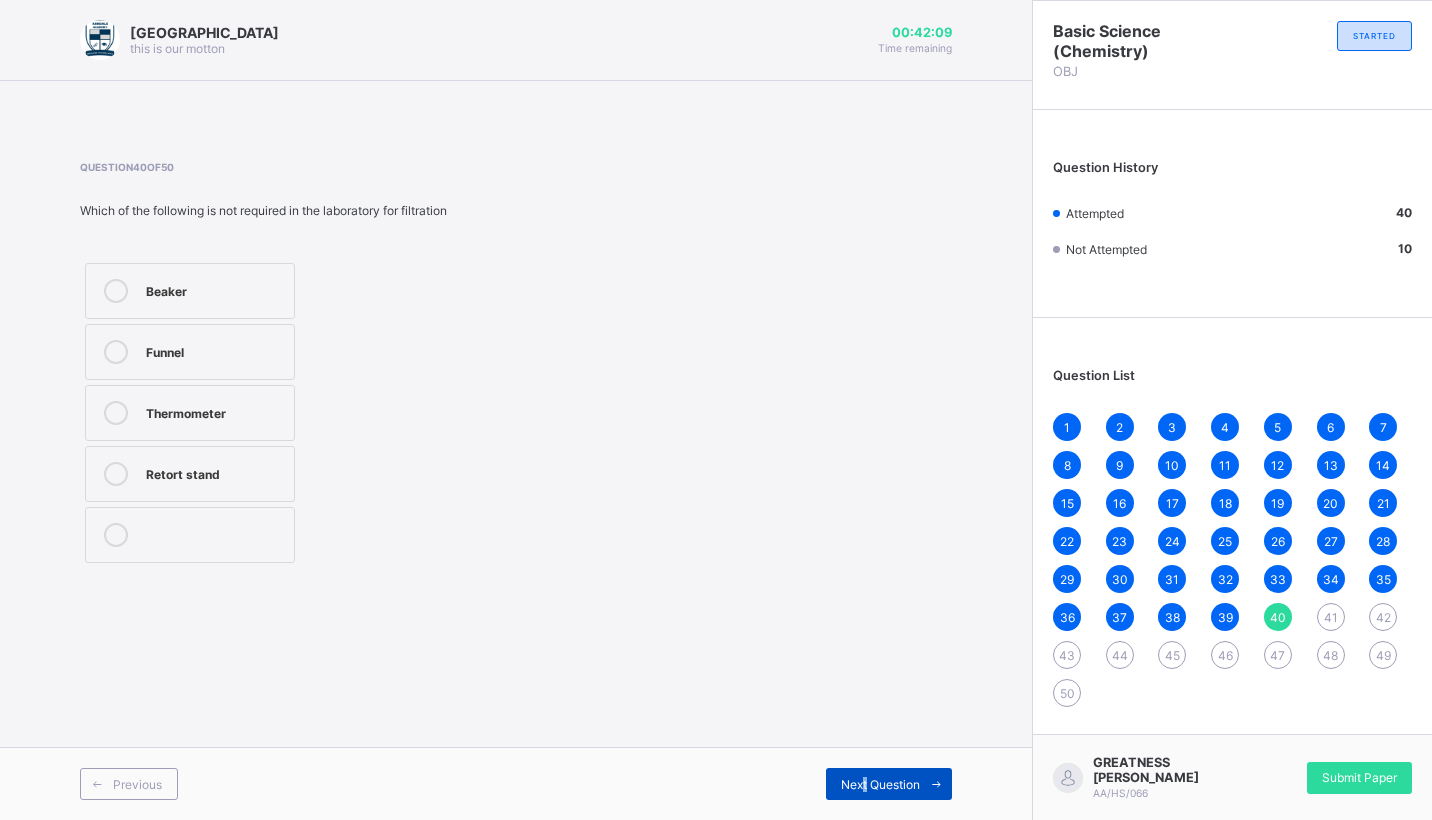 click on "Next Question" at bounding box center [889, 784] 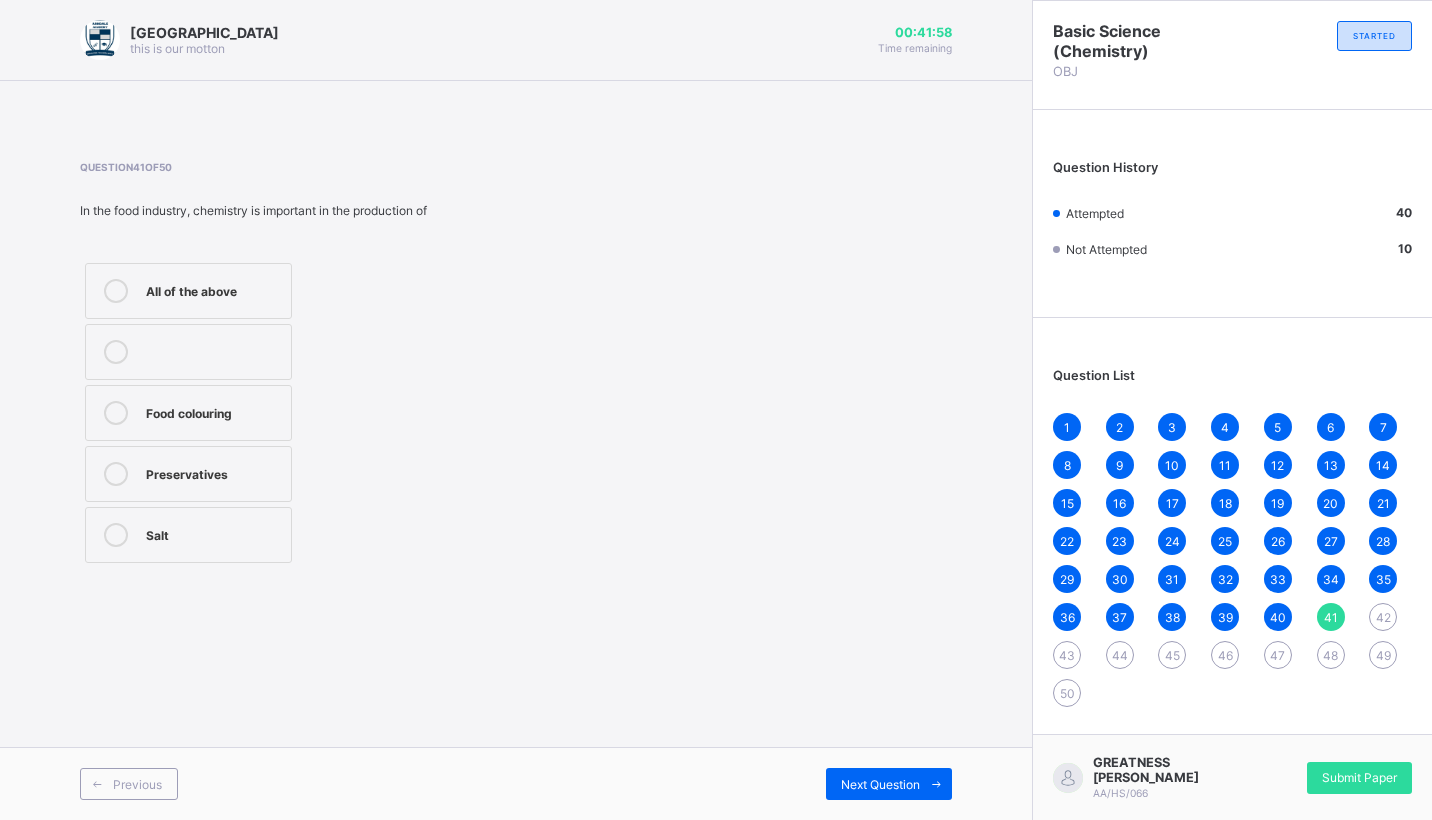 click on "All of the above" at bounding box center [213, 289] 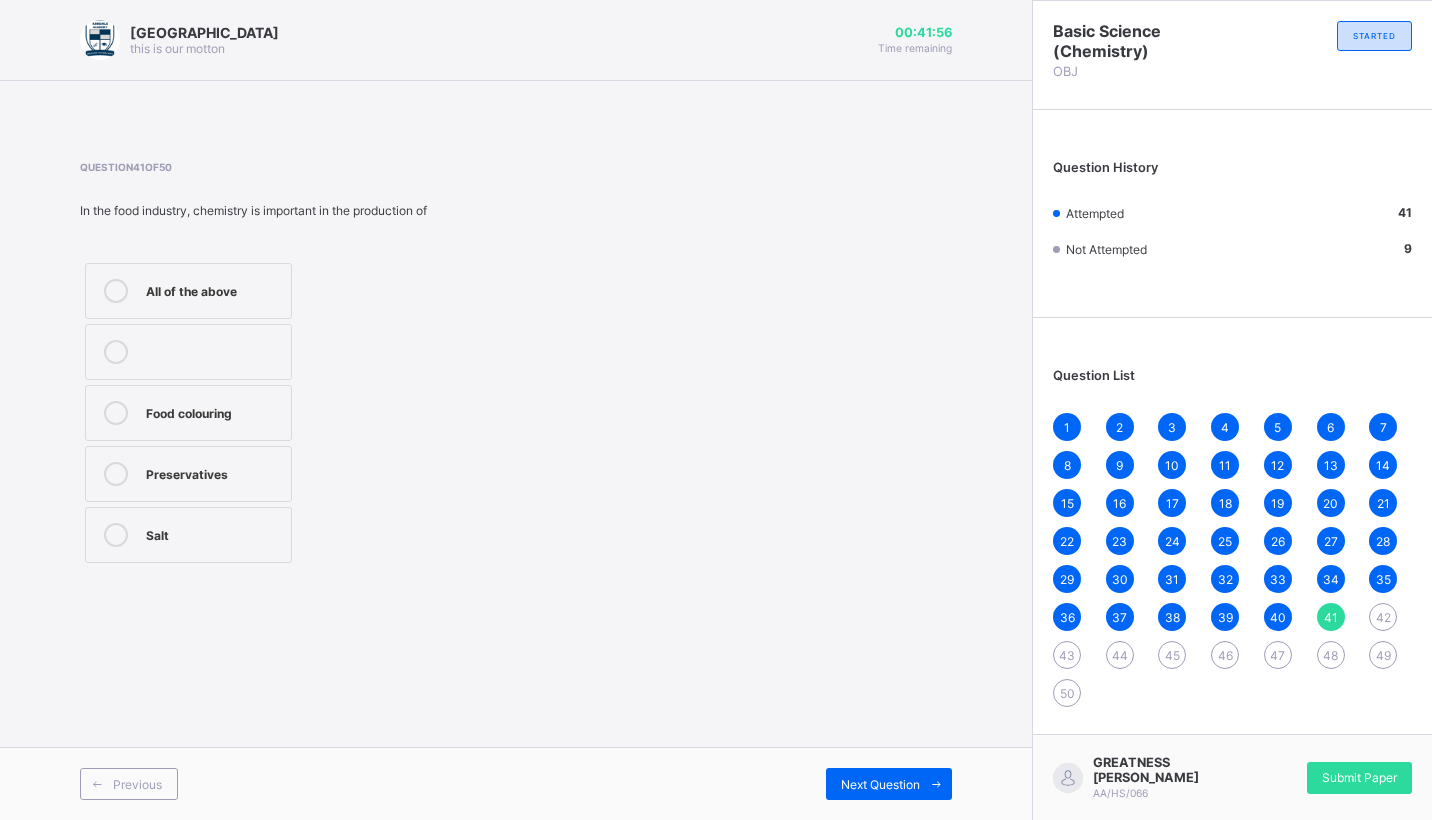 click on "Previous Next Question" at bounding box center [516, 783] 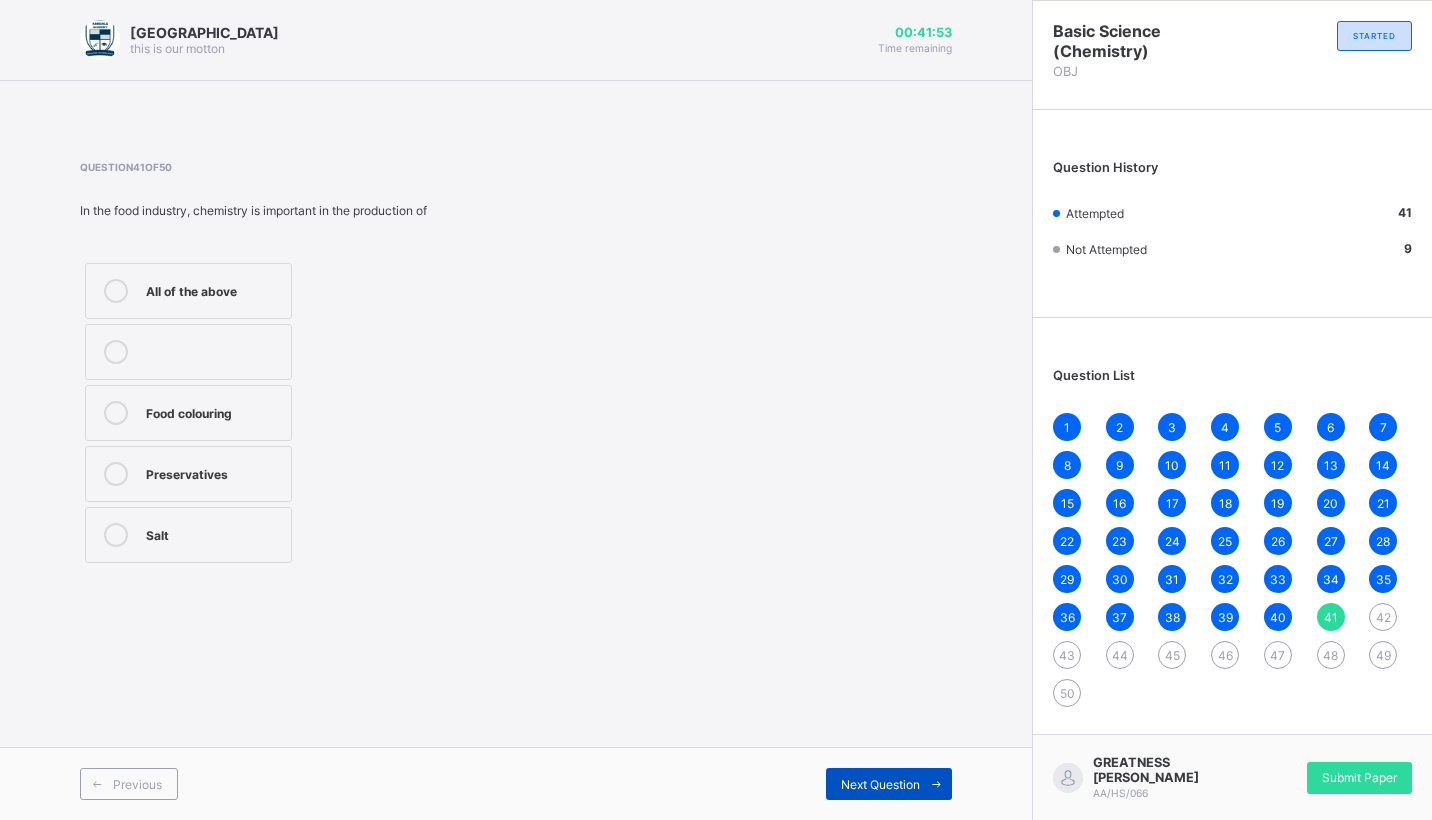 click on "Next Question" at bounding box center (889, 784) 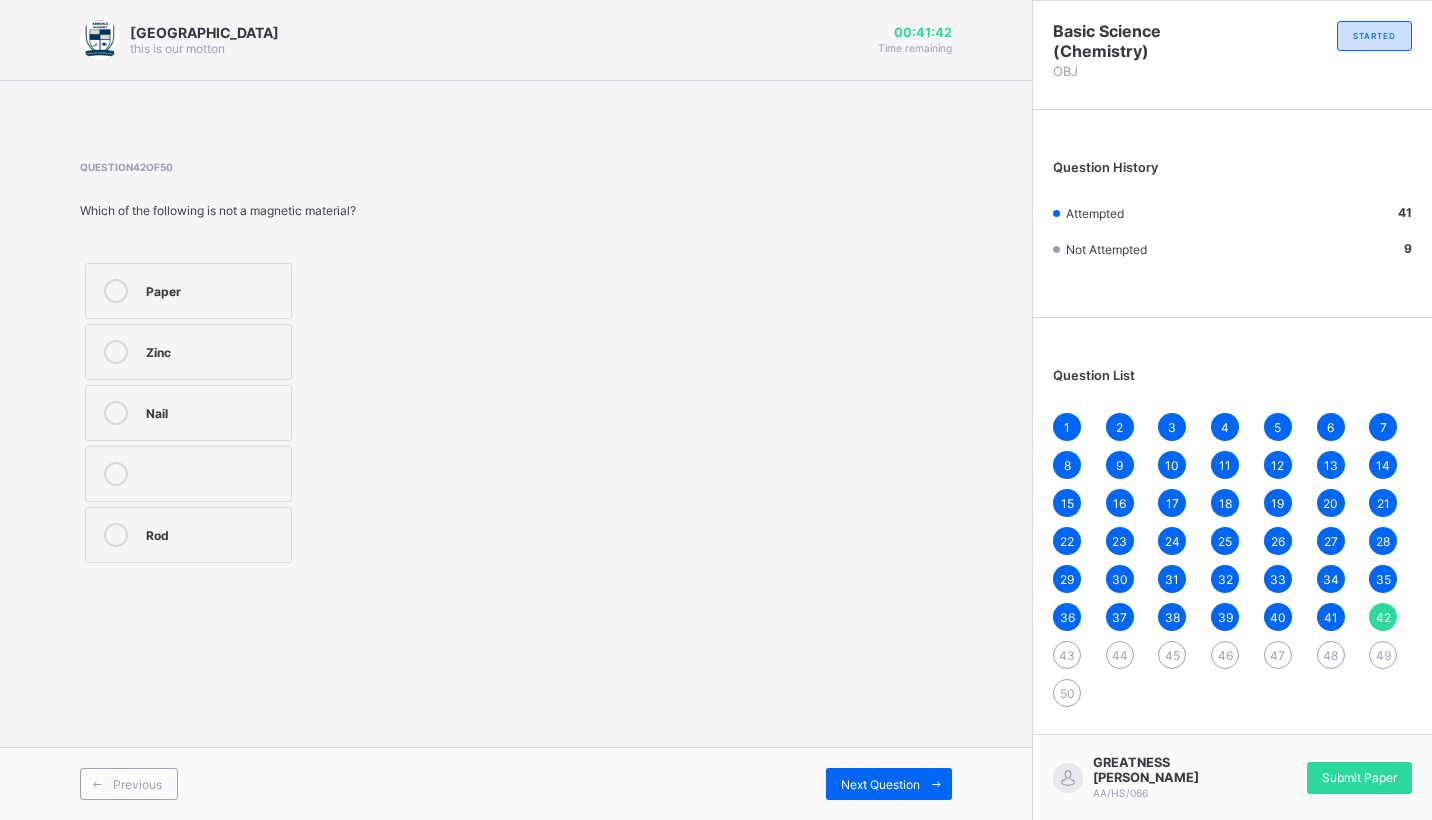 click on "Paper Zinc Nail Rod" at bounding box center [188, 413] 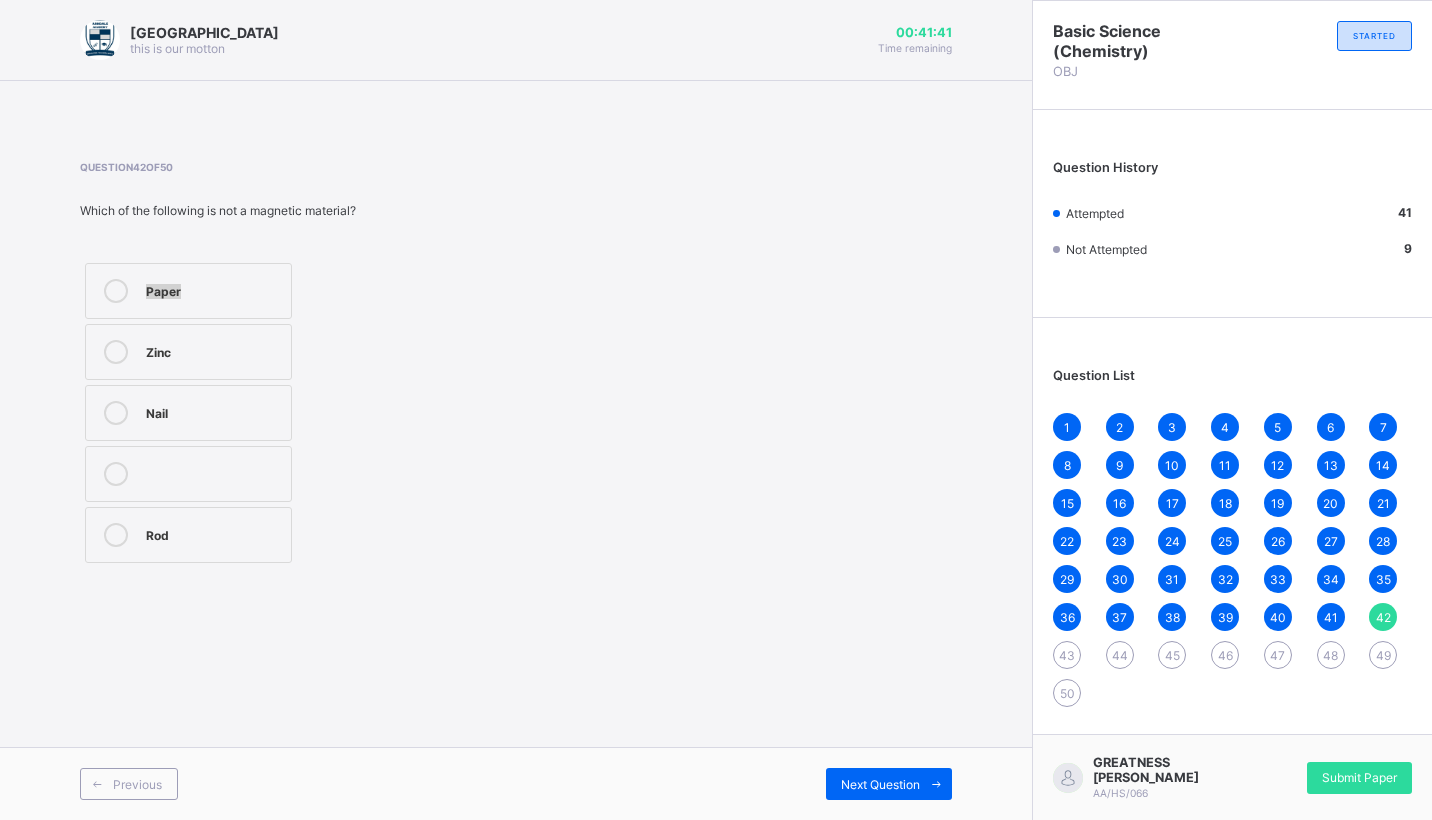 click on "Paper" at bounding box center (213, 289) 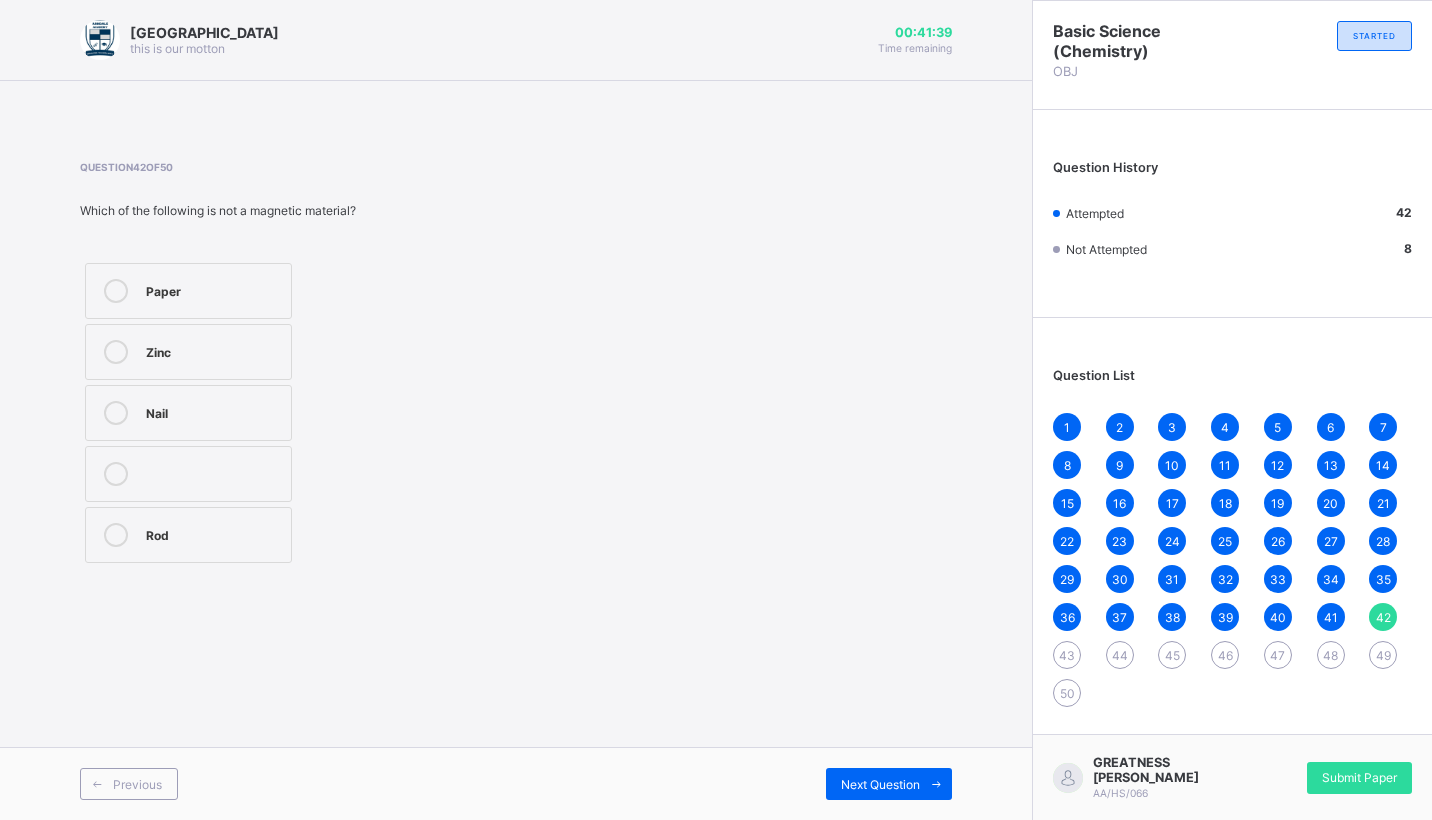 drag, startPoint x: 895, startPoint y: 778, endPoint x: 848, endPoint y: 754, distance: 52.773098 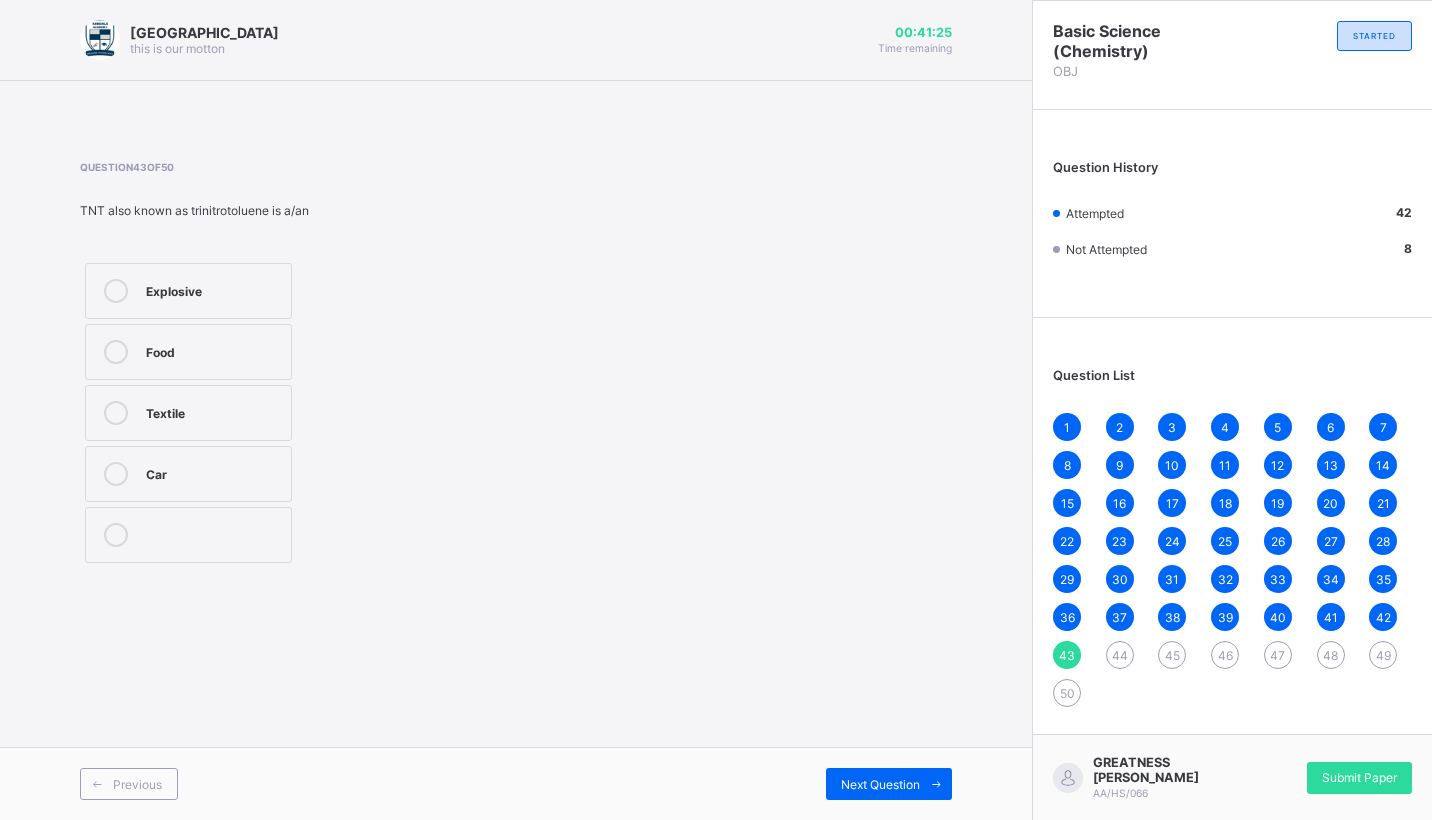 click on "Textile" at bounding box center (188, 413) 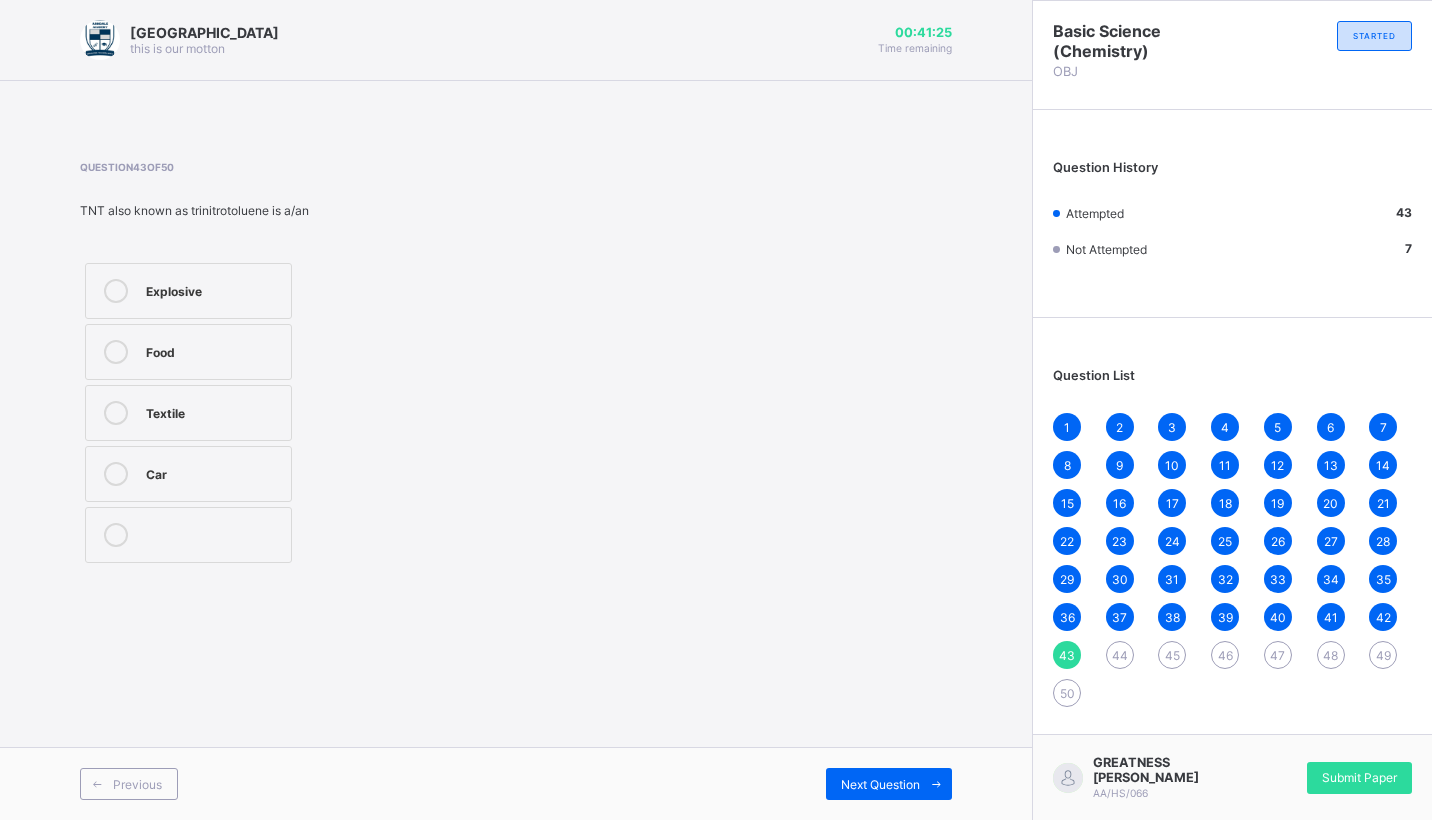 drag, startPoint x: 212, startPoint y: 457, endPoint x: 258, endPoint y: 459, distance: 46.043457 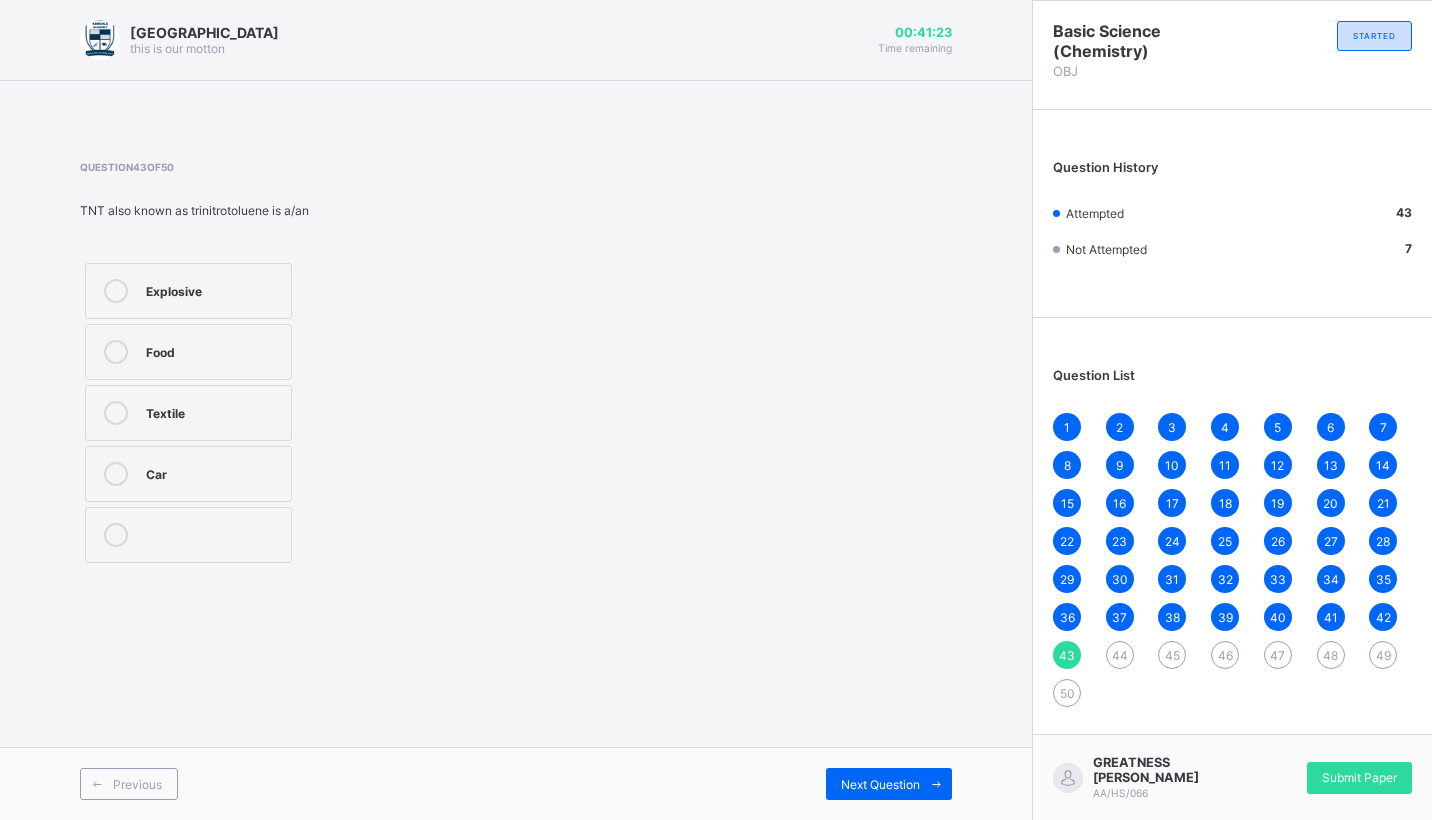 click on "Textile" at bounding box center [188, 413] 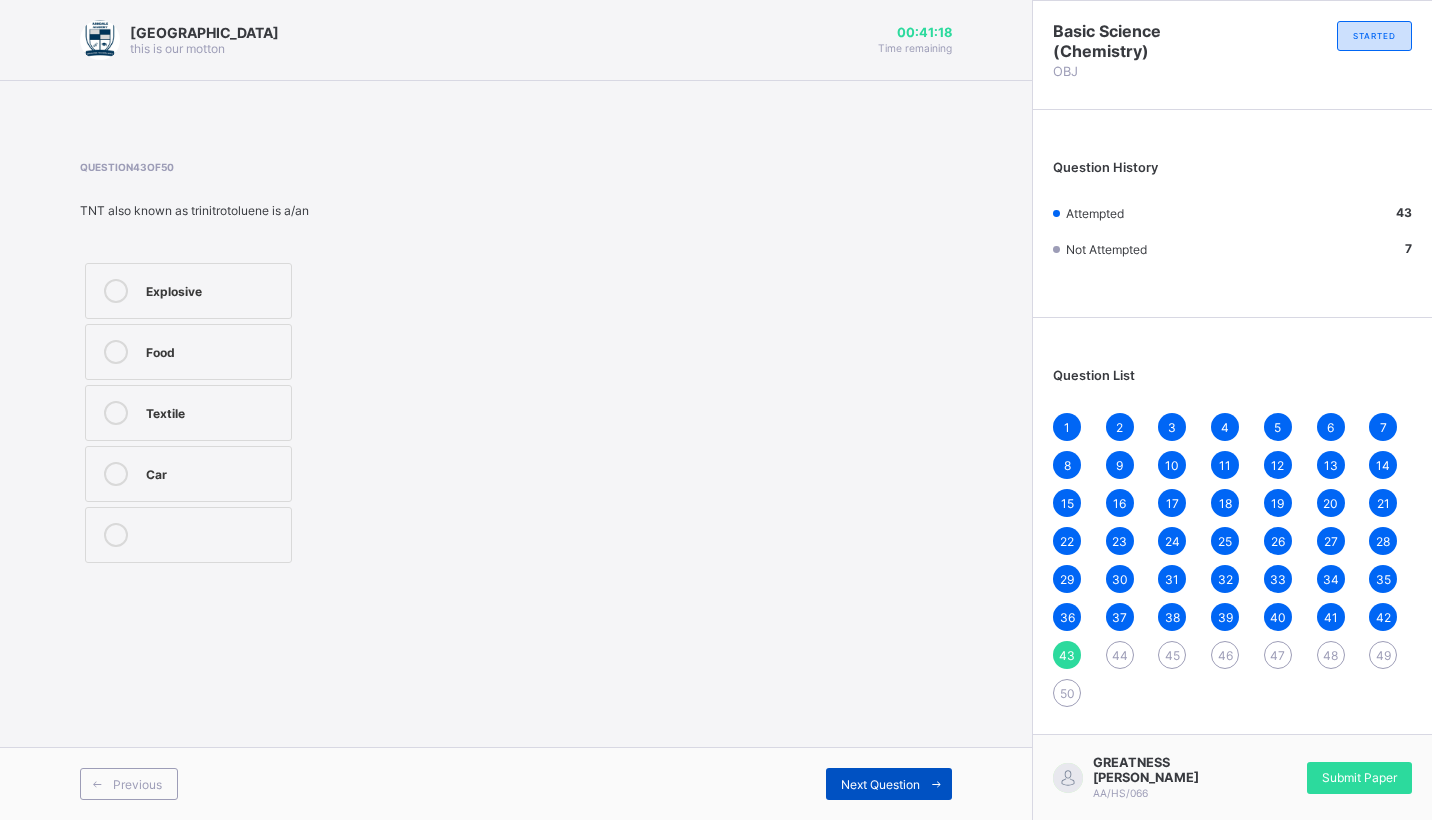 click on "Next Question" at bounding box center (889, 784) 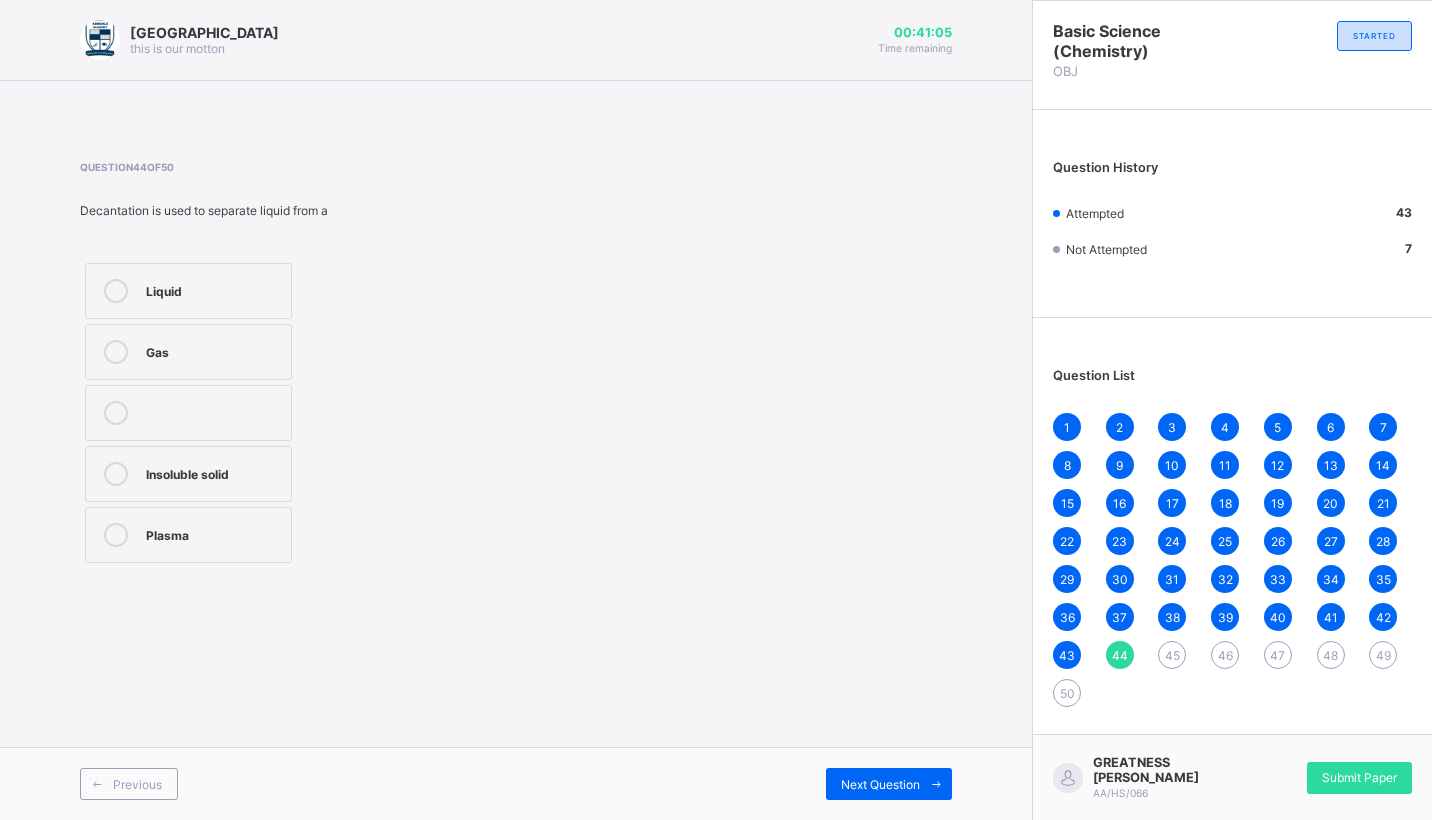 click on "Gas" at bounding box center (213, 350) 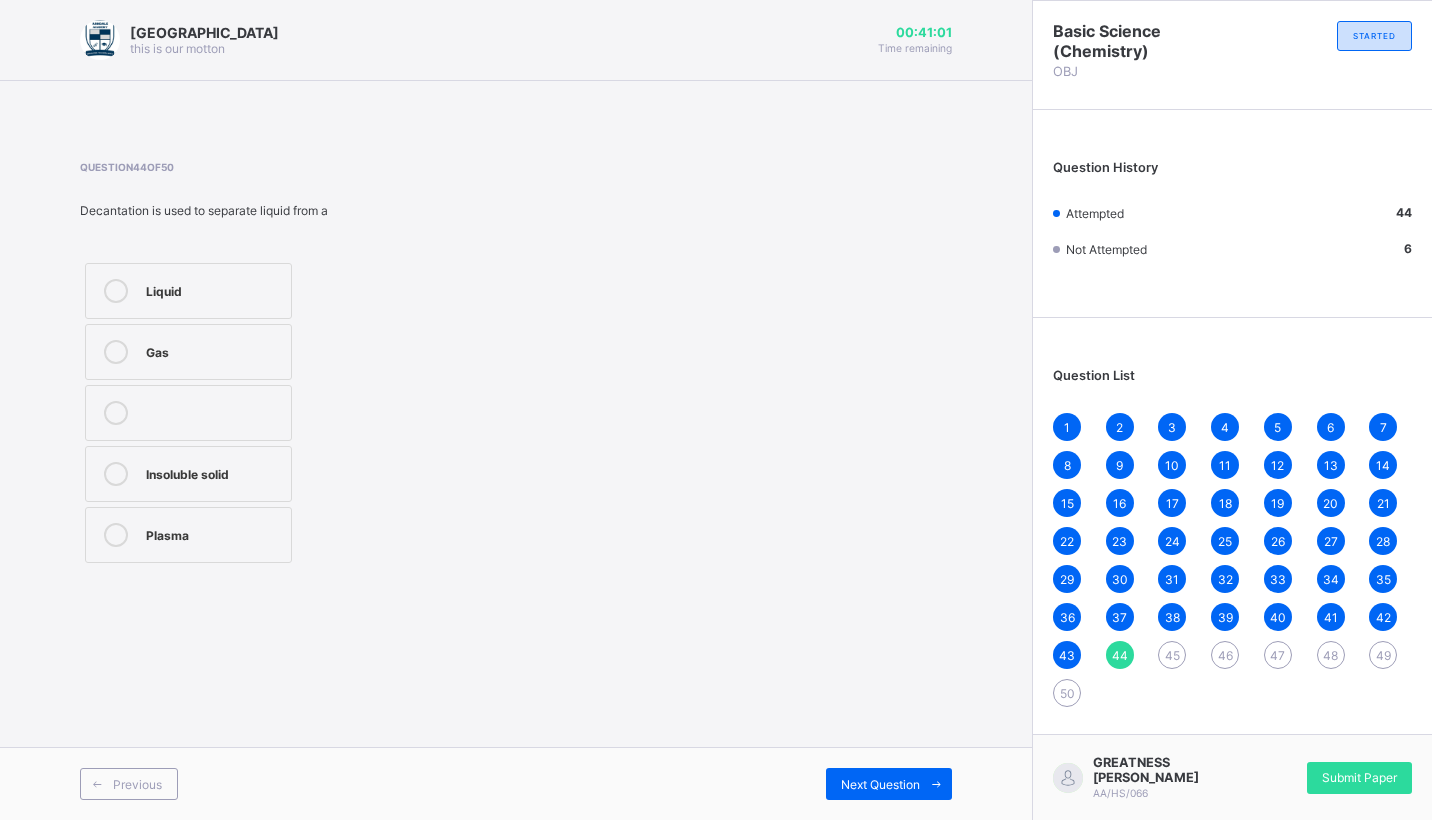 click on "Insoluble solid" at bounding box center (188, 474) 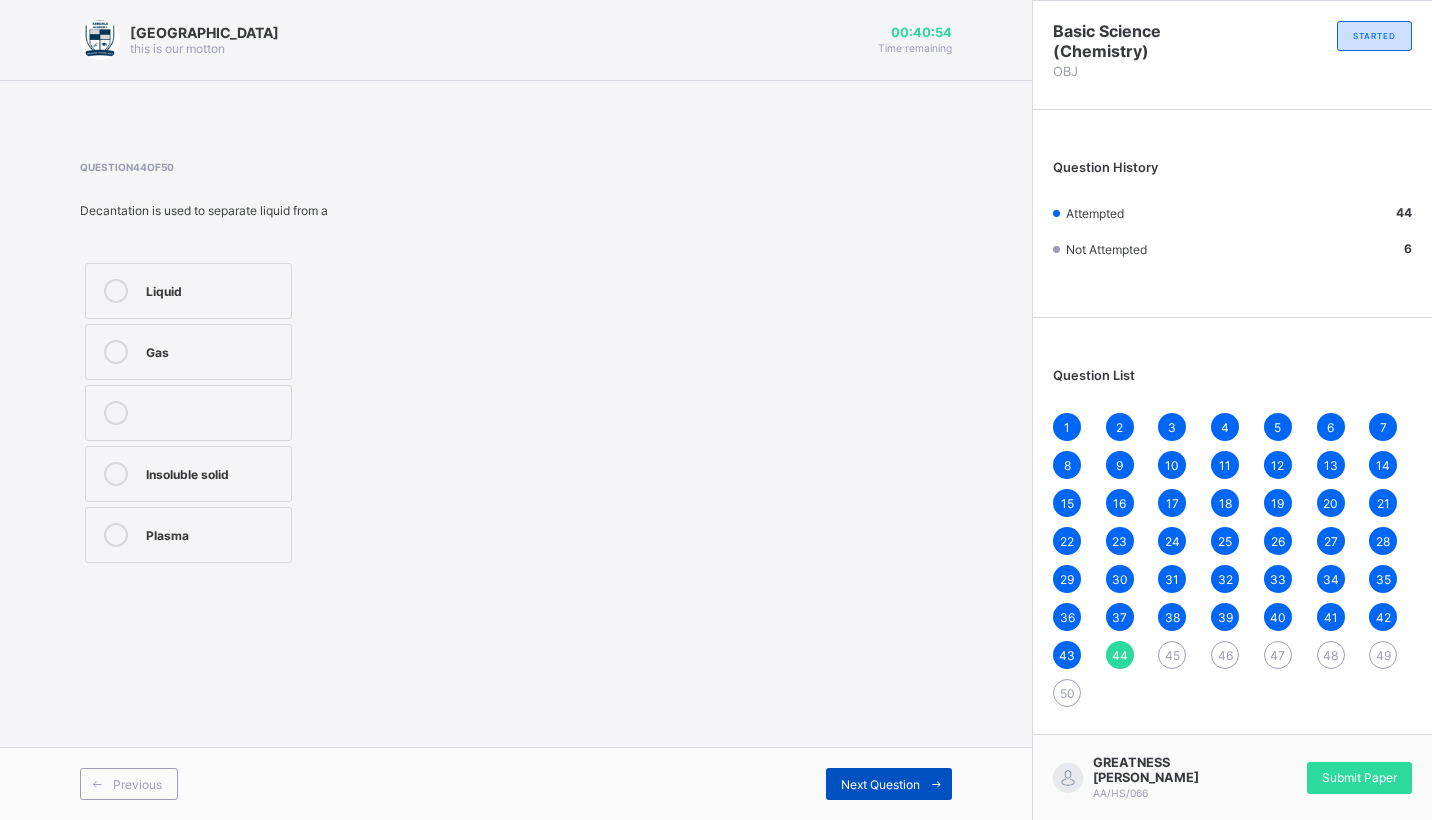 click on "Next Question" at bounding box center (880, 784) 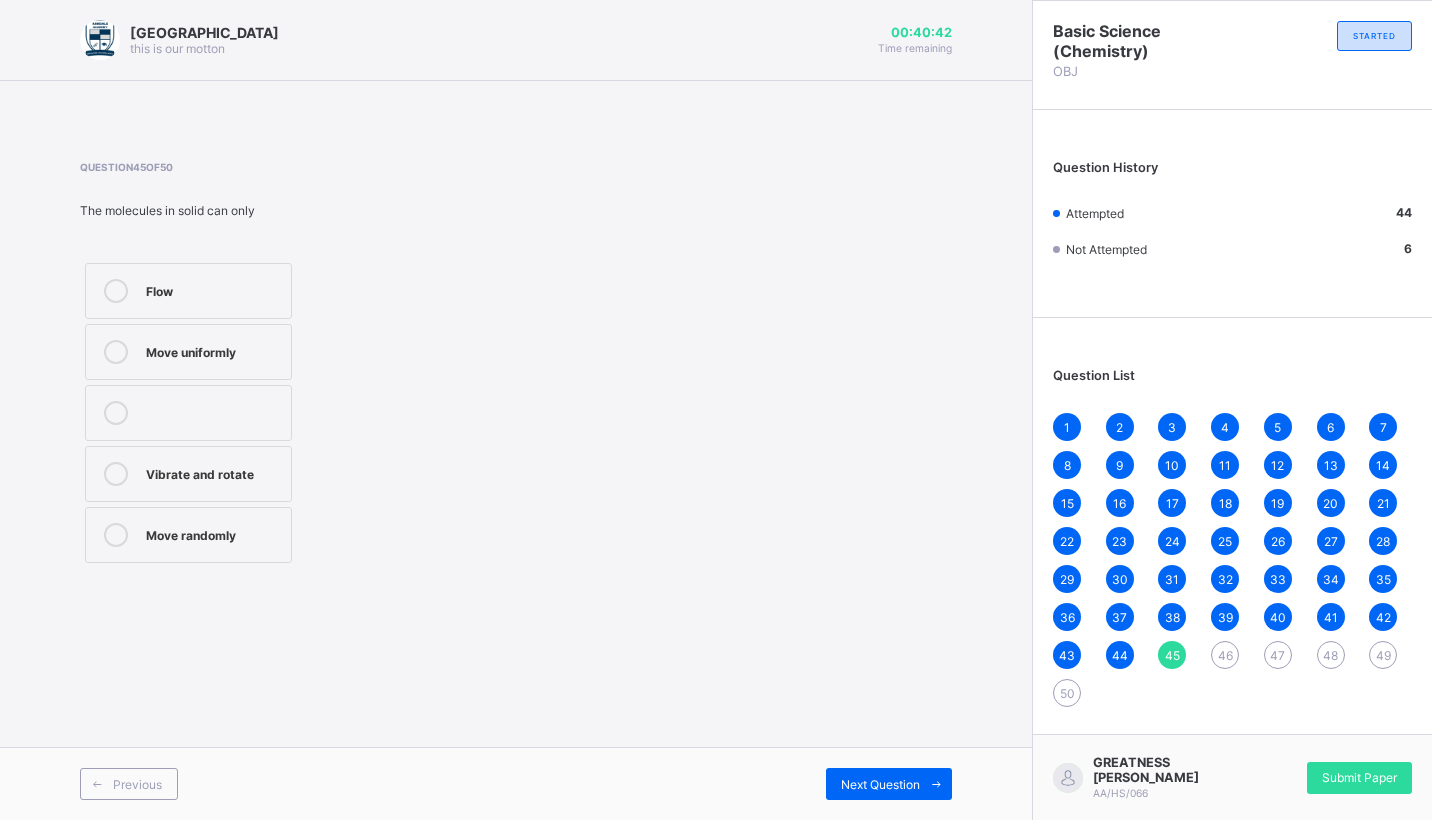 click on "Vibrate and rotate" at bounding box center (213, 472) 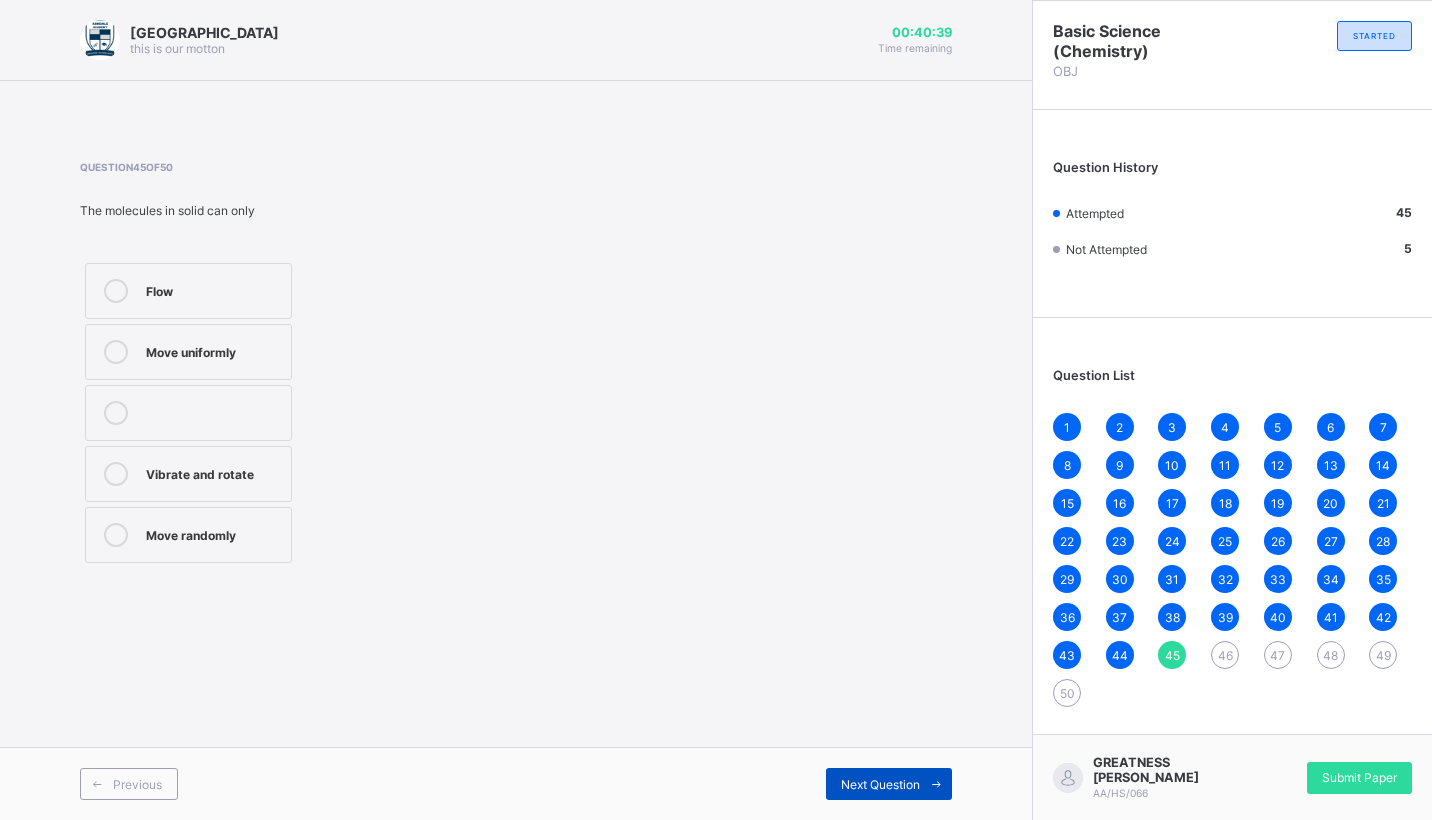 click at bounding box center (936, 784) 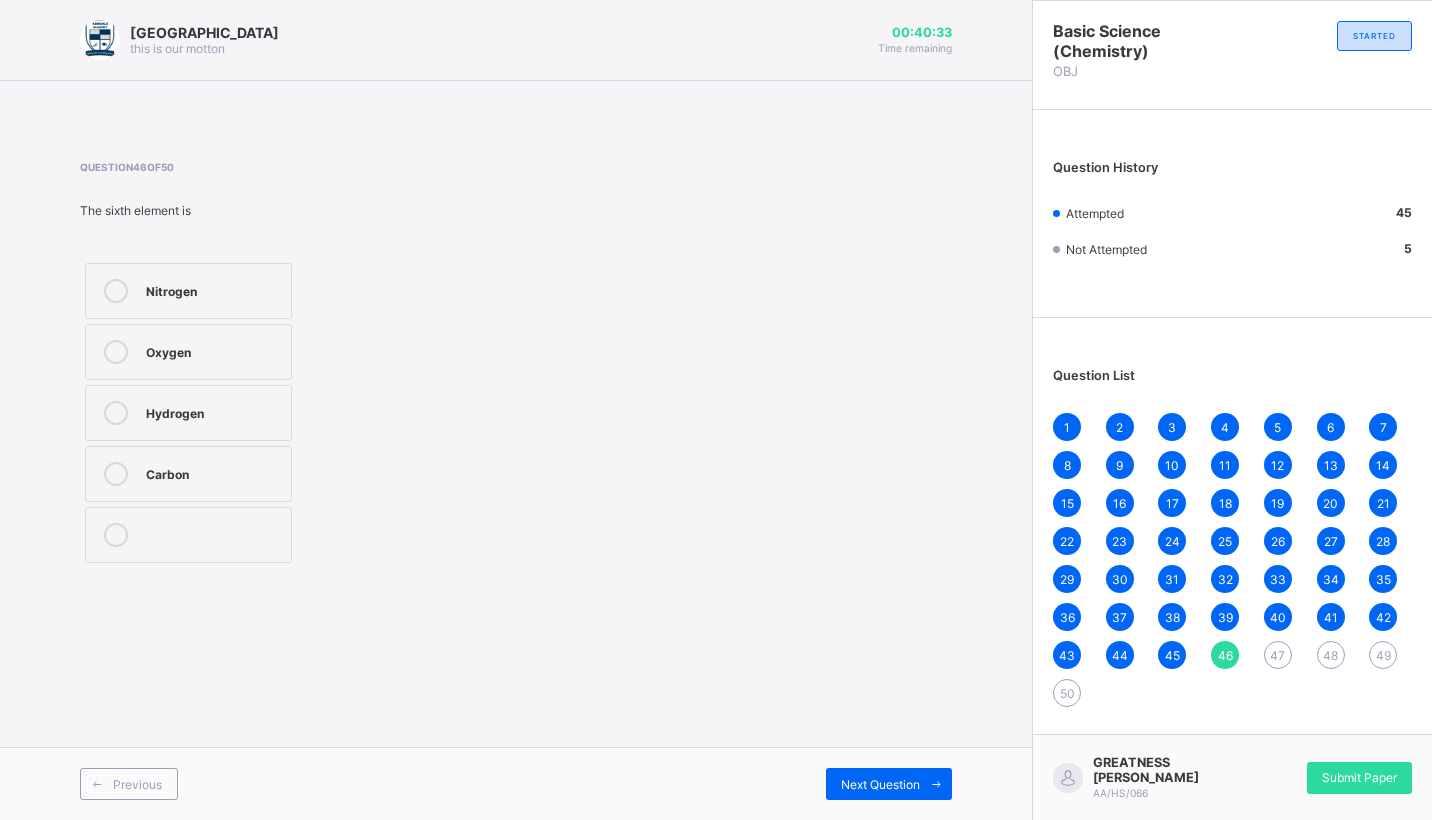 click on "Oxygen" at bounding box center (188, 352) 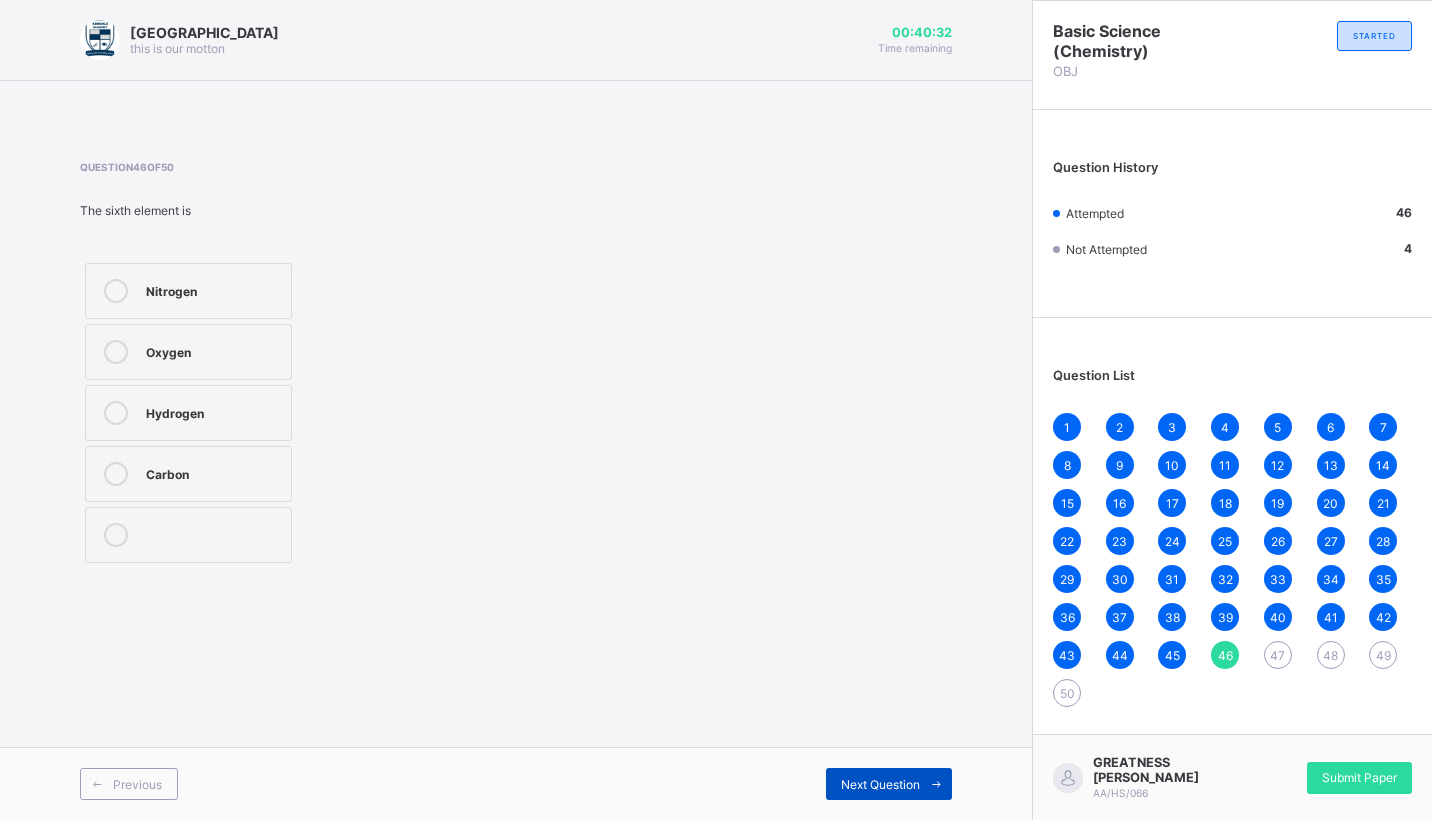 click on "Next Question" at bounding box center [889, 784] 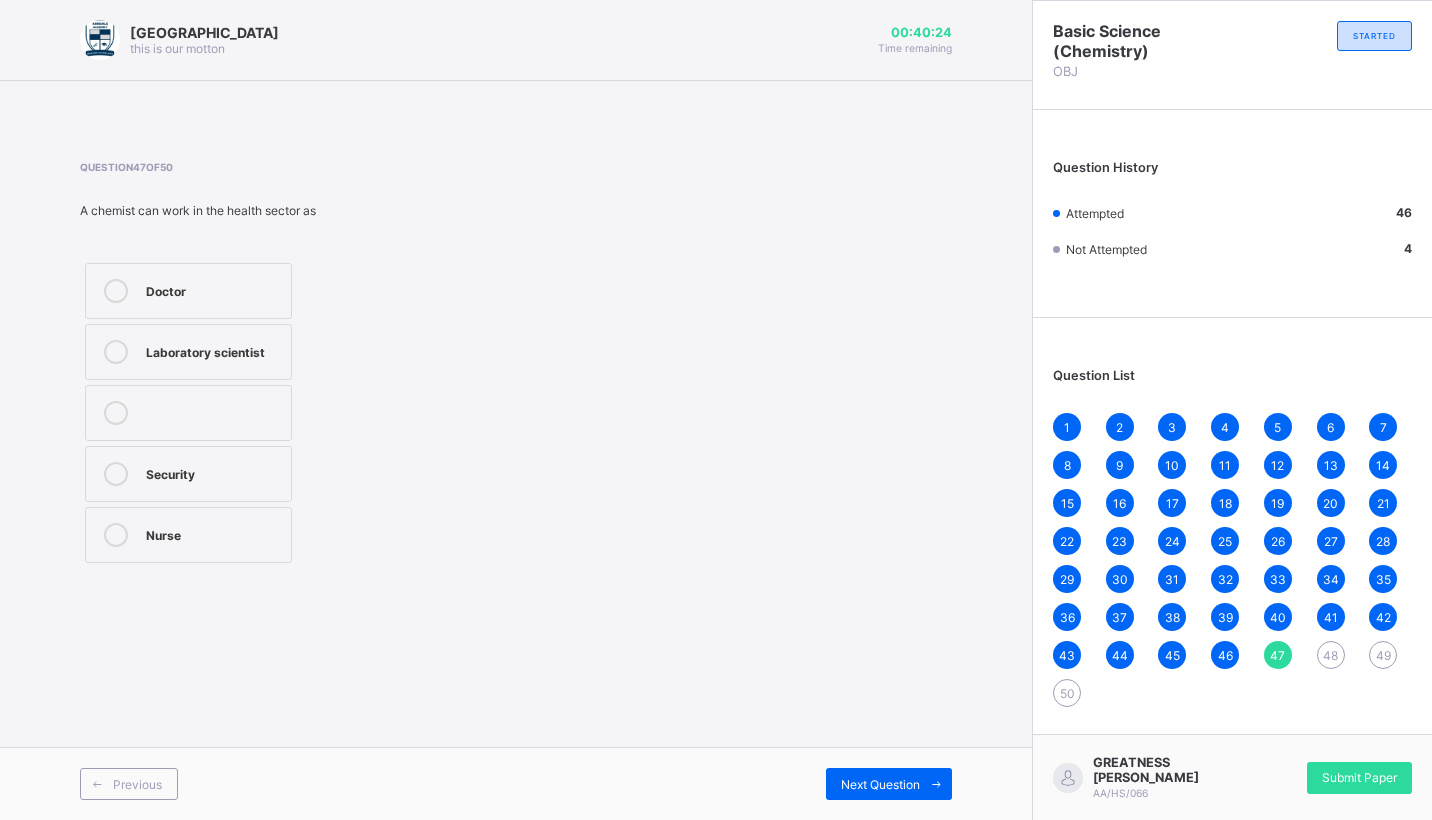click on "Laboratory scientist" at bounding box center [188, 352] 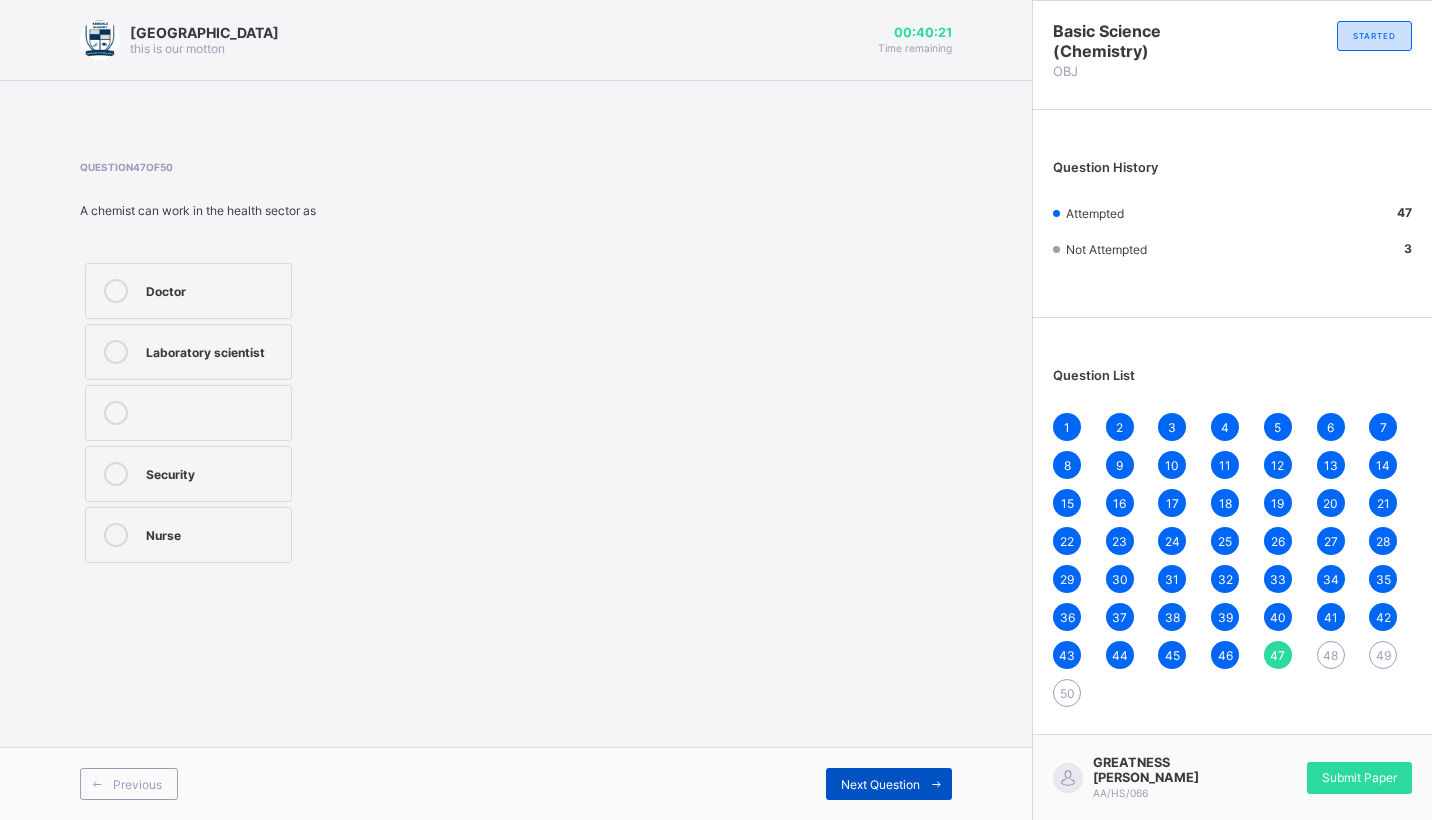 click on "Next Question" at bounding box center [880, 784] 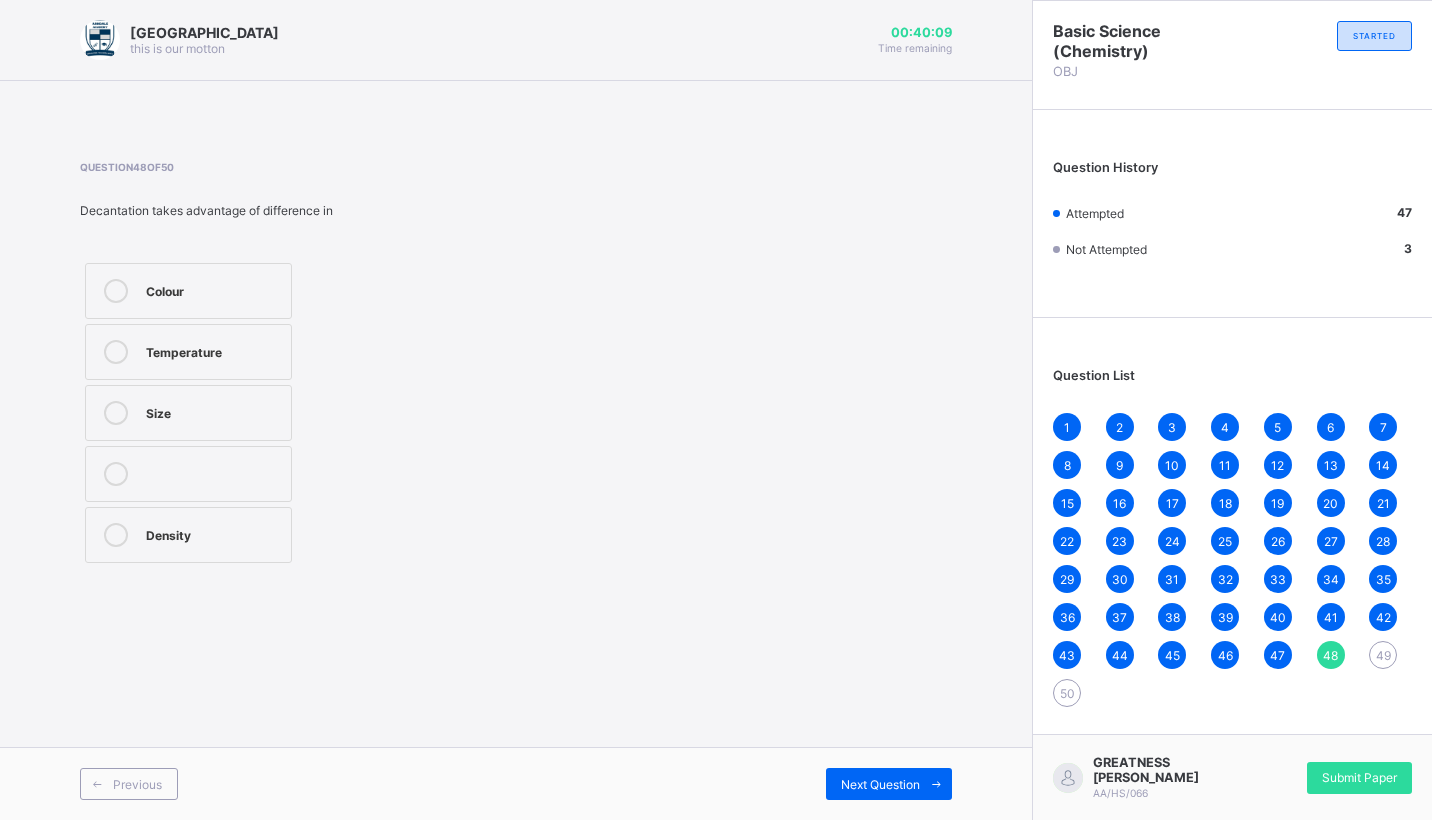 click on "Temperature" at bounding box center (188, 352) 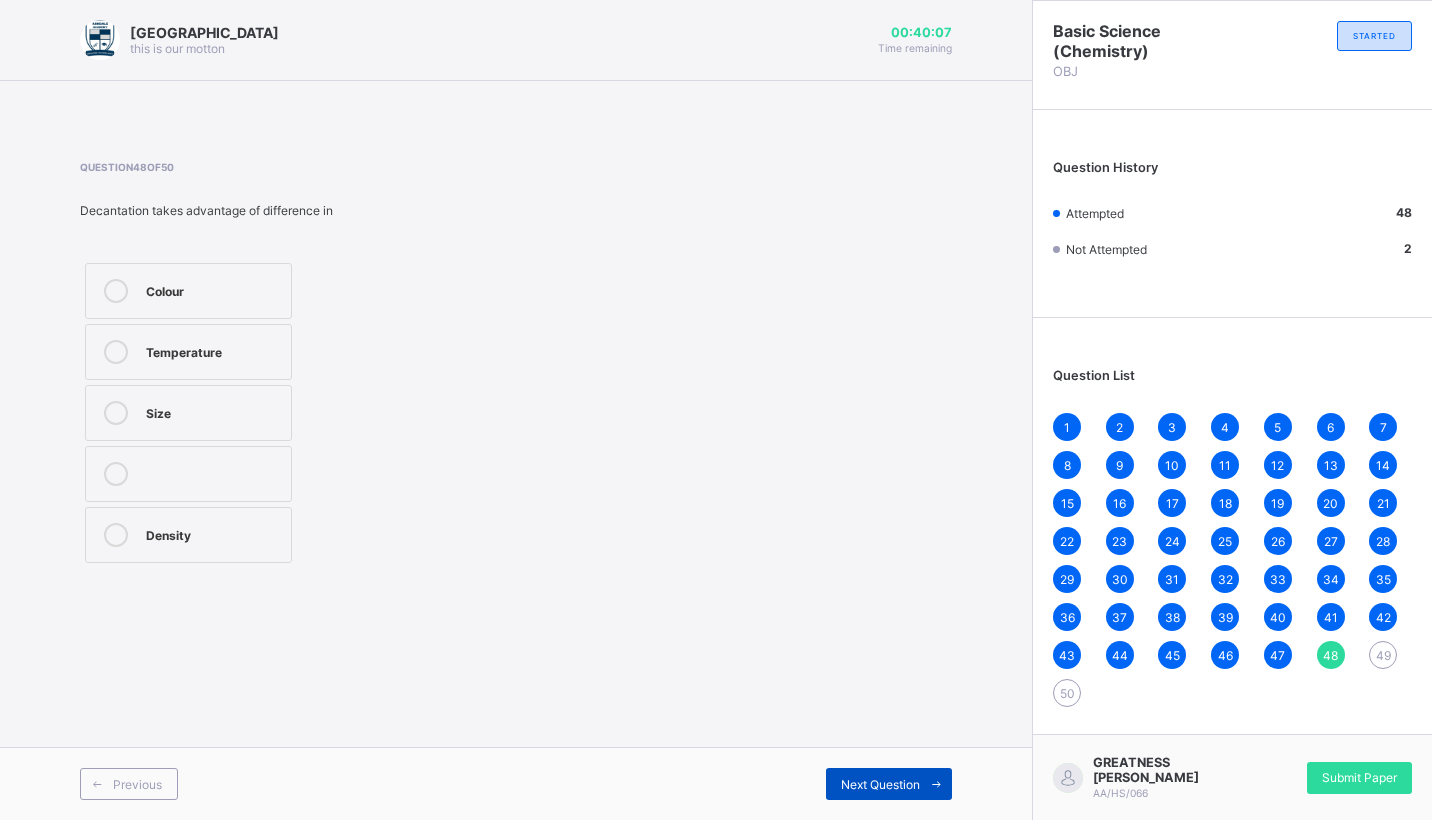 click on "Next Question" at bounding box center (880, 784) 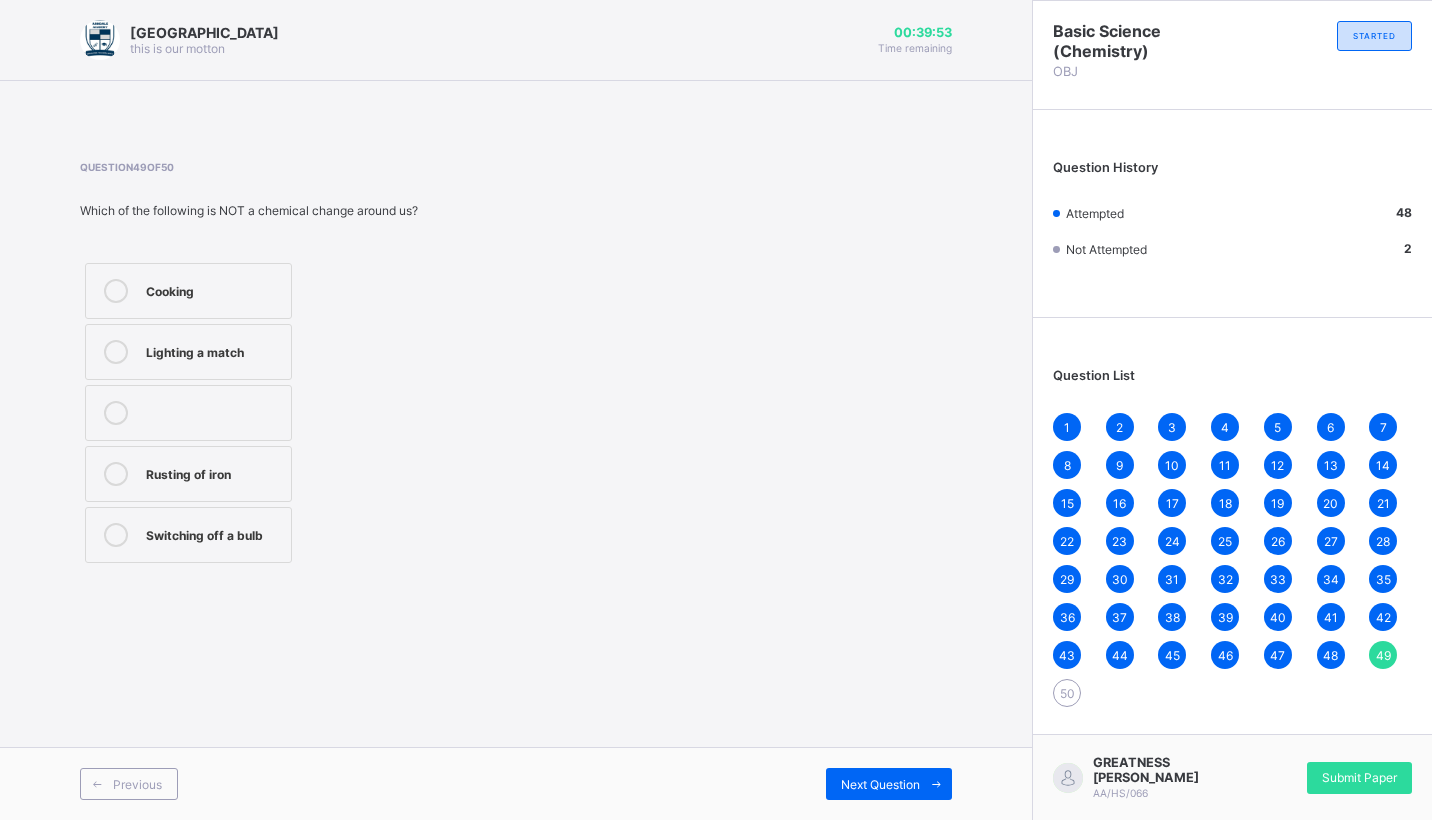 click on "Lighting a match" at bounding box center (188, 352) 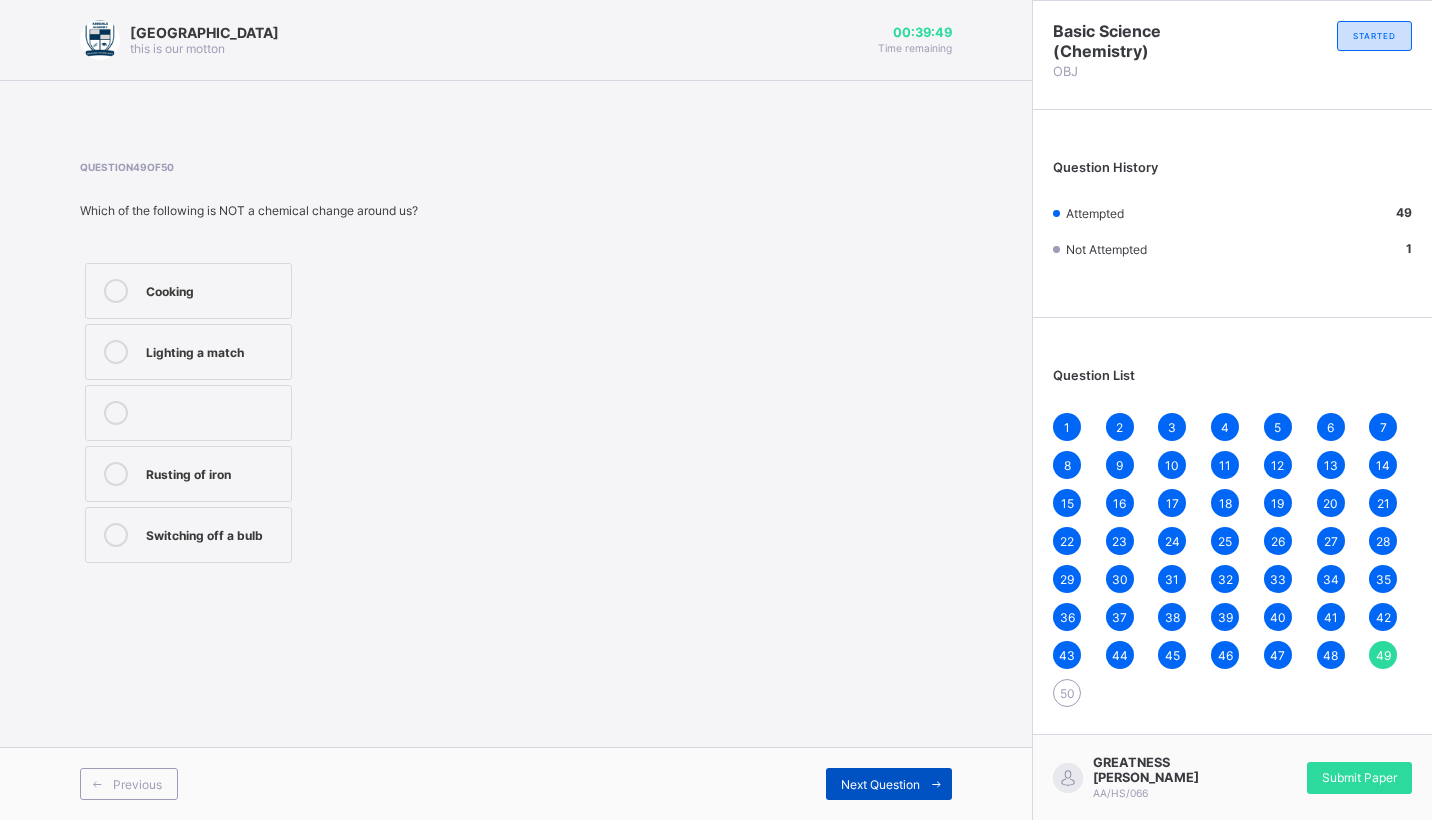 click at bounding box center (936, 784) 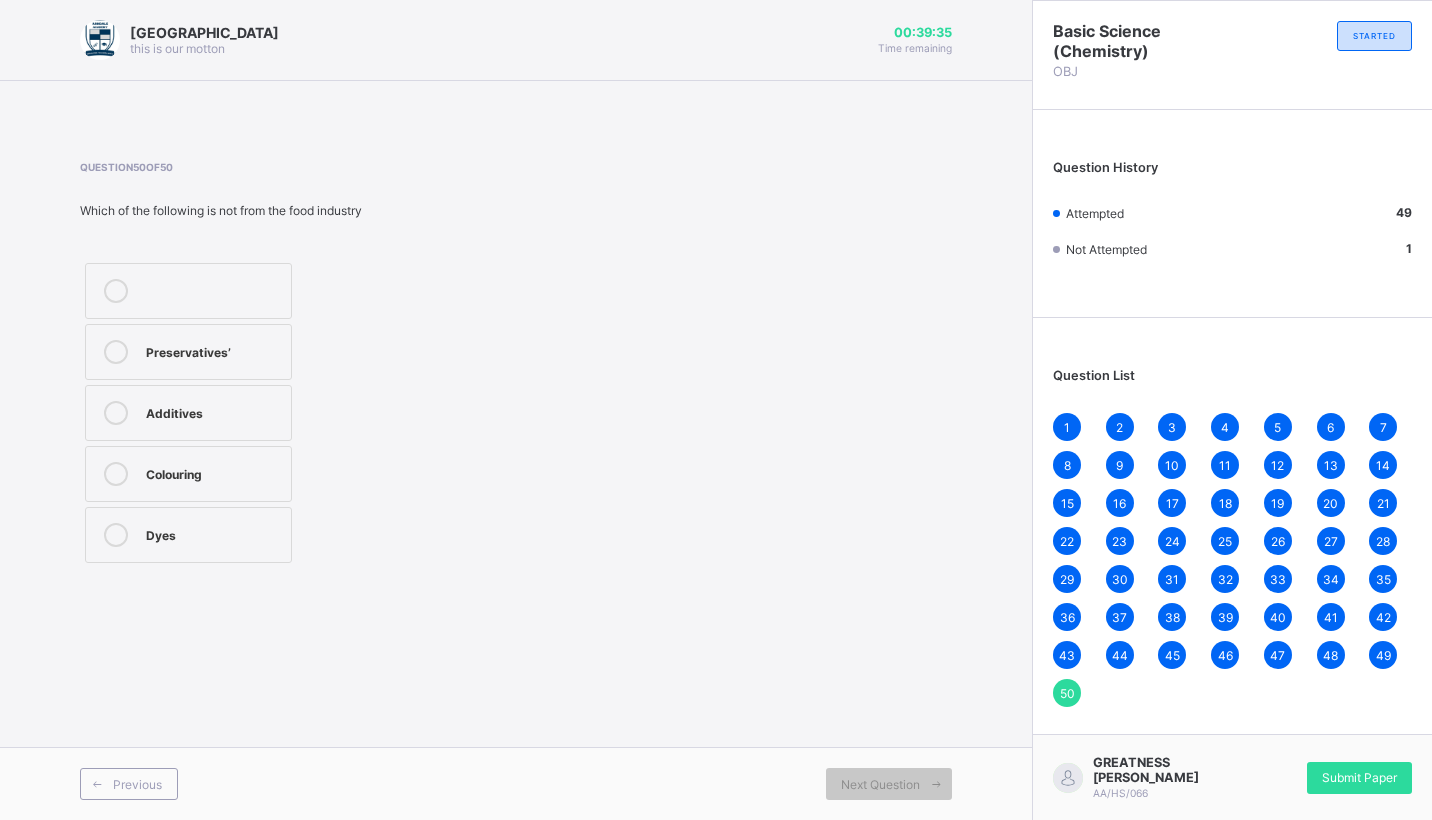click on "Dyes" at bounding box center [188, 535] 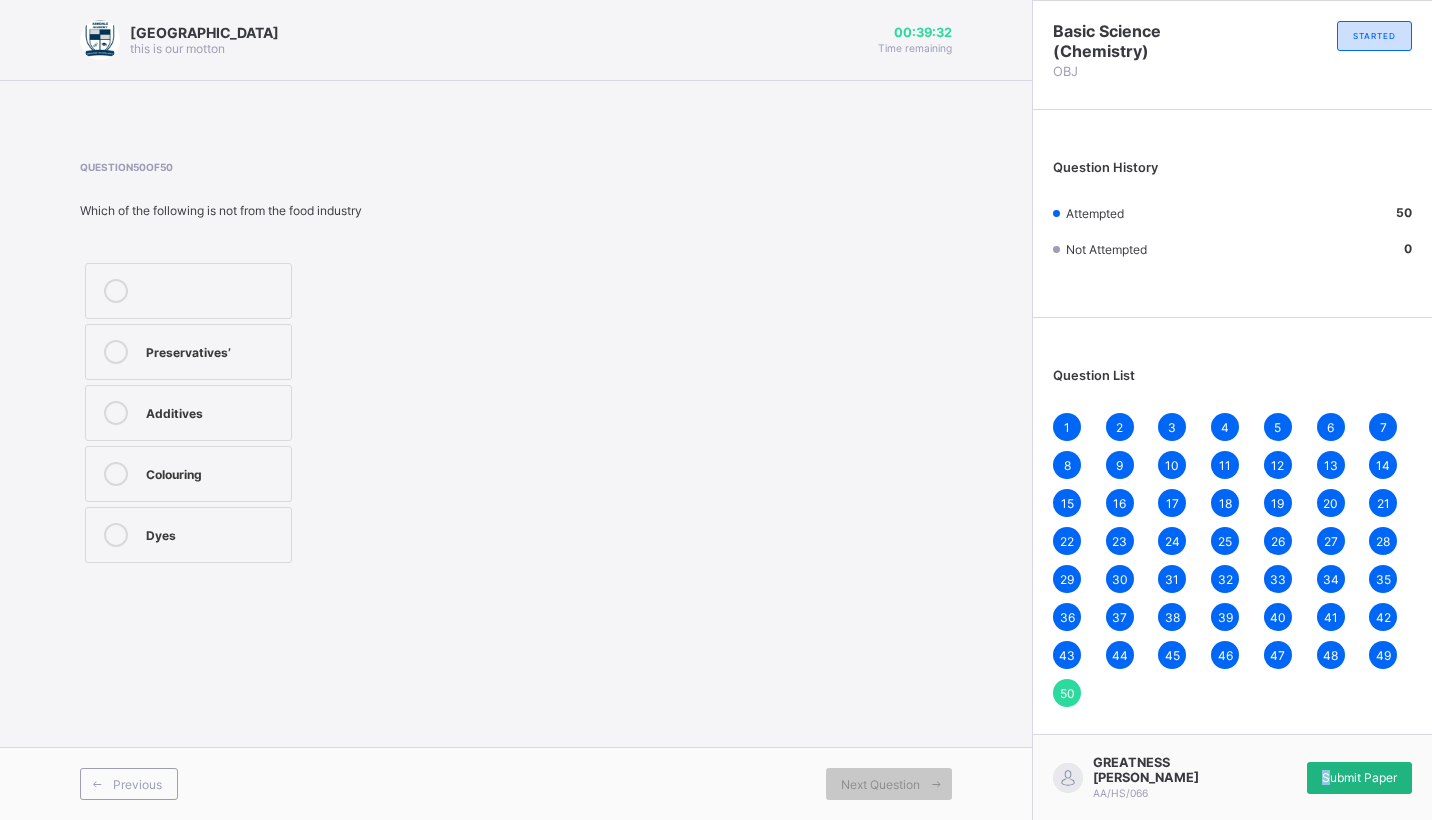 click on "Submit Paper" at bounding box center [1359, 777] 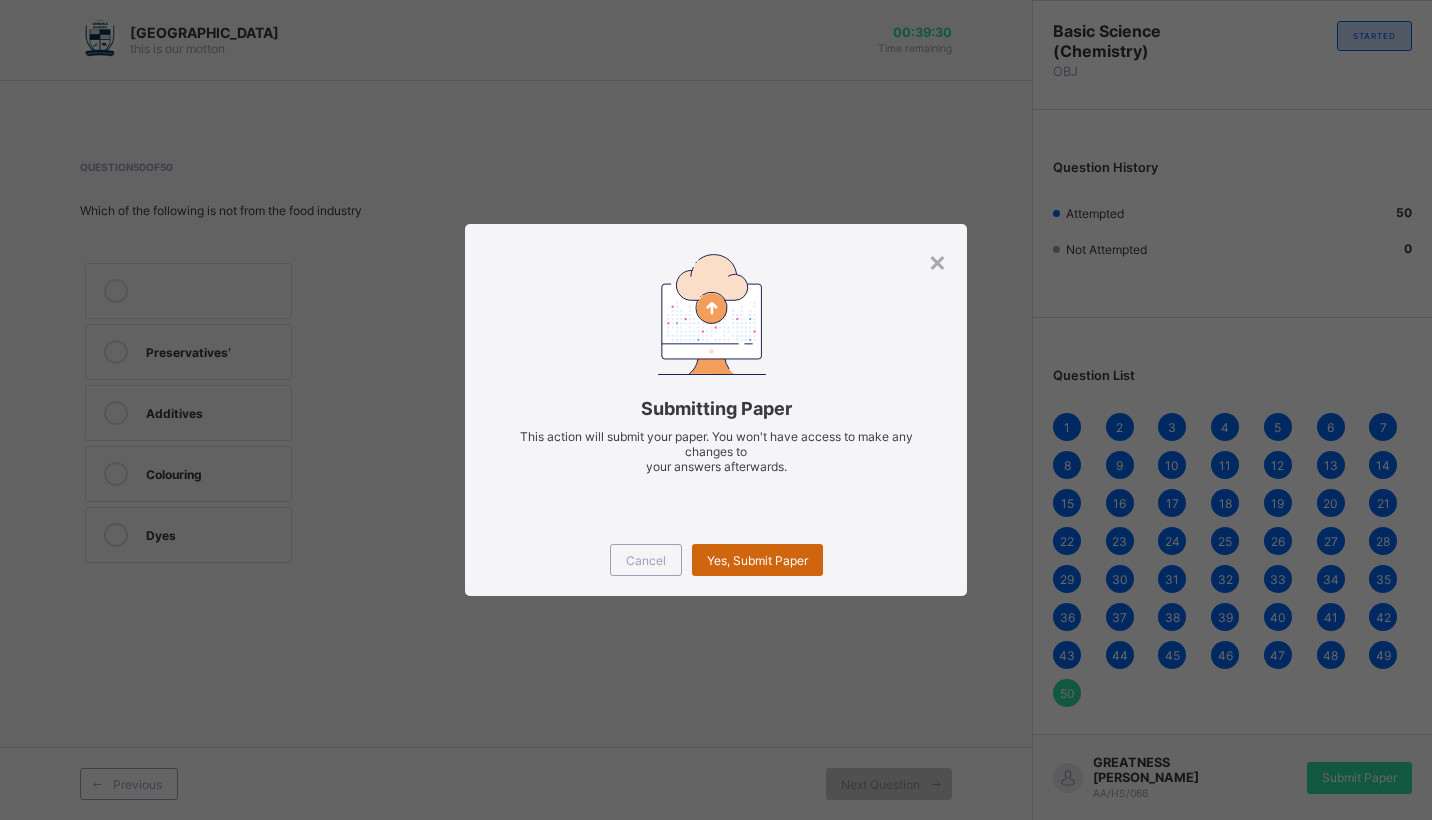 click on "Yes, Submit Paper" at bounding box center [757, 560] 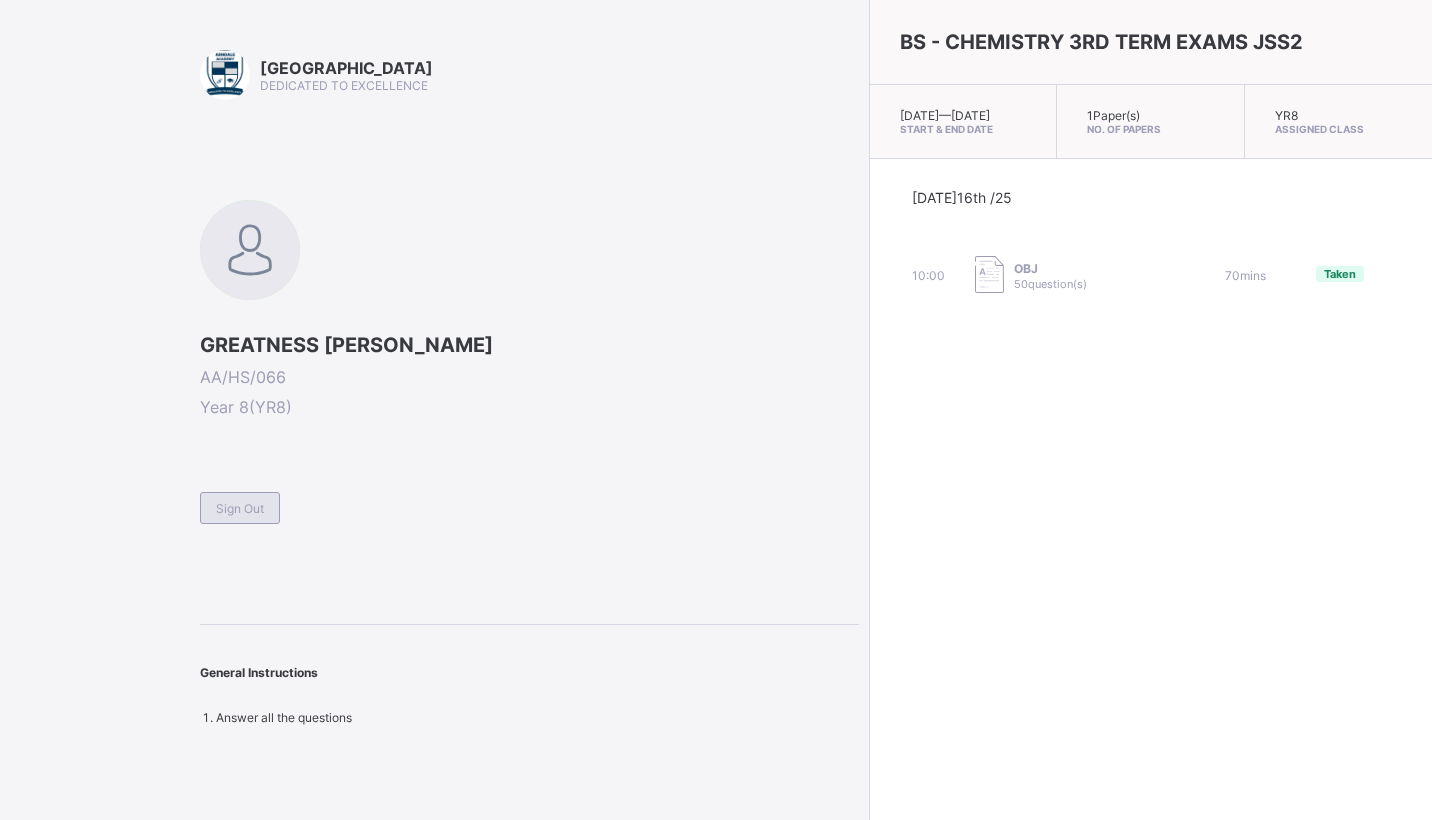 click on "Sign Out" at bounding box center [240, 508] 